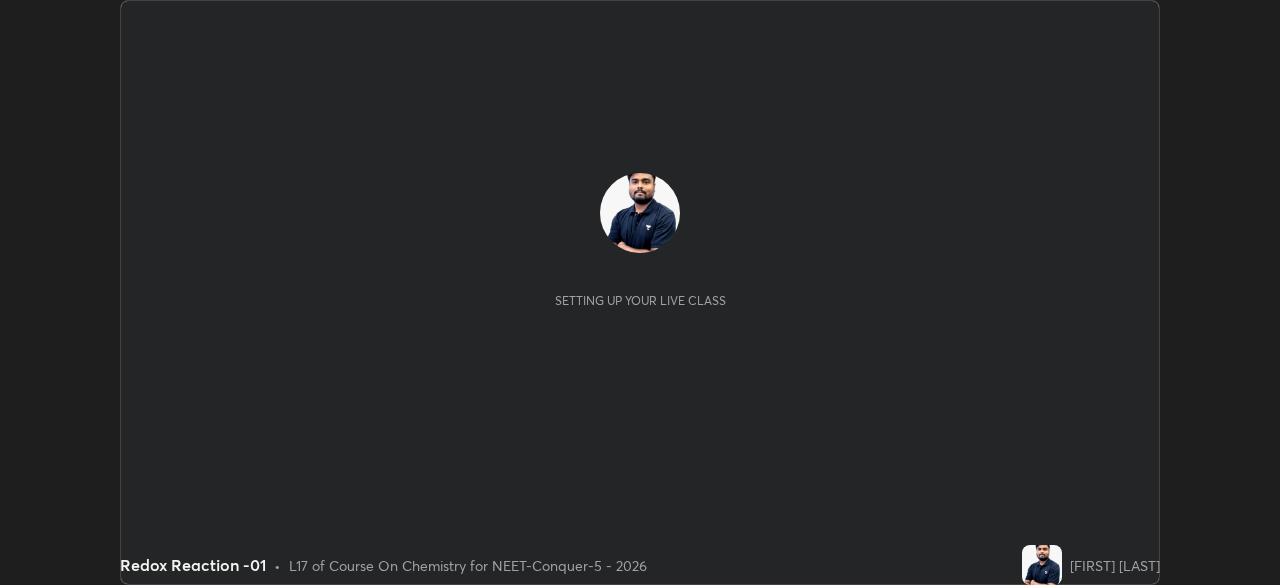 scroll, scrollTop: 0, scrollLeft: 0, axis: both 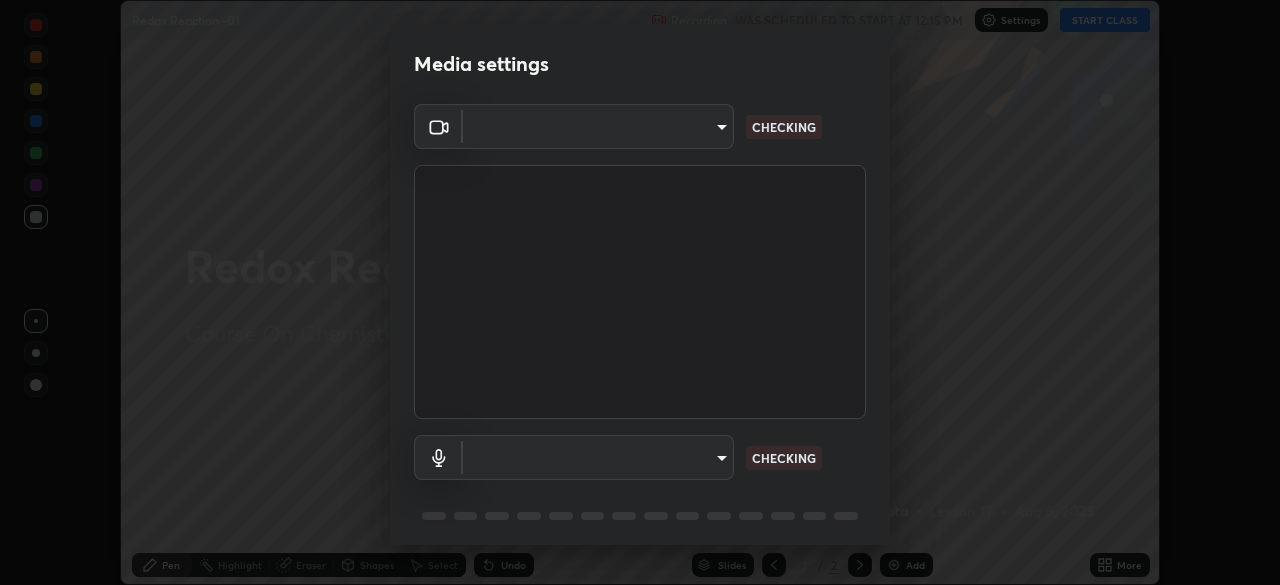 type on "bfa13ec11e3806c3eb92bf3b7126344263004e7e0ebf3fc0325b0f534c832c89" 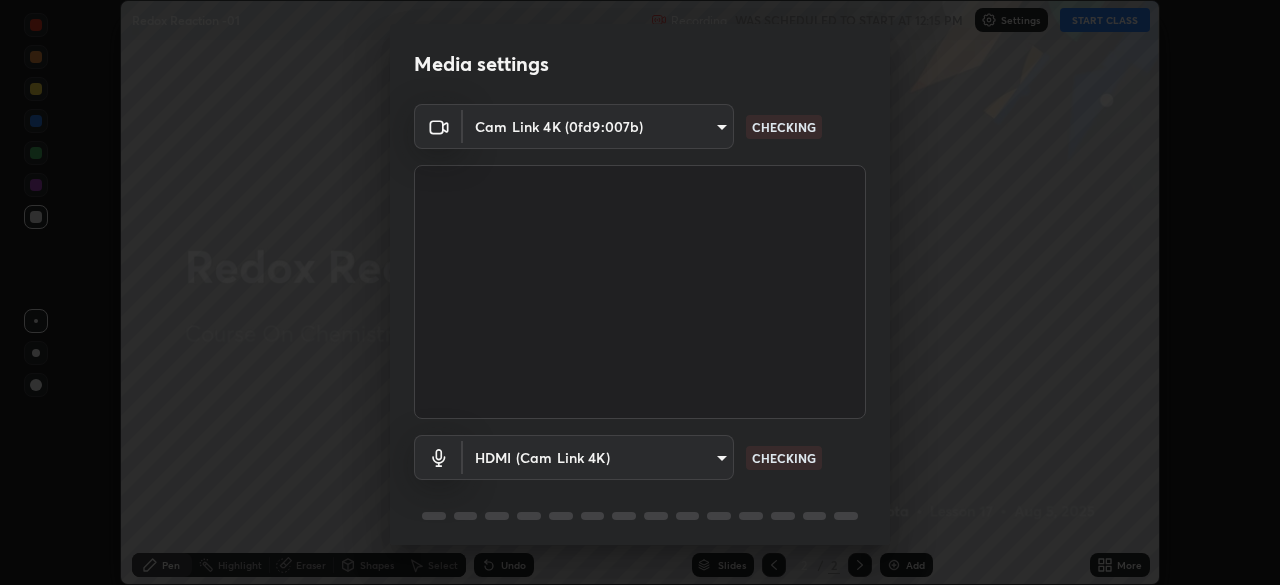 click on "Erase all Redox Reaction -01 Recording WAS SCHEDULED TO START AT  12:15 PM Settings START CLASS Setting up your live class Redox Reaction -01 • L17 of Course On Chemistry for NEET-Conquer-5 - 2026 [FIRST] [LAST] Pen Highlight Eraser Shapes Select Undo Slides 2 / 2 Add More No doubts shared Encourage your learners to ask a doubt for better clarity Report an issue Reason for reporting Buffering Chat not working Audio - Video sync issue Educator video quality low ​ Attach an image Report Media settings Cam Link 4K (0fd9:007b) bfa13ec11e3806c3eb92bf3b7126344263004e7e0ebf3fc0325b0f534c832c89 CHECKING HDMI (Cam Link 4K) 0386923fb9024cbaf178a4a2fd8e3b751ee26661207c8dbefa86137fe9378b42 CHECKING 1 / 5 Next" at bounding box center (640, 292) 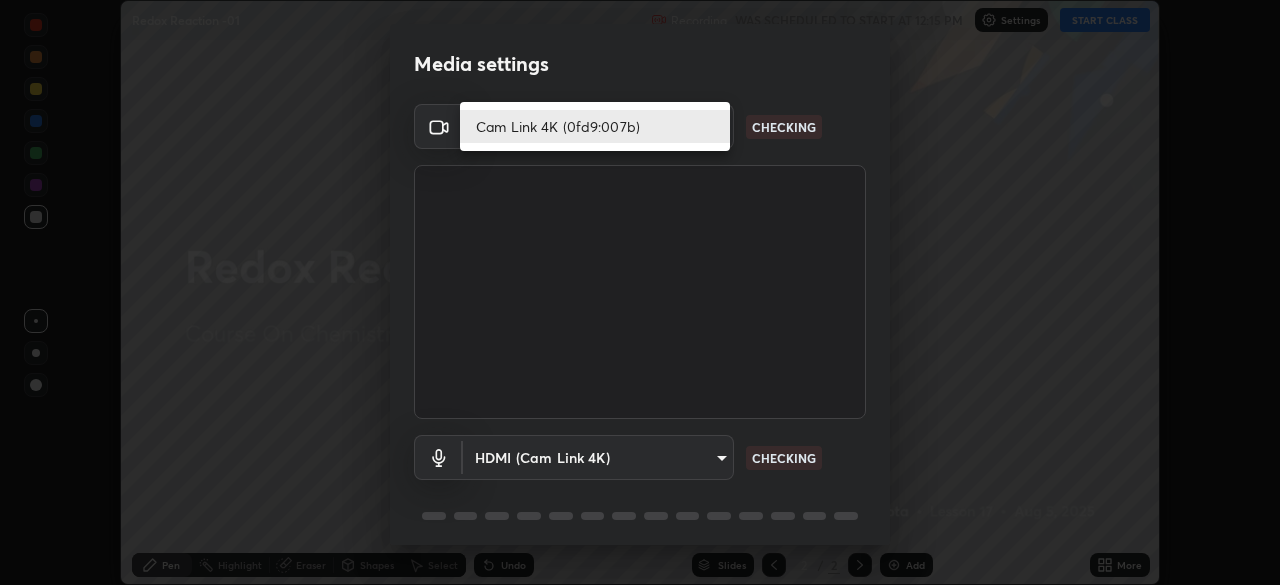click at bounding box center [640, 292] 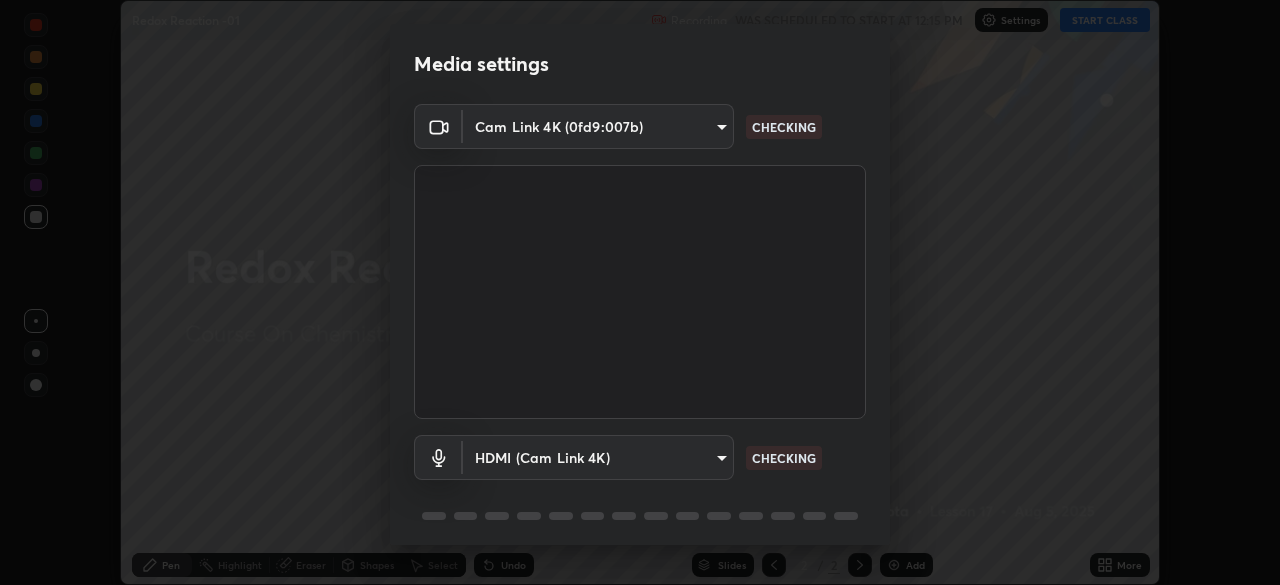click on "Erase all Redox Reaction -01 Recording WAS SCHEDULED TO START AT  12:15 PM Settings START CLASS Setting up your live class Redox Reaction -01 • L17 of Course On Chemistry for NEET-Conquer-5 - 2026 [FIRST] [LAST] Pen Highlight Eraser Shapes Select Undo Slides 2 / 2 Add More No doubts shared Encourage your learners to ask a doubt for better clarity Report an issue Reason for reporting Buffering Chat not working Audio - Video sync issue Educator video quality low ​ Attach an image Report Media settings Cam Link 4K (0fd9:007b) bfa13ec11e3806c3eb92bf3b7126344263004e7e0ebf3fc0325b0f534c832c89 CHECKING HDMI (Cam Link 4K) 0386923fb9024cbaf178a4a2fd8e3b751ee26661207c8dbefa86137fe9378b42 CHECKING 1 / 5 Next" at bounding box center [640, 292] 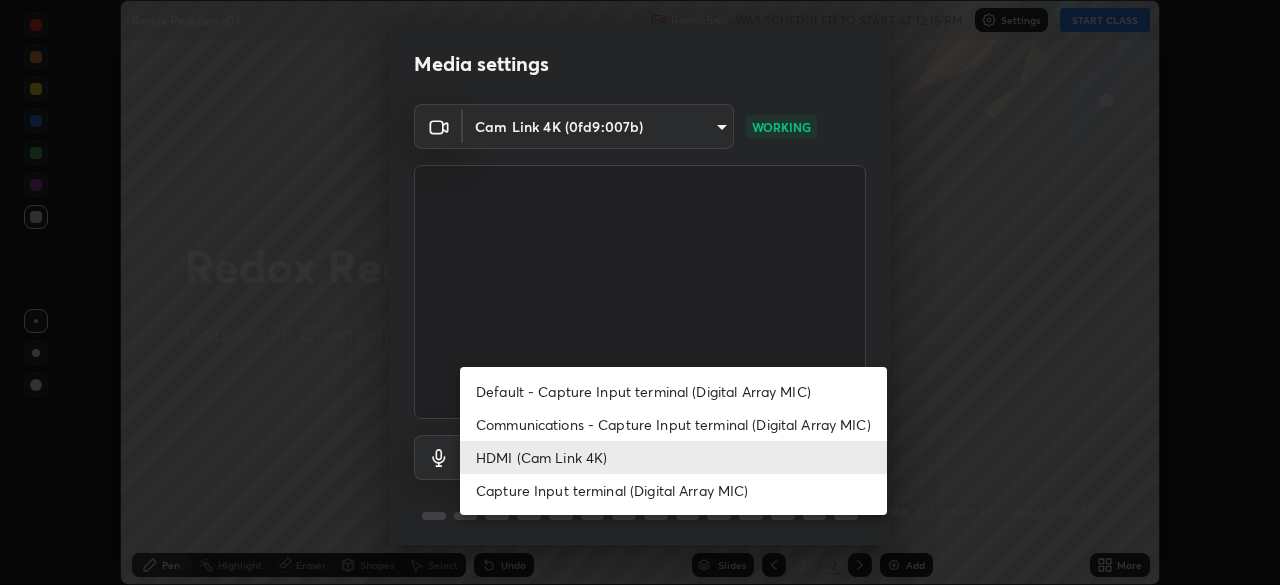click on "Default - Capture Input terminal (Digital Array MIC)" at bounding box center (673, 391) 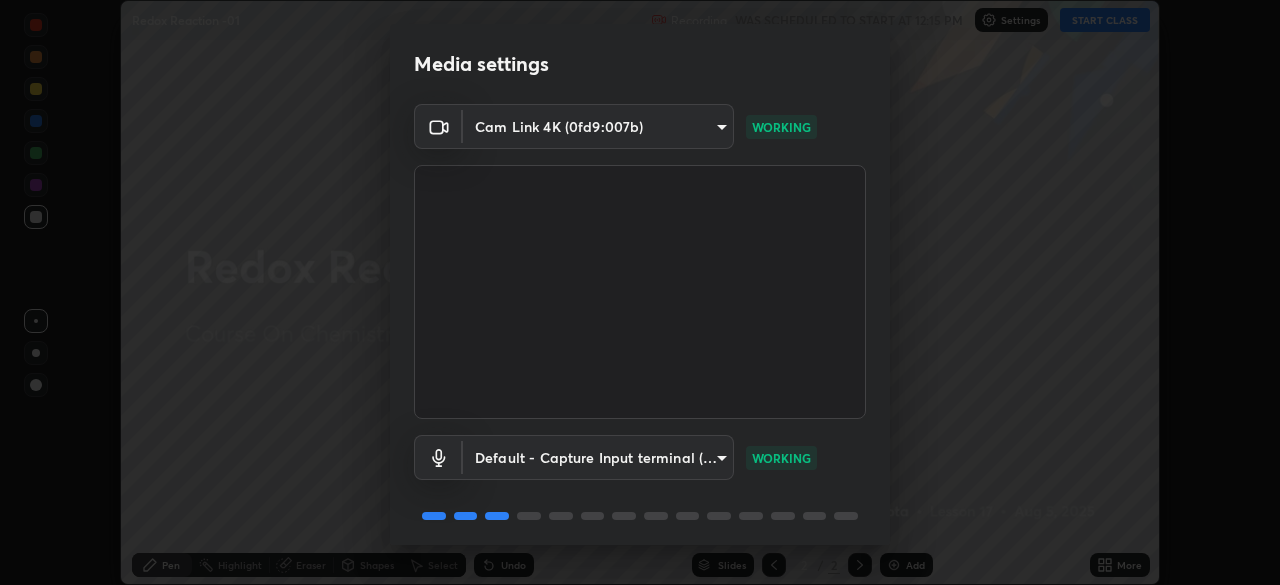 scroll, scrollTop: 71, scrollLeft: 0, axis: vertical 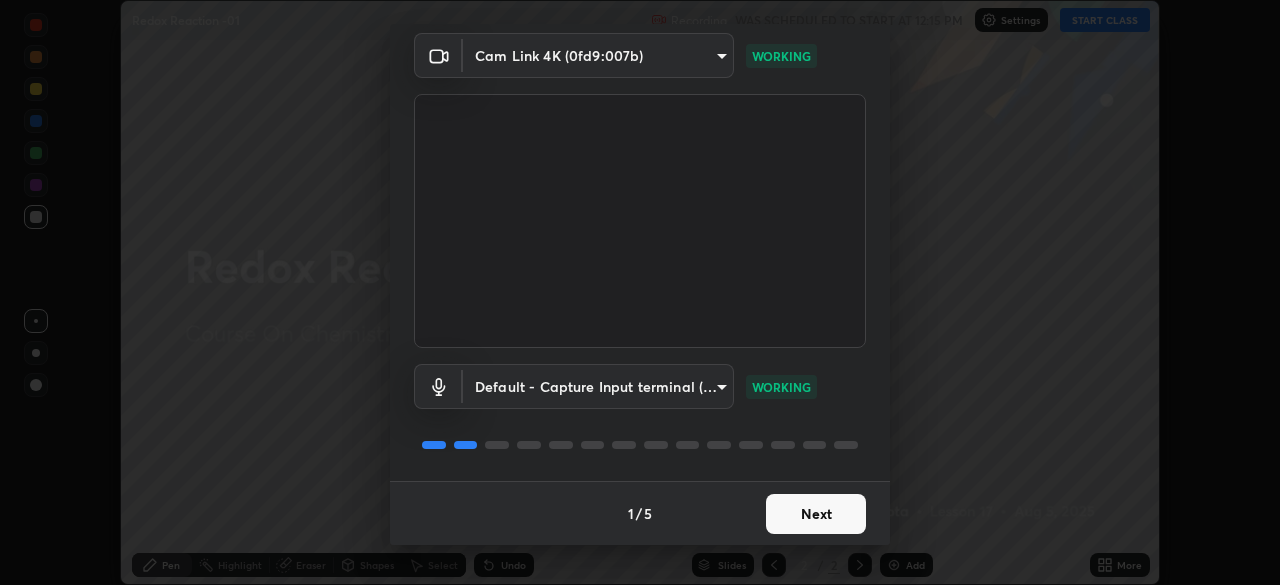 click on "Next" at bounding box center [816, 514] 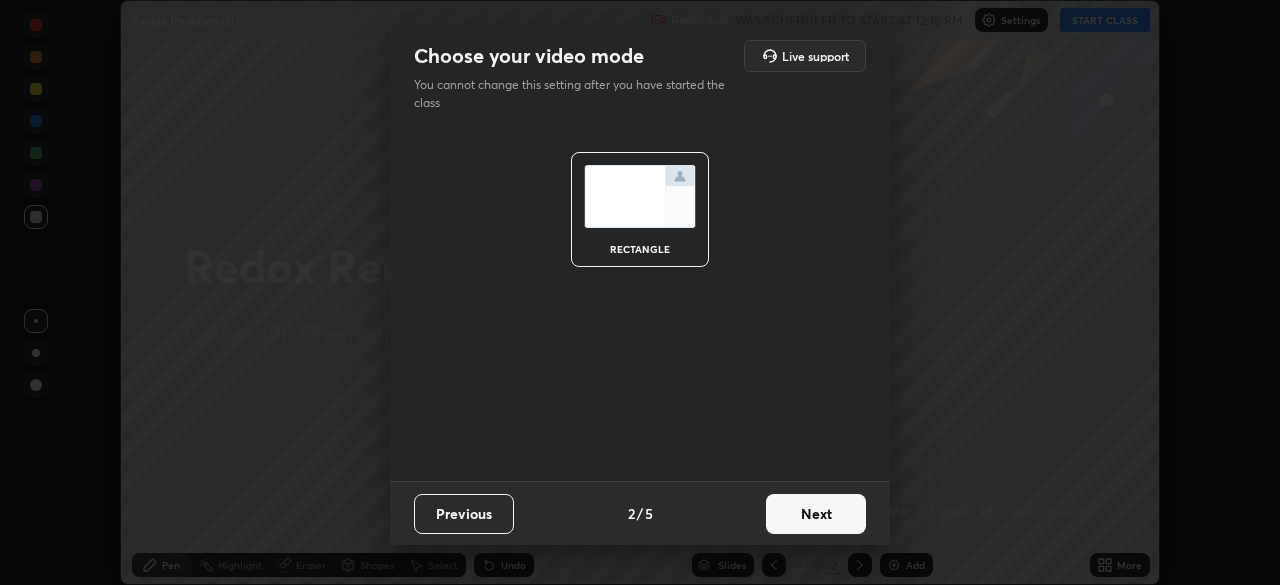 scroll, scrollTop: 0, scrollLeft: 0, axis: both 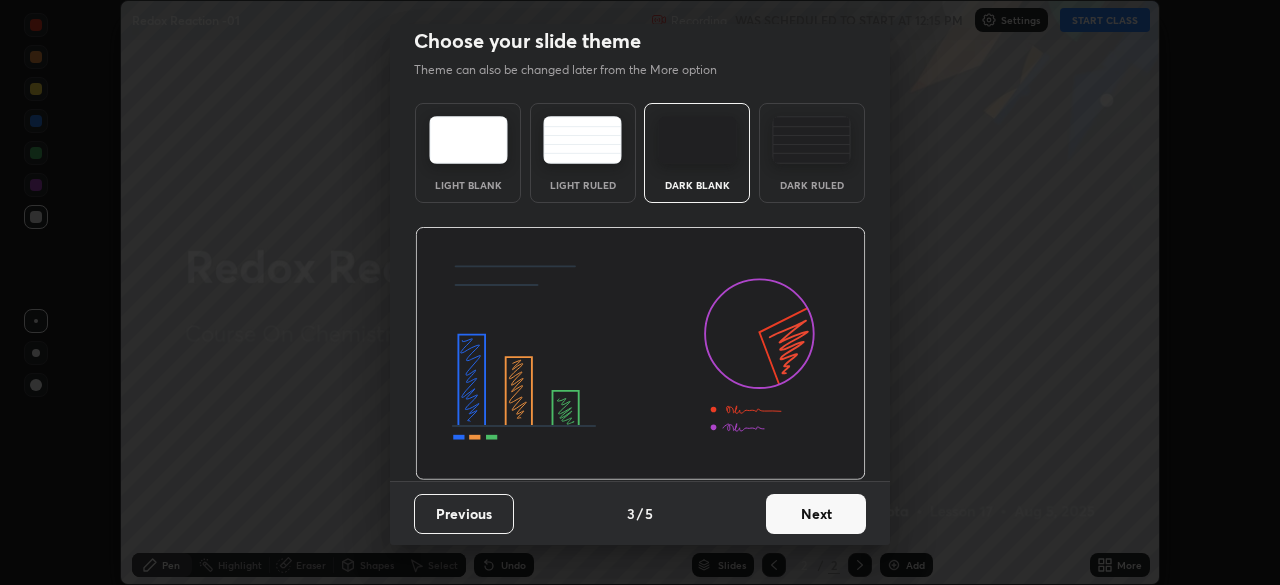 click on "Next" at bounding box center (816, 514) 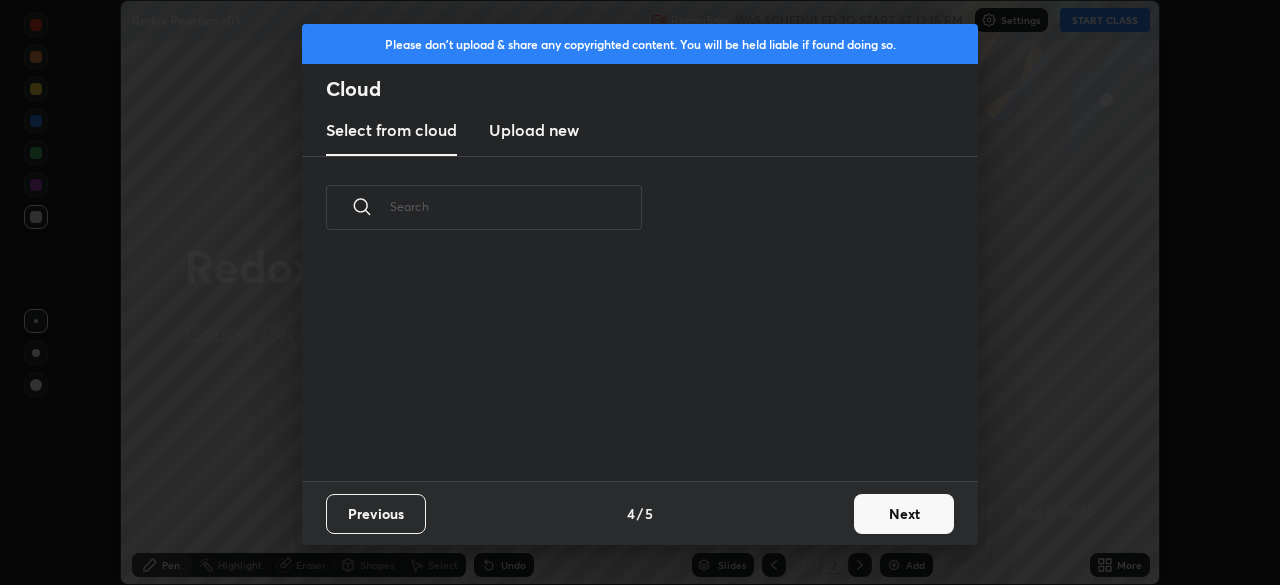 scroll, scrollTop: 7, scrollLeft: 11, axis: both 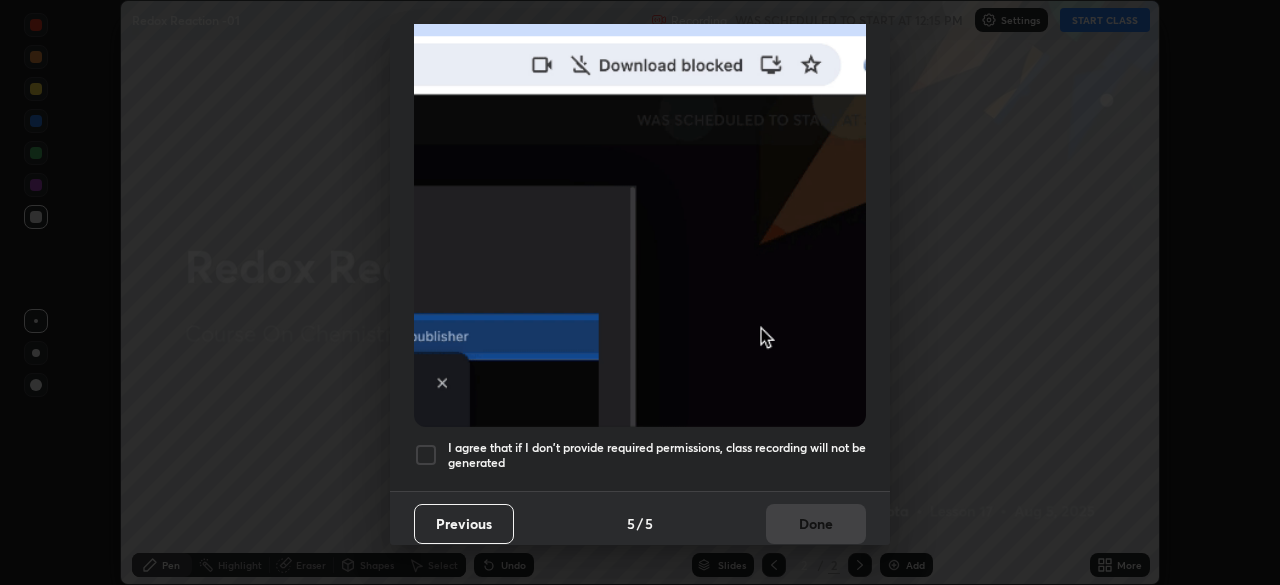 click on "I agree that if I don't provide required permissions, class recording will not be generated" at bounding box center [657, 455] 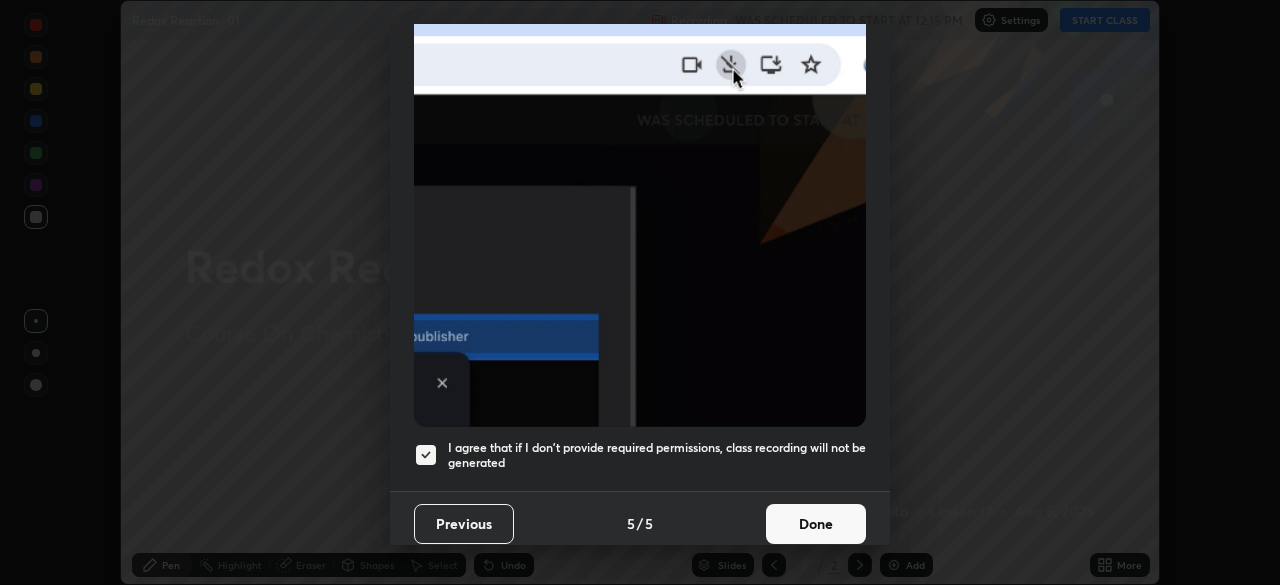 click on "Done" at bounding box center (816, 524) 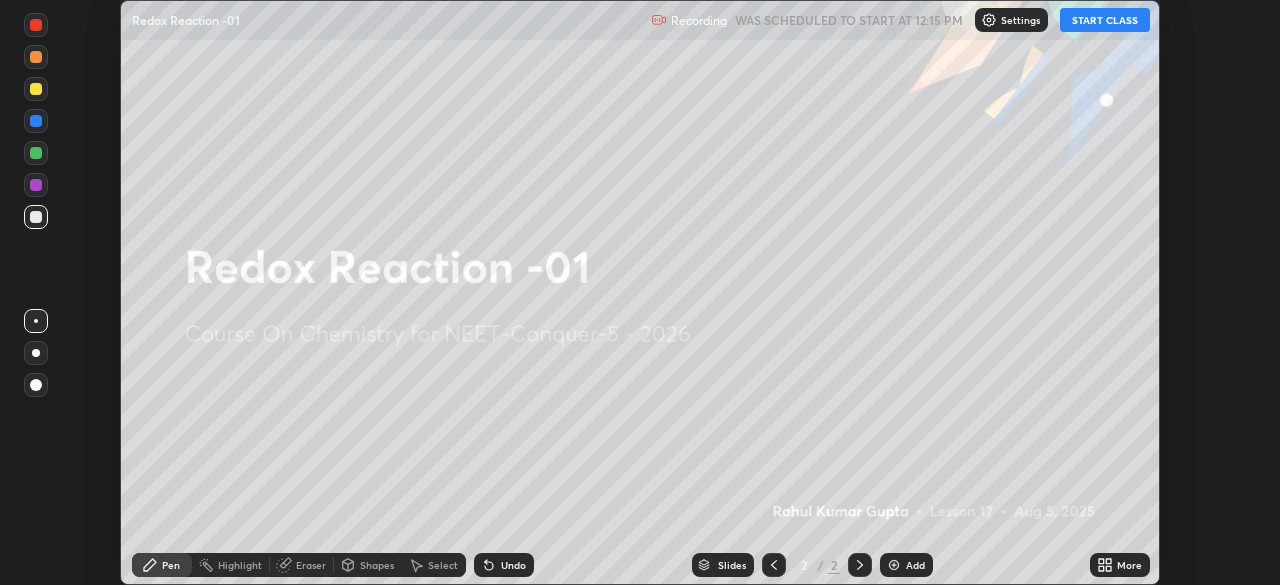 click on "START CLASS" at bounding box center (1105, 20) 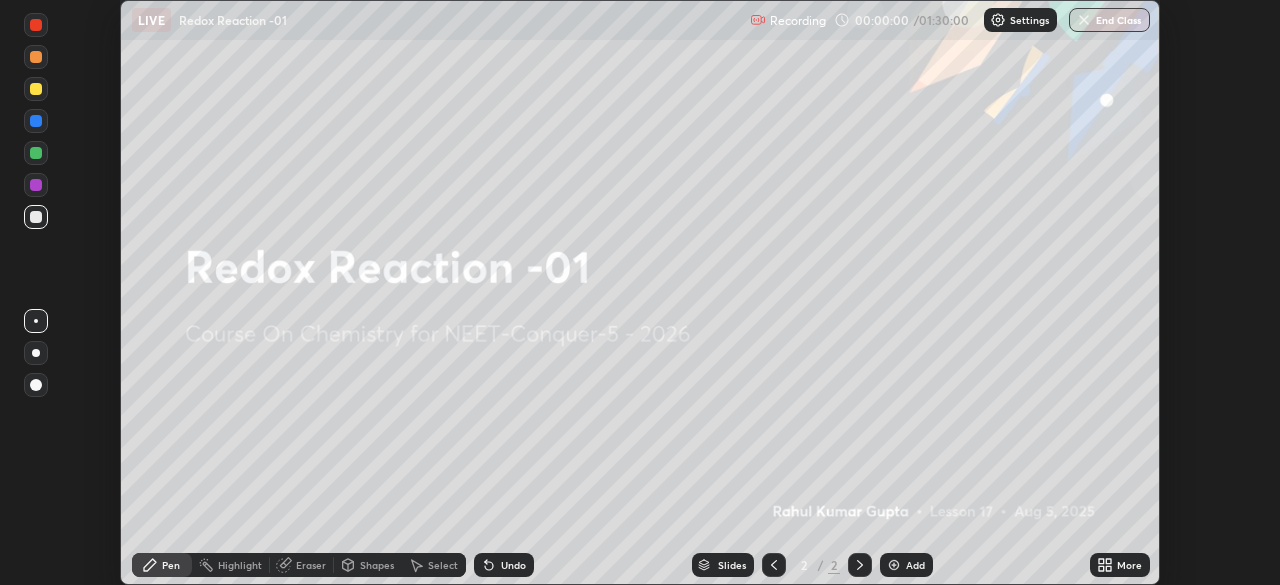 click on "More" at bounding box center (1129, 565) 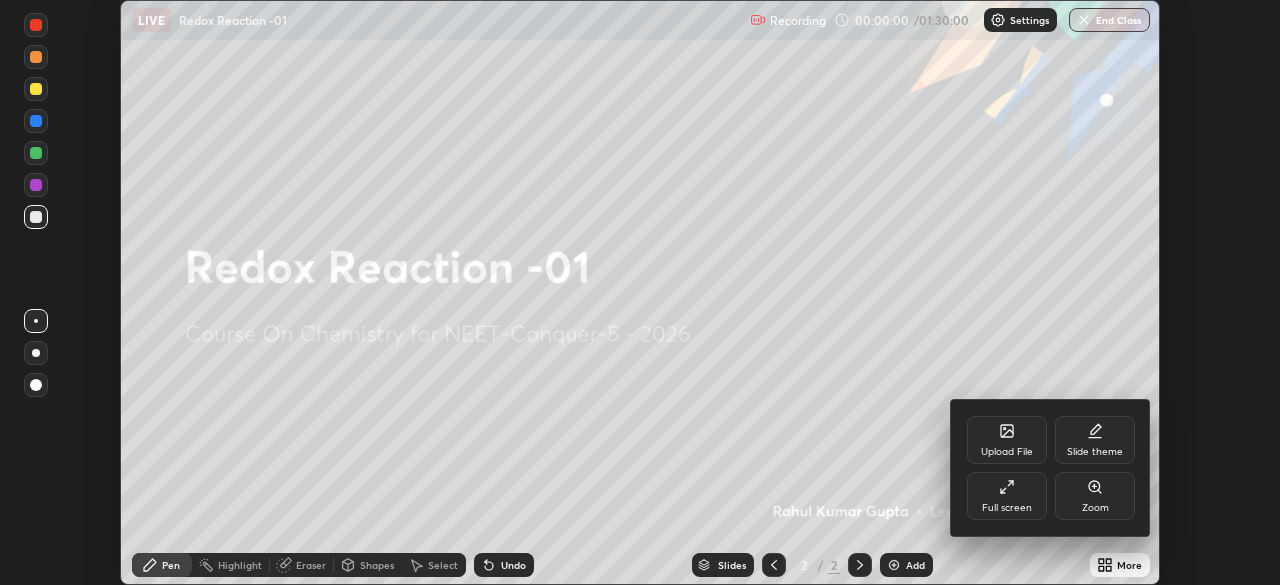 click 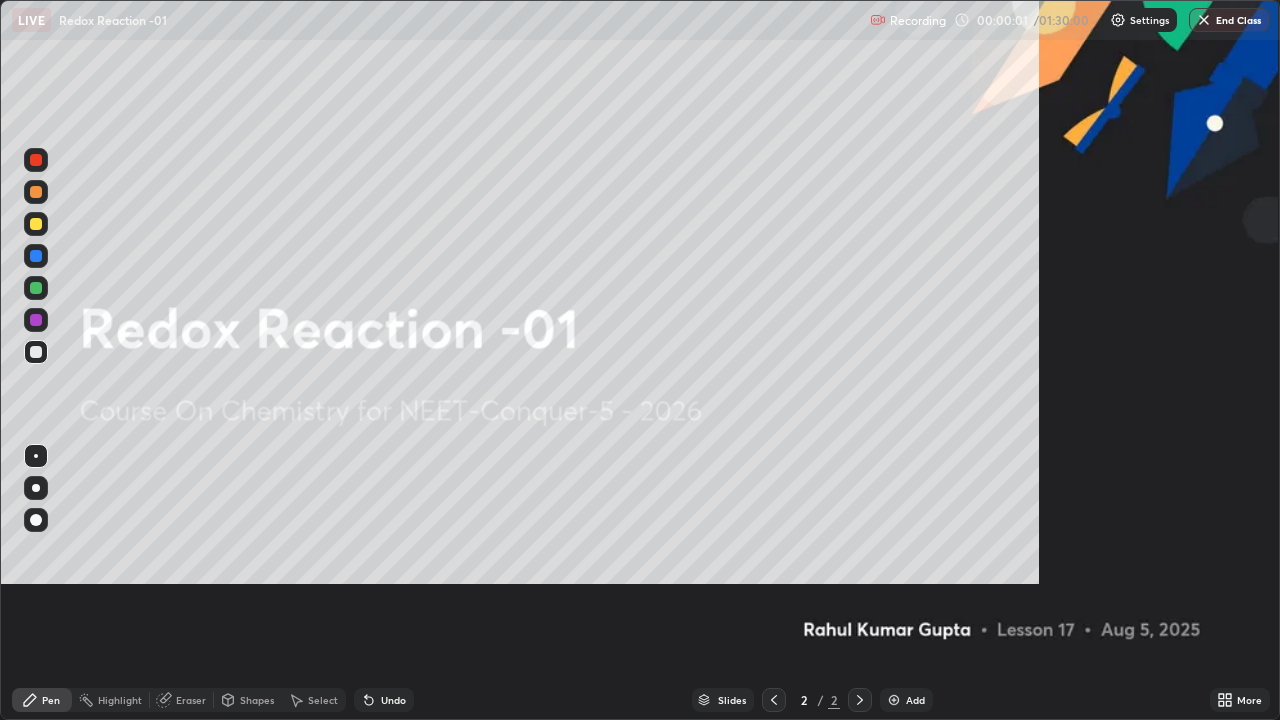 scroll, scrollTop: 99280, scrollLeft: 98720, axis: both 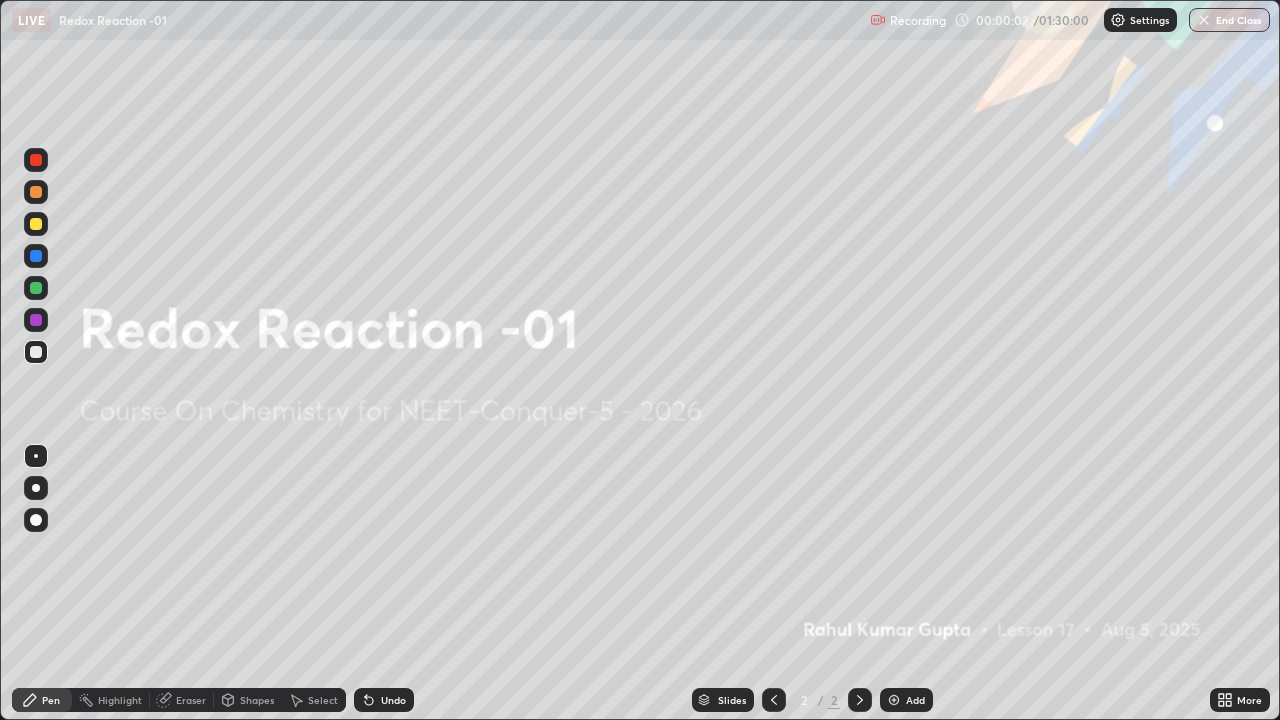 click at bounding box center (36, 488) 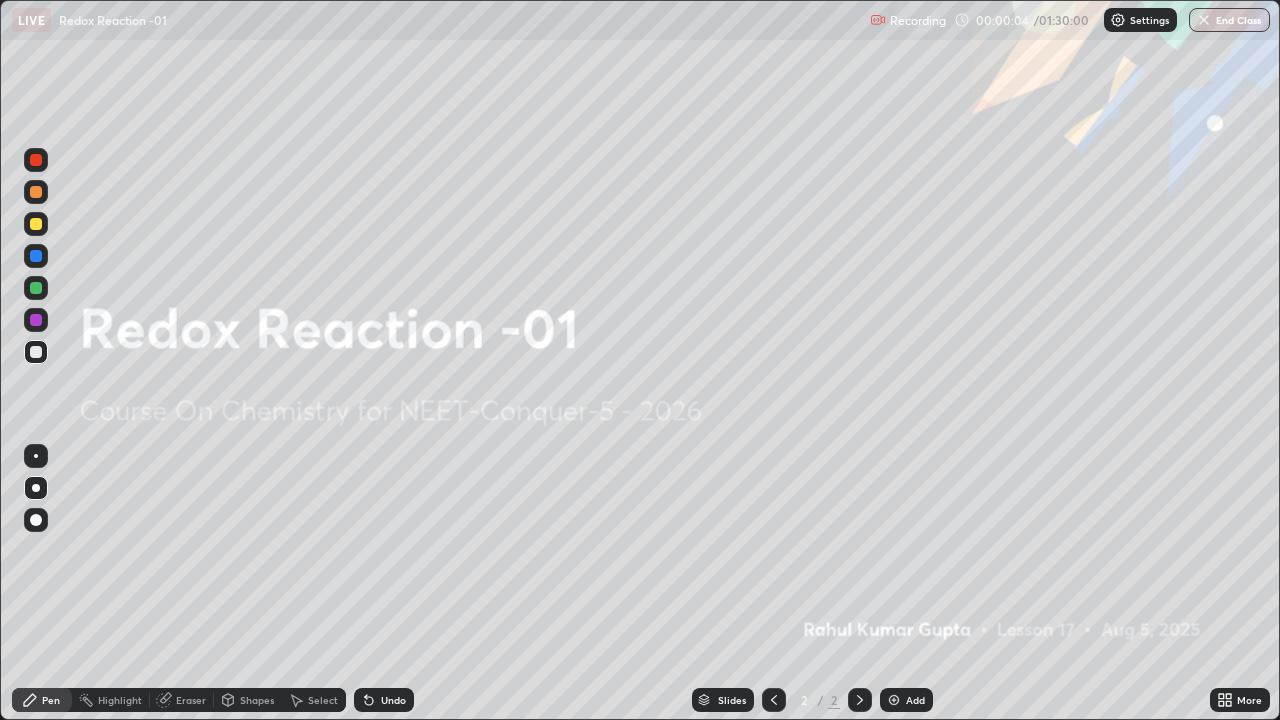 click at bounding box center [36, 192] 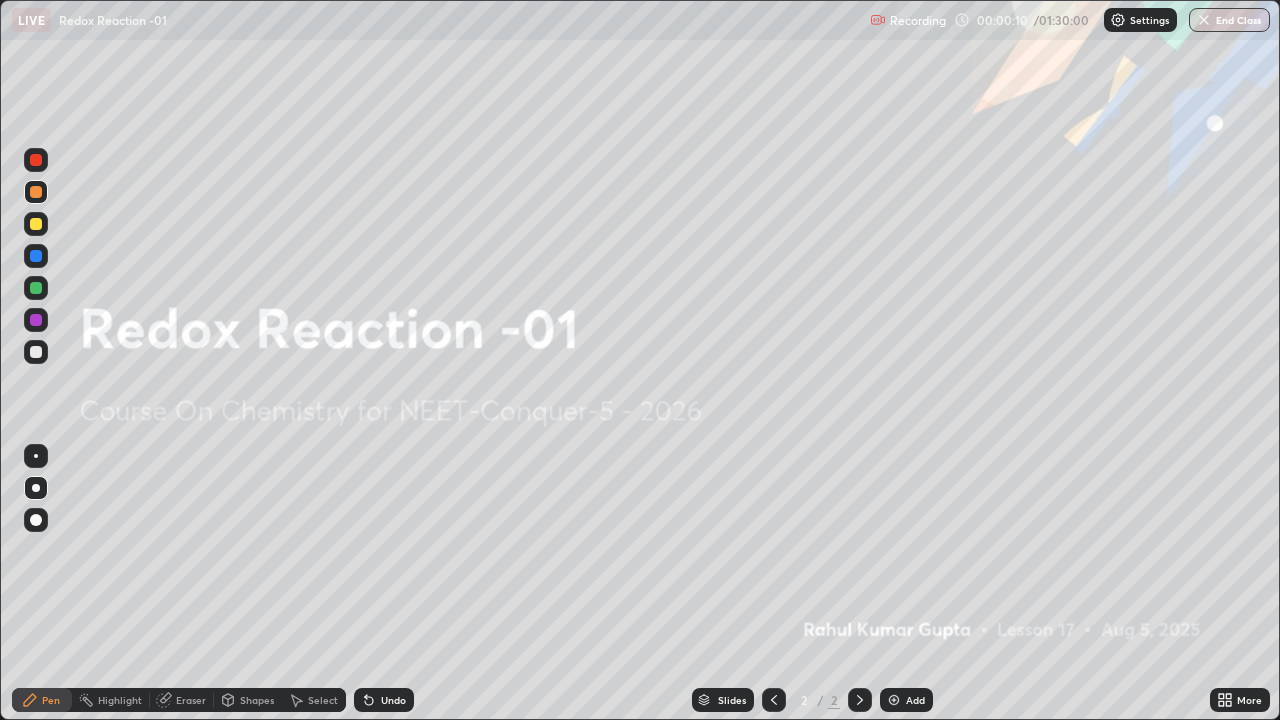 click on "Add" at bounding box center [915, 700] 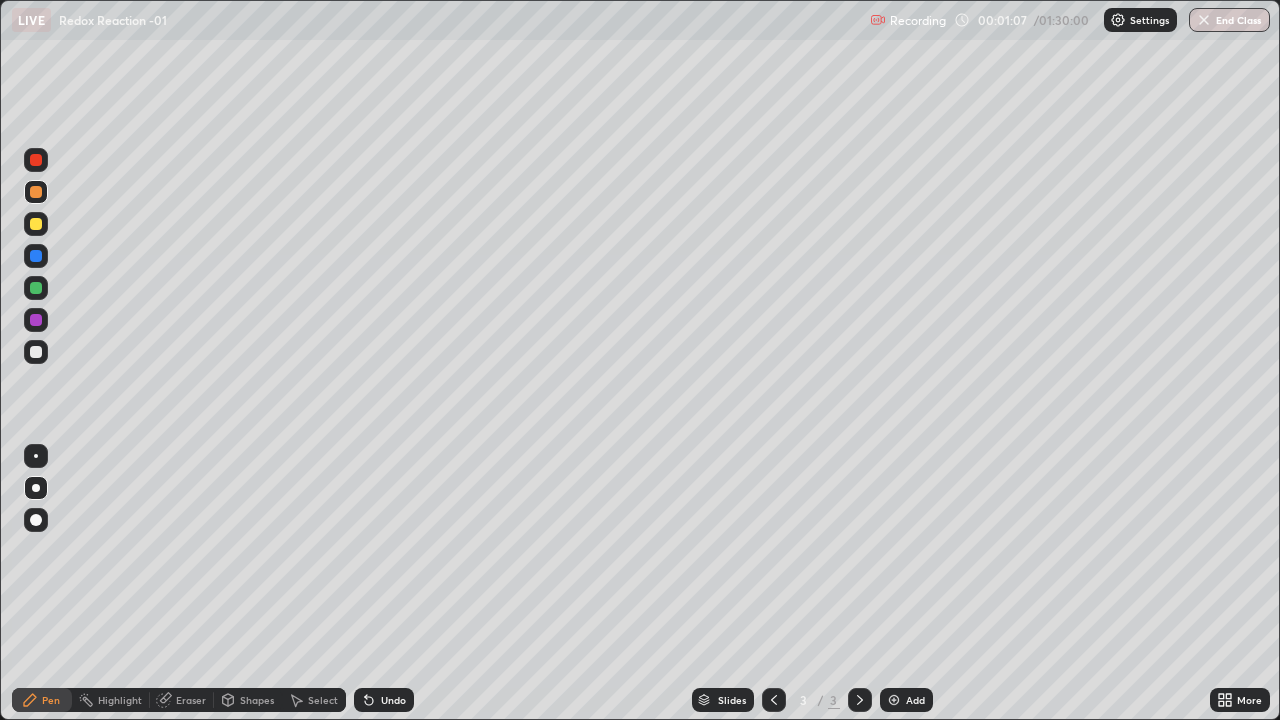 click on "Shapes" at bounding box center (257, 700) 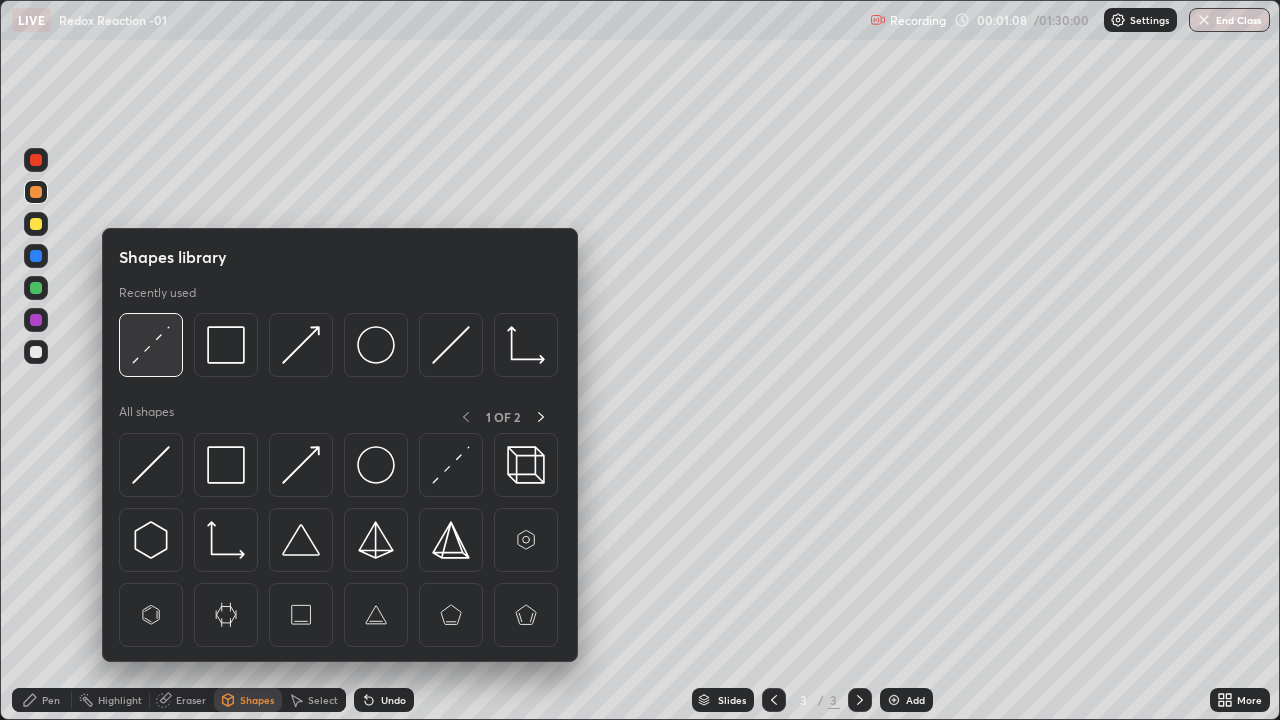 click at bounding box center [151, 345] 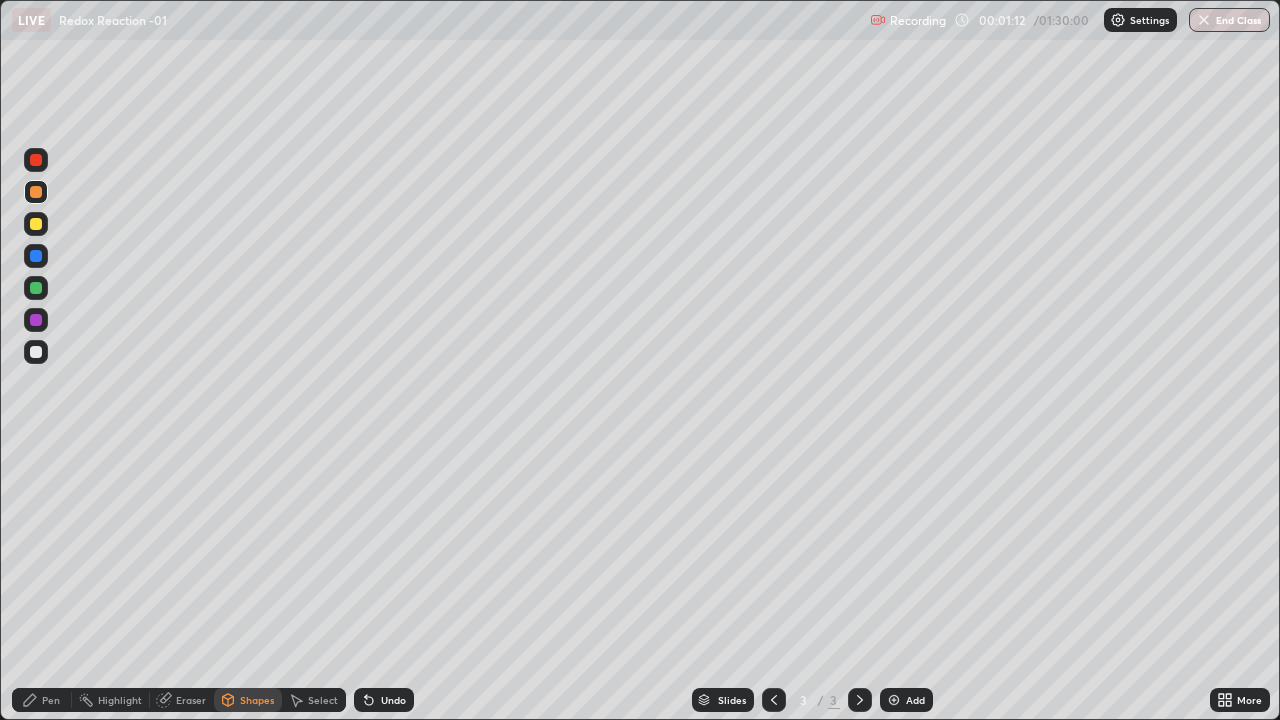 click on "Pen" at bounding box center (51, 700) 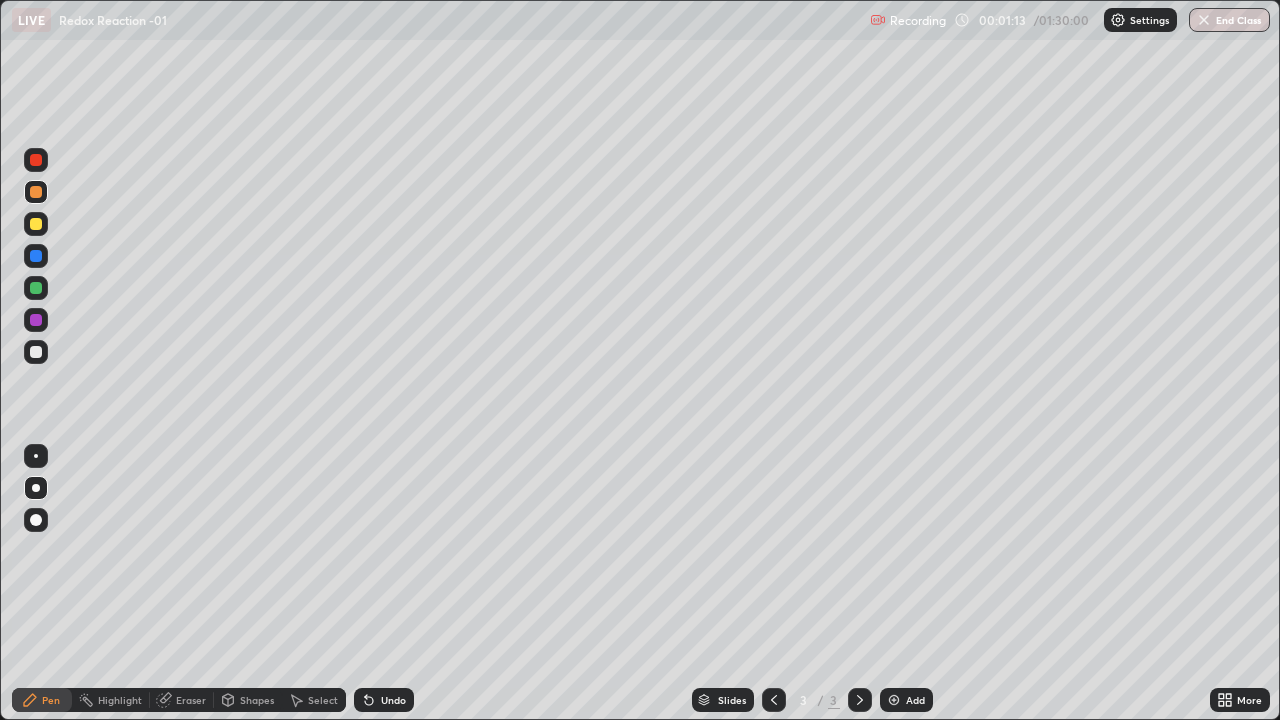 click at bounding box center [36, 352] 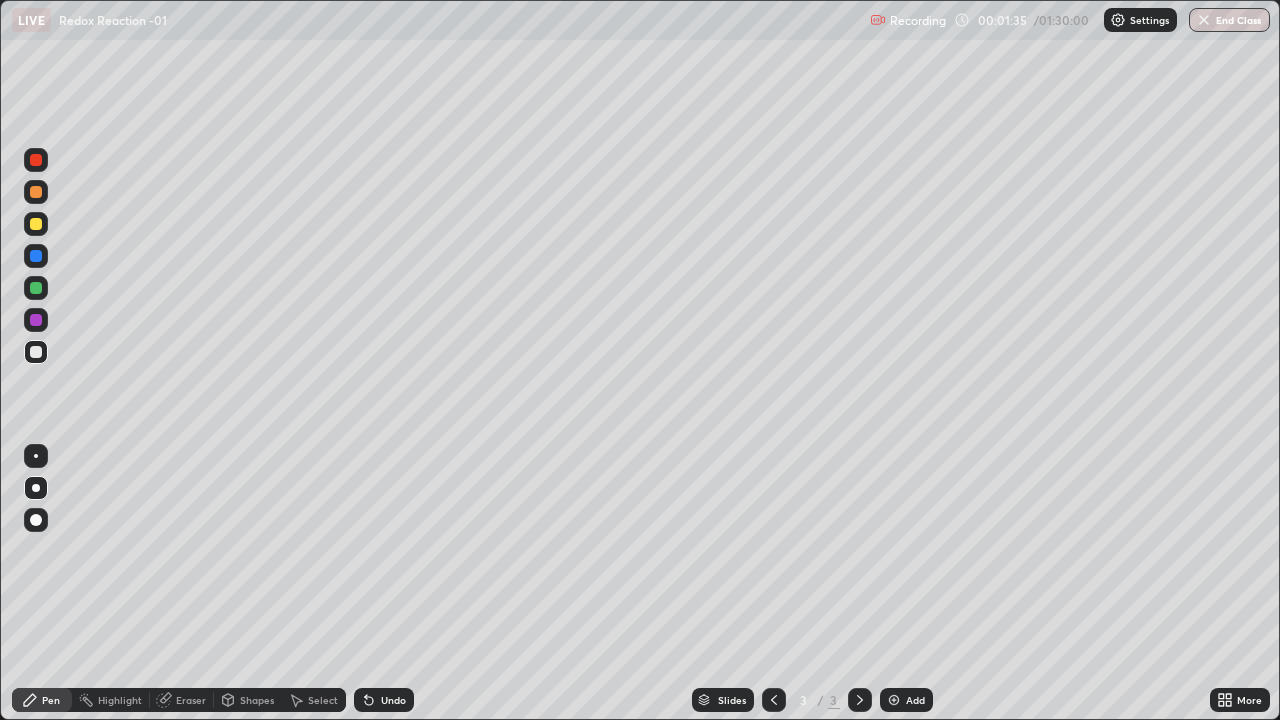 click at bounding box center (36, 224) 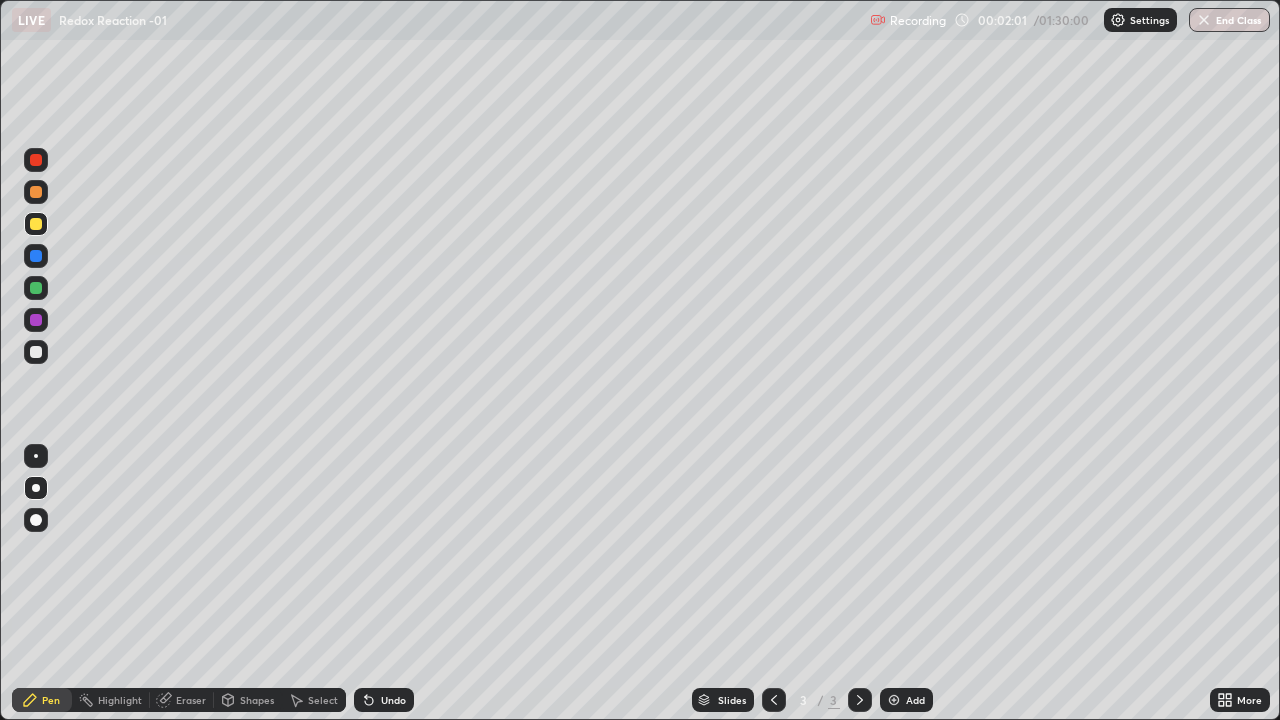 click at bounding box center [36, 352] 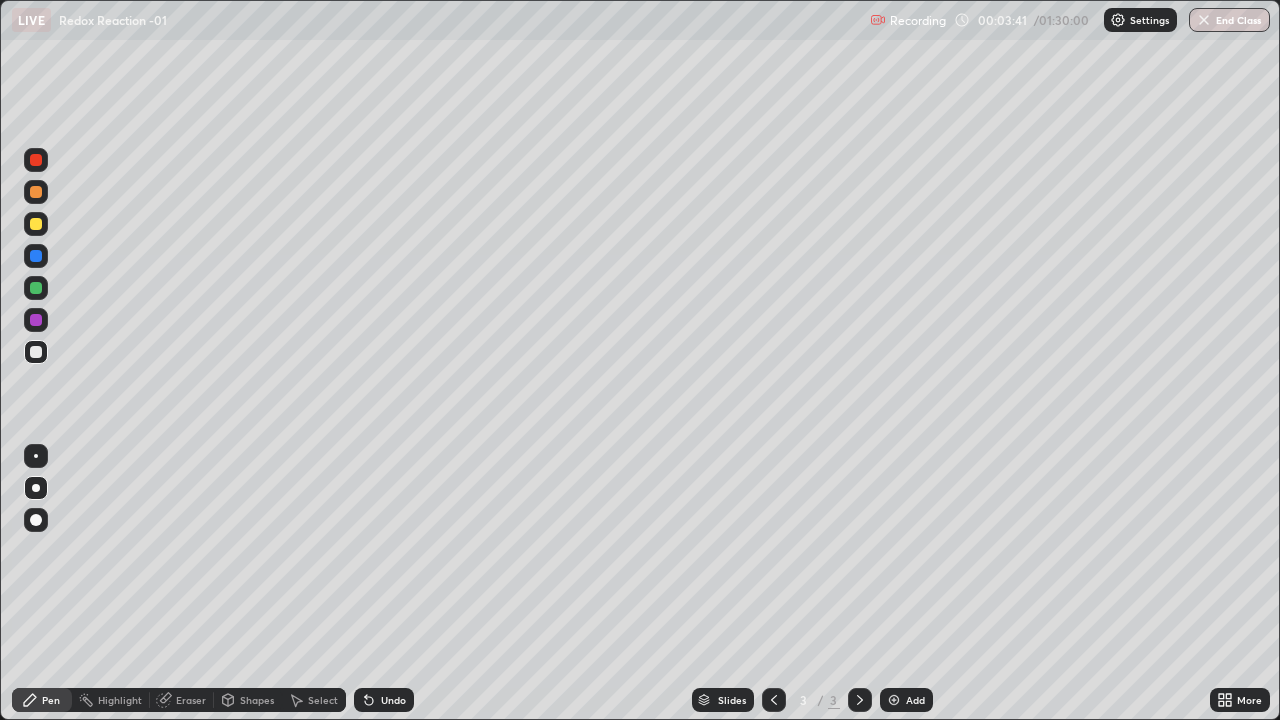 click at bounding box center (36, 224) 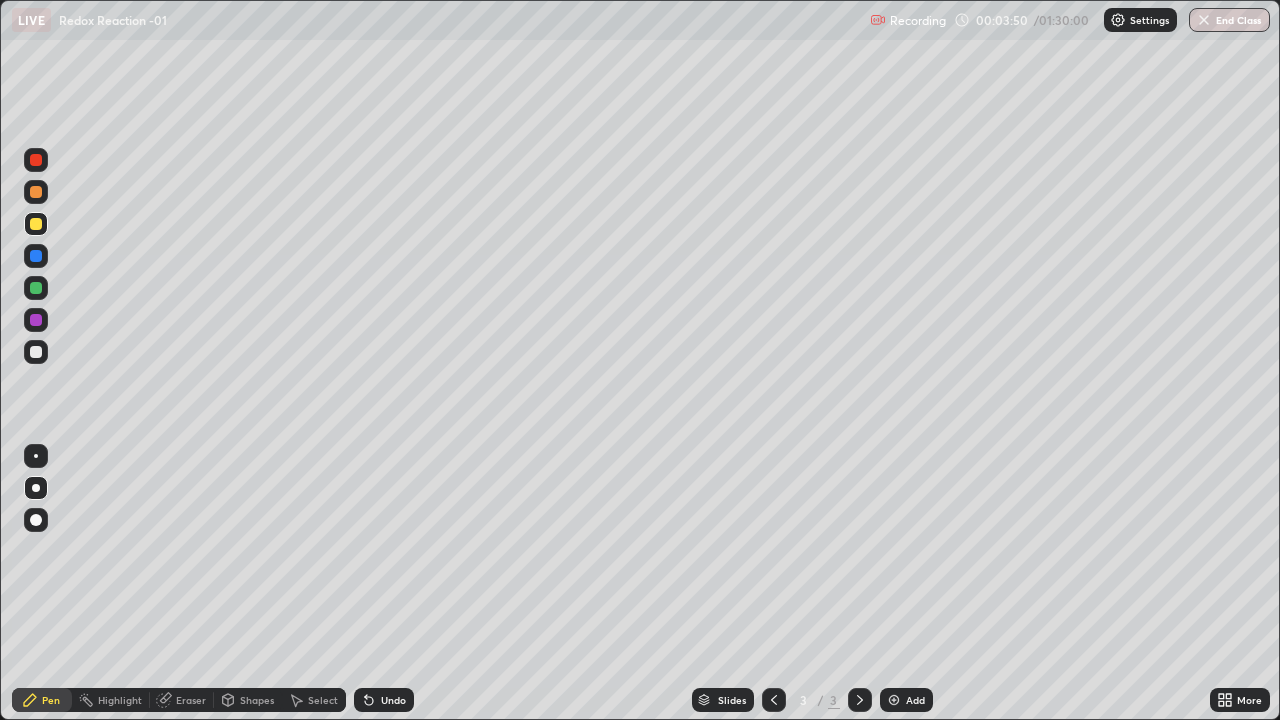 click on "Undo" at bounding box center (384, 700) 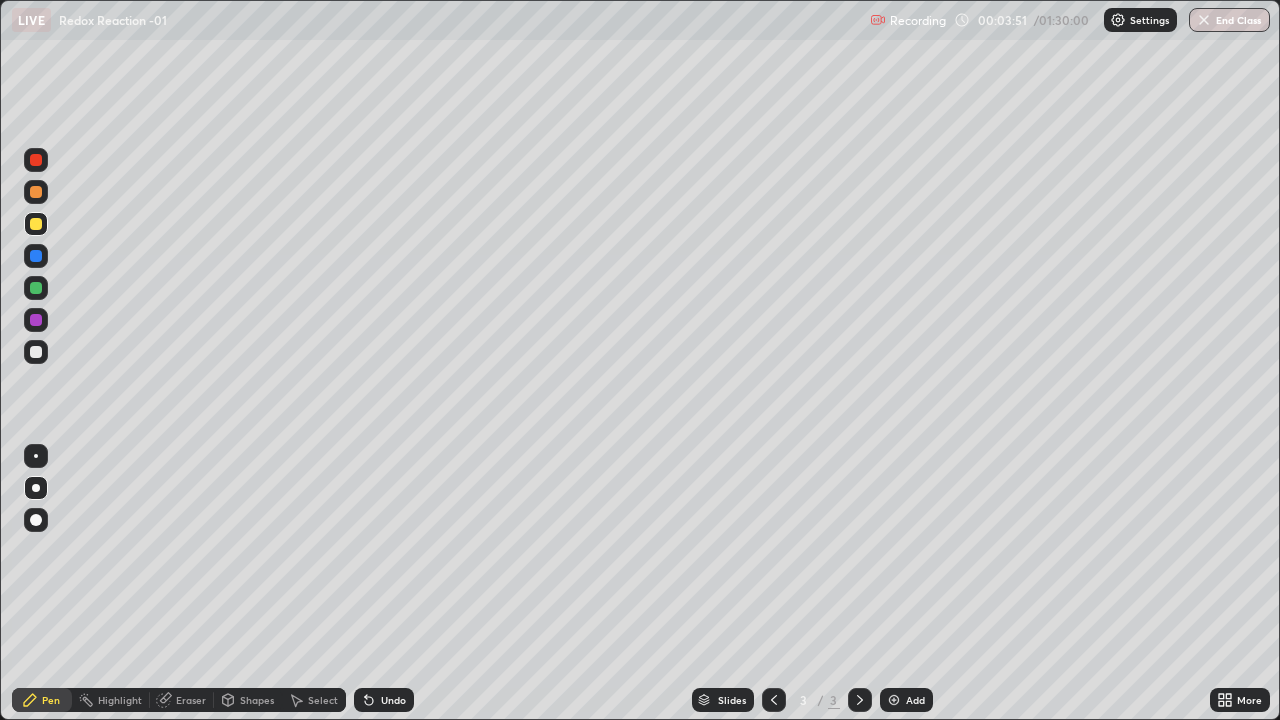 click on "Undo" at bounding box center (393, 700) 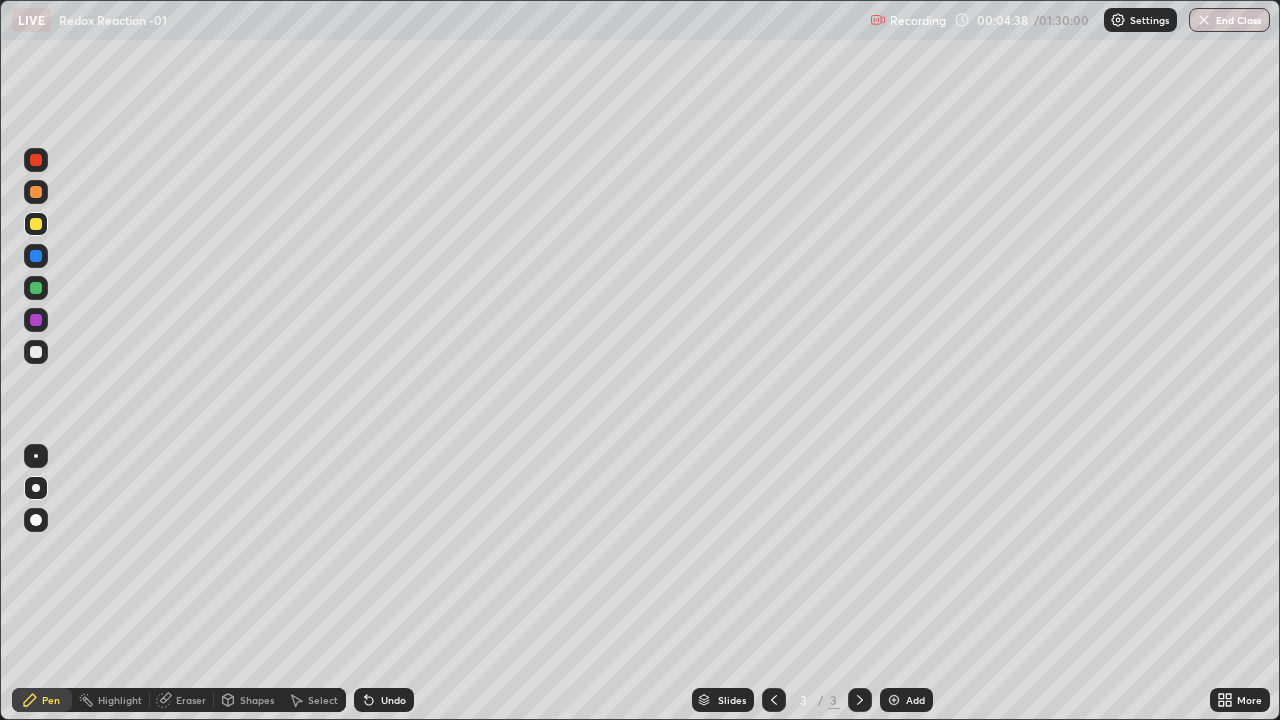 click on "Undo" at bounding box center [393, 700] 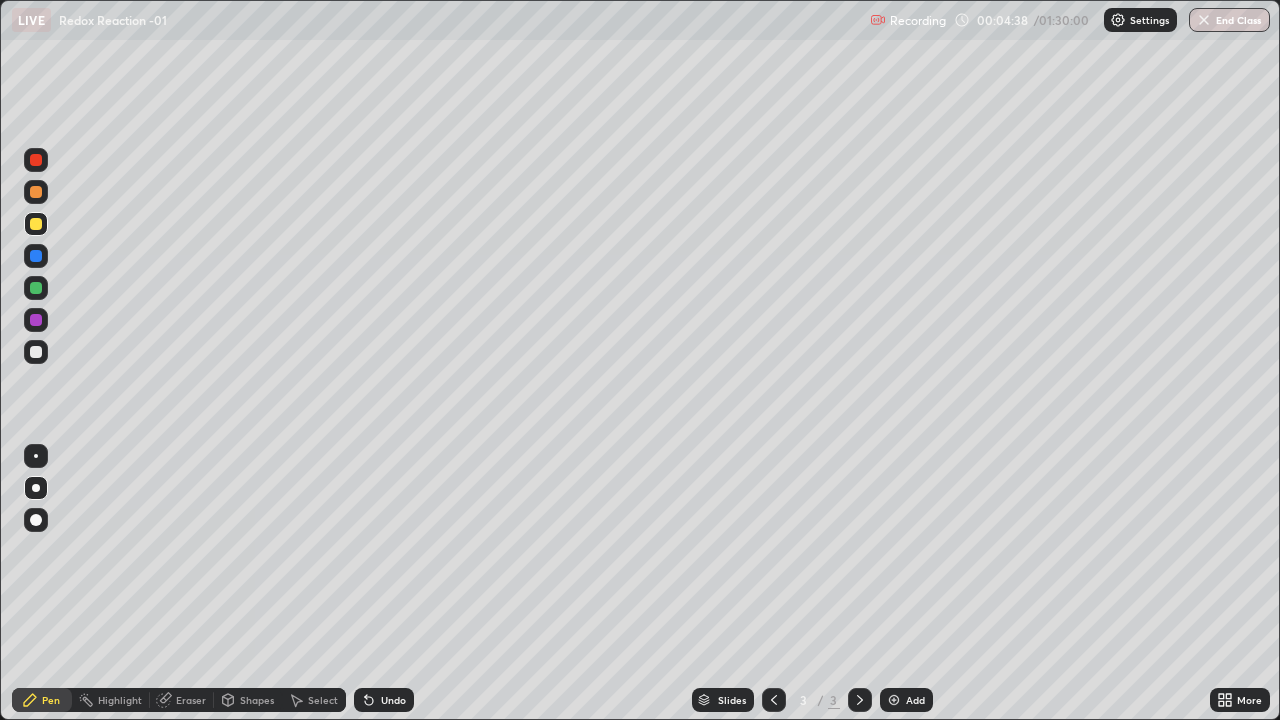 click on "Undo" at bounding box center [393, 700] 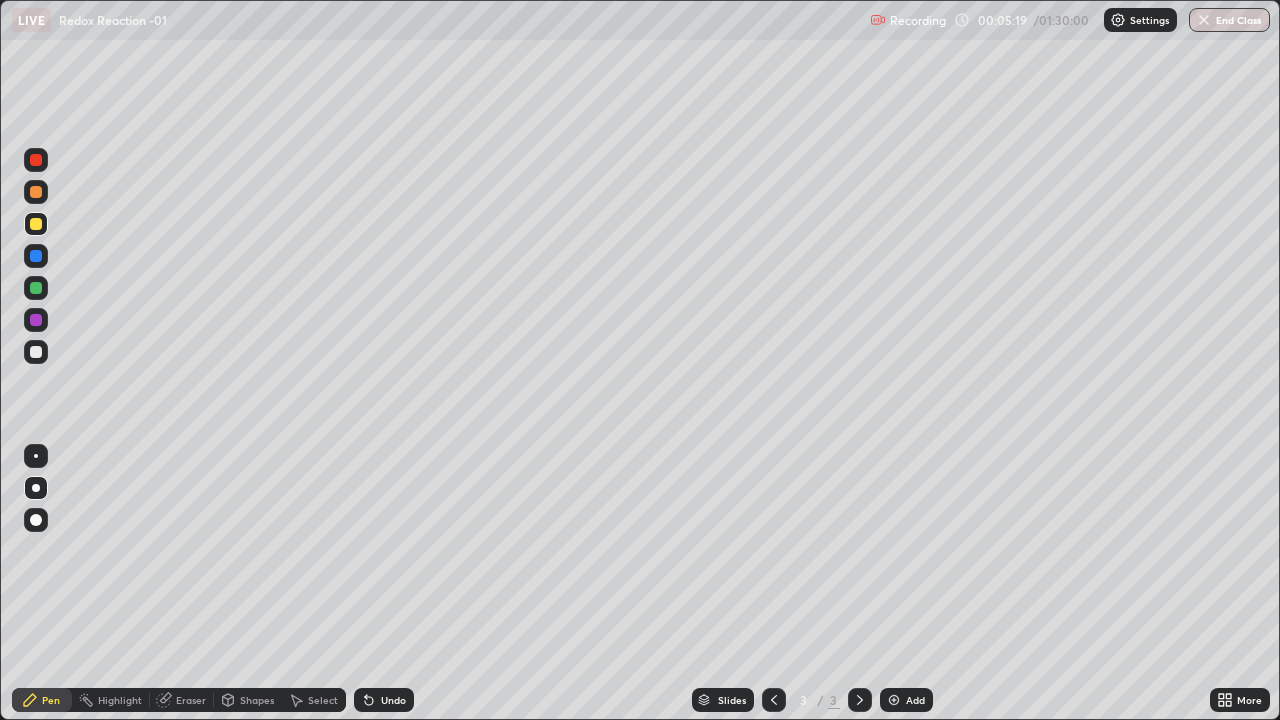 click on "LIVE Redox Reaction -01" at bounding box center [437, 20] 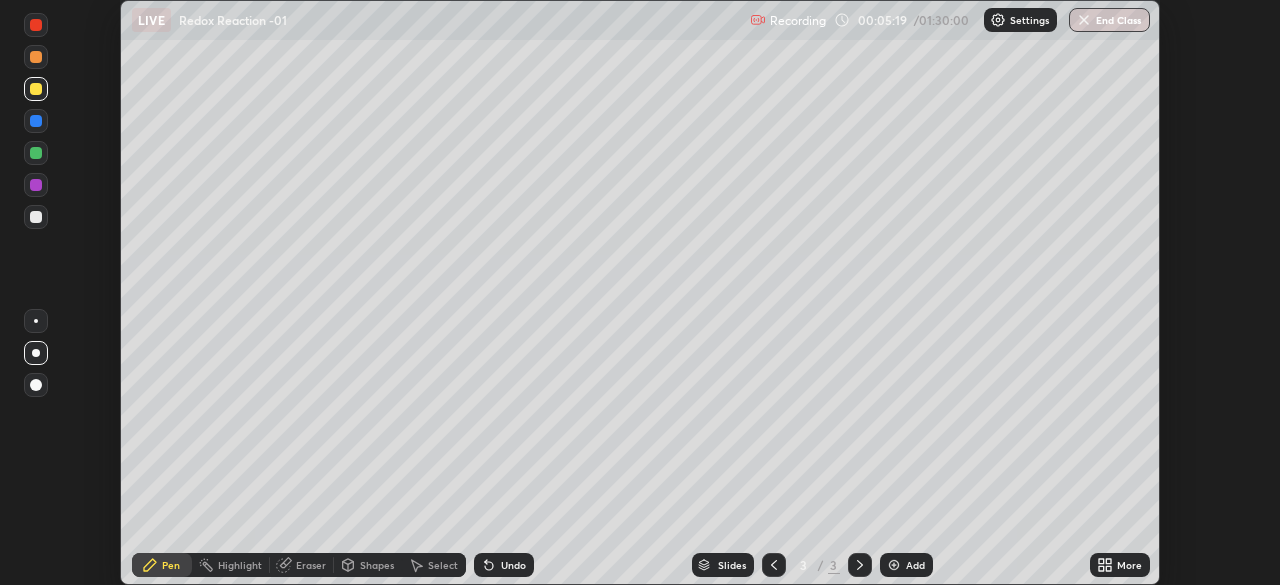 scroll, scrollTop: 585, scrollLeft: 1280, axis: both 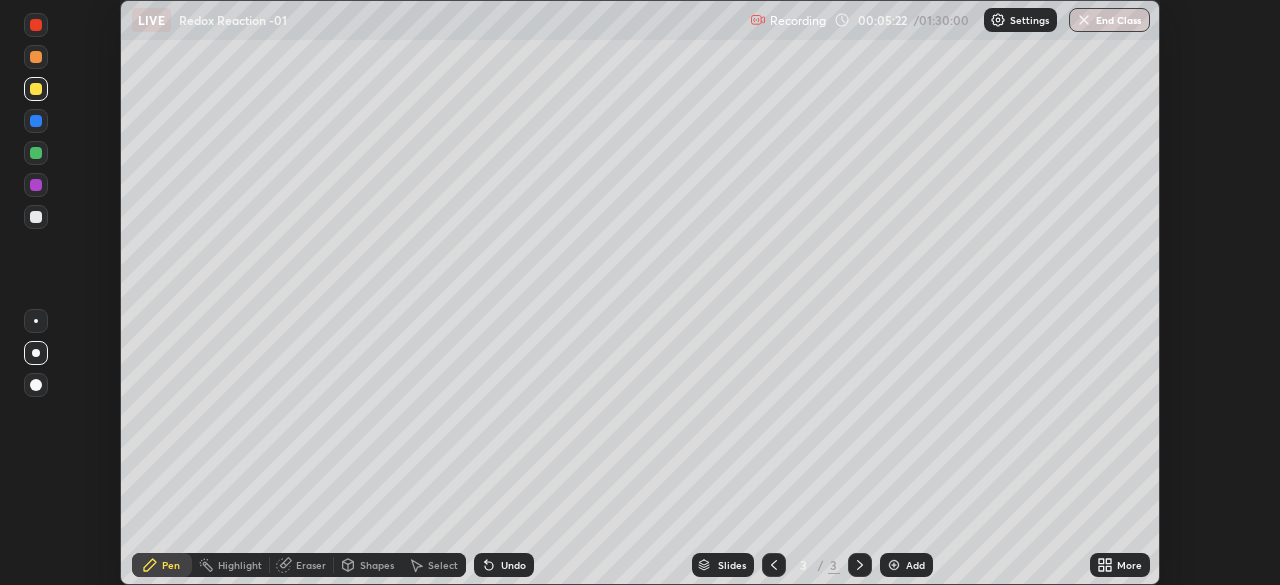 click on "More" at bounding box center (1129, 565) 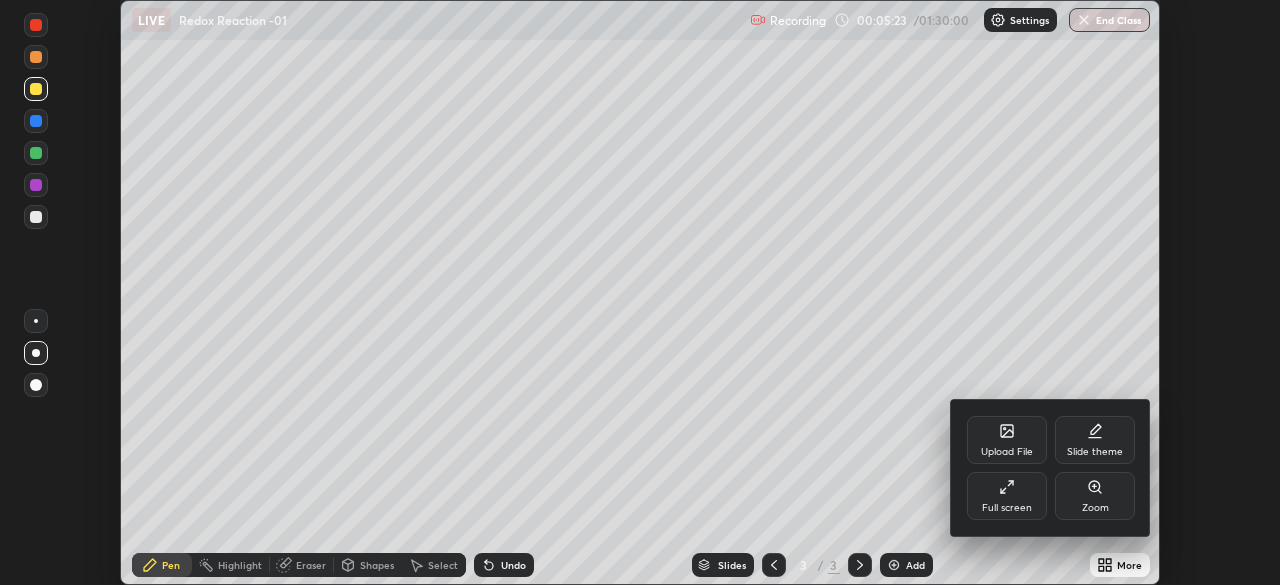 click on "Full screen" at bounding box center [1007, 496] 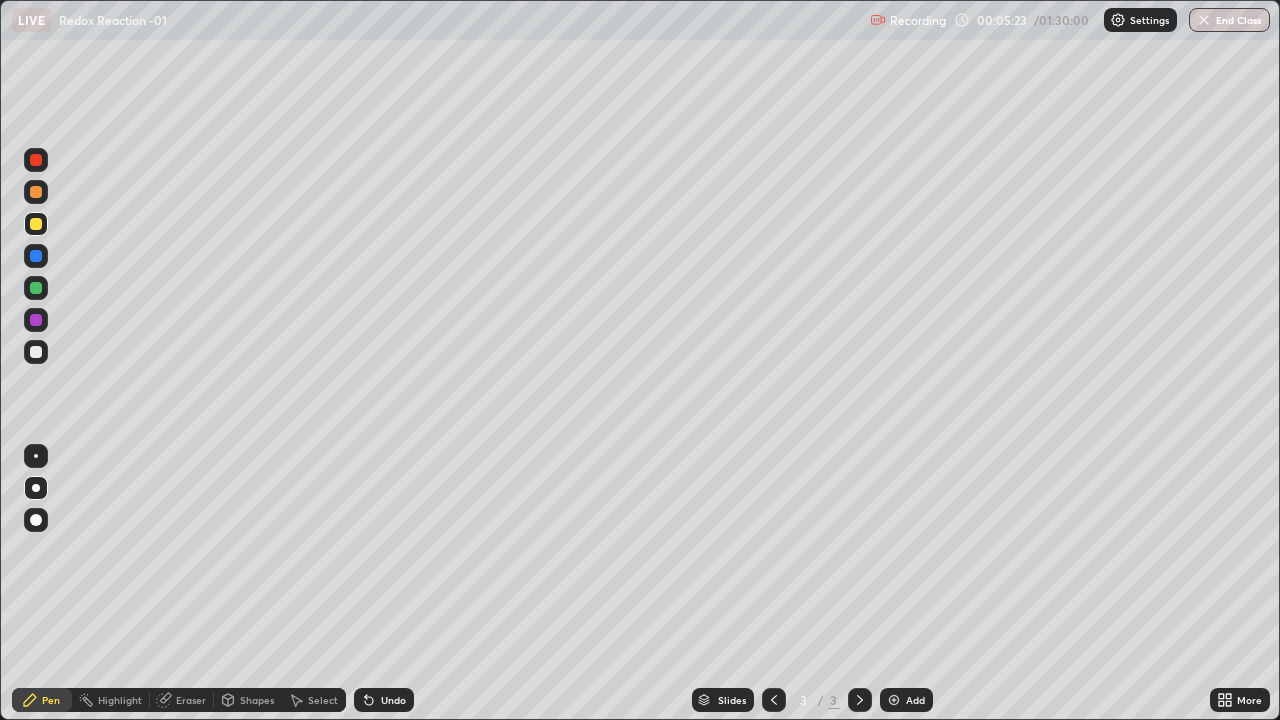 scroll, scrollTop: 99280, scrollLeft: 98720, axis: both 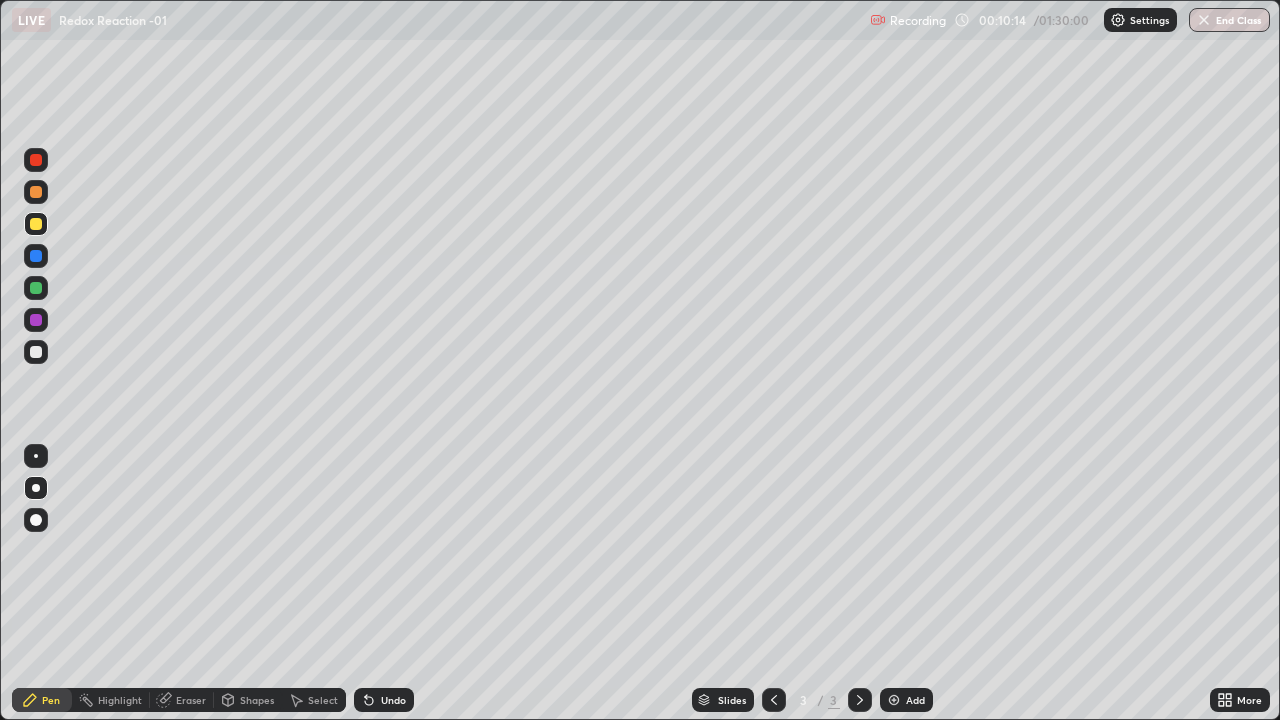 click at bounding box center (36, 352) 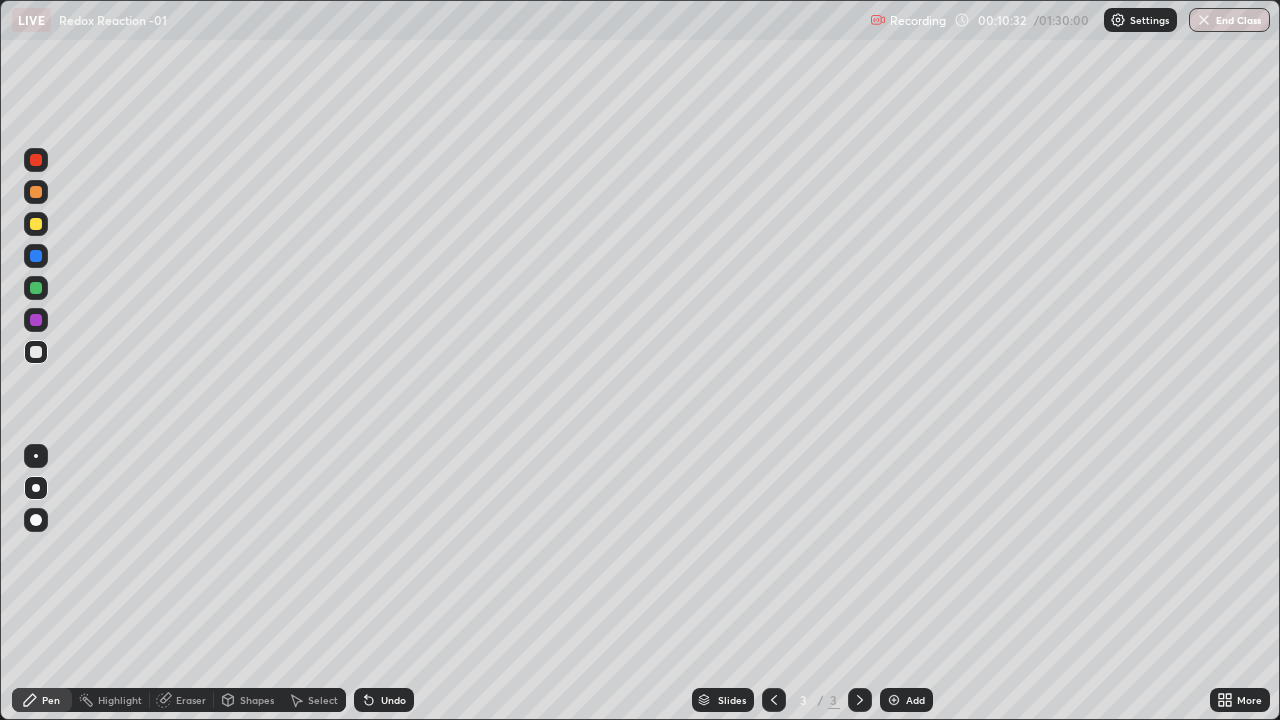 click at bounding box center (36, 352) 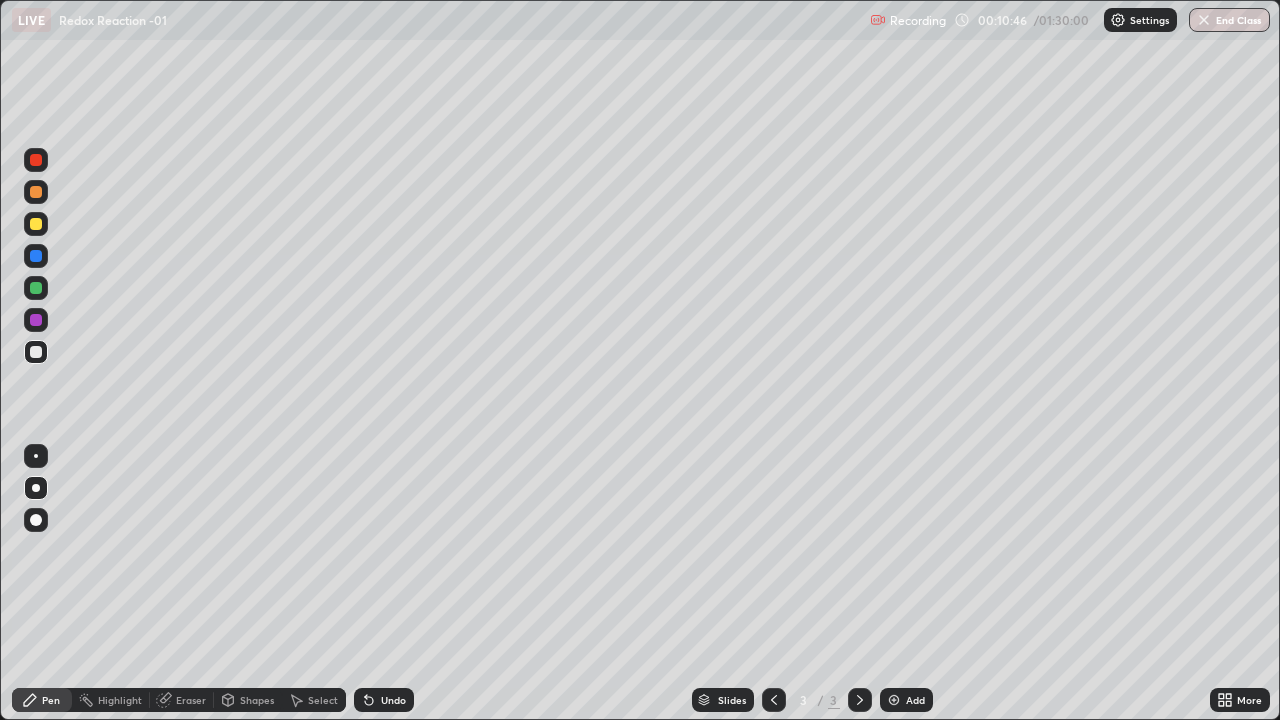 click at bounding box center (894, 700) 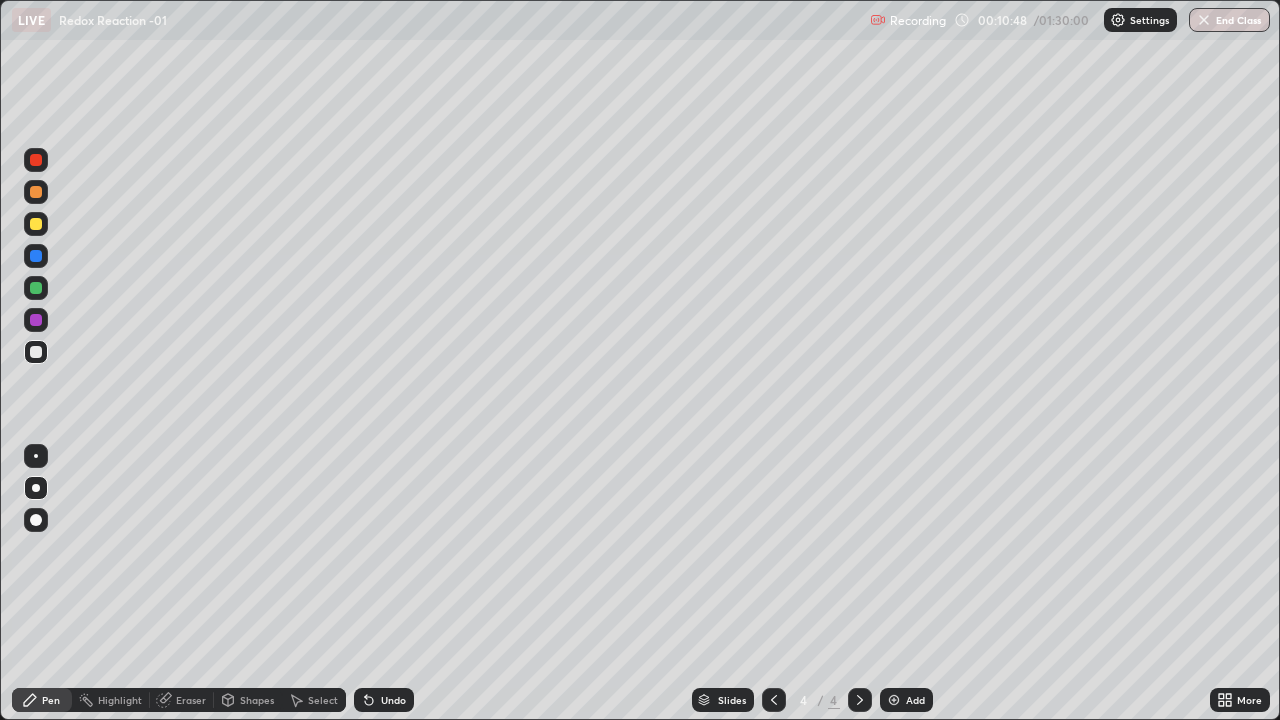 click at bounding box center [36, 192] 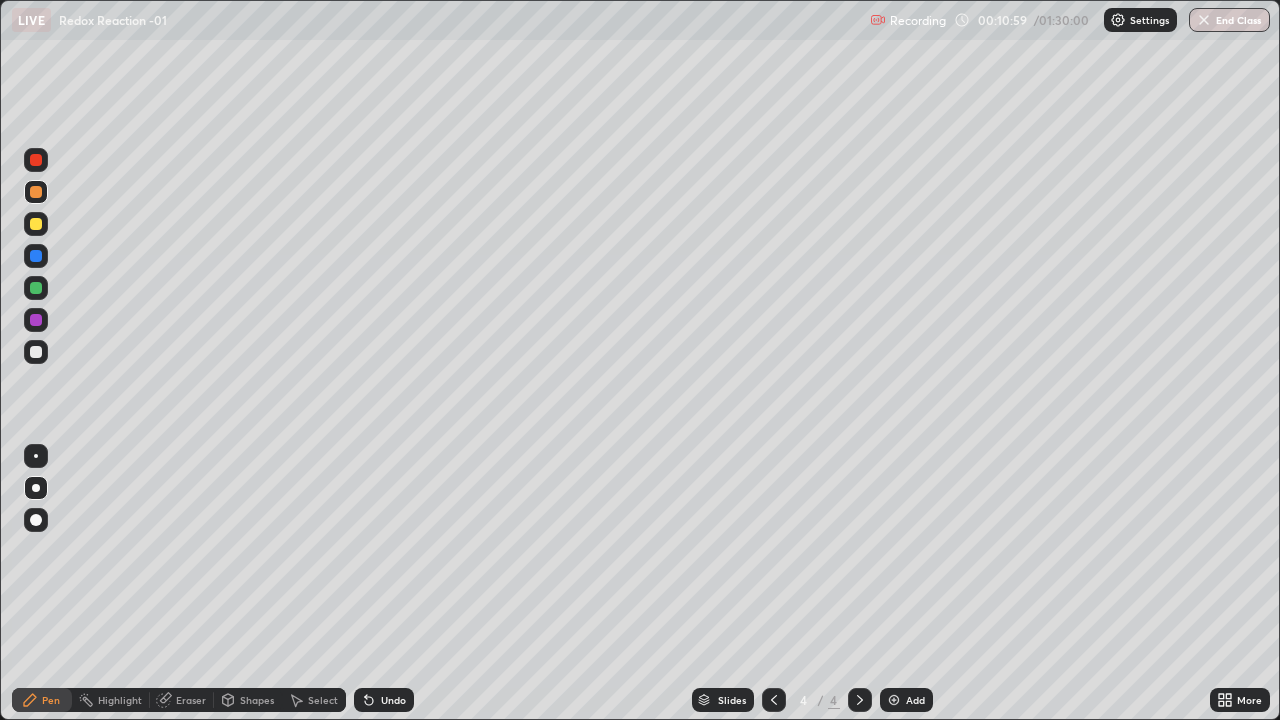 click at bounding box center (36, 352) 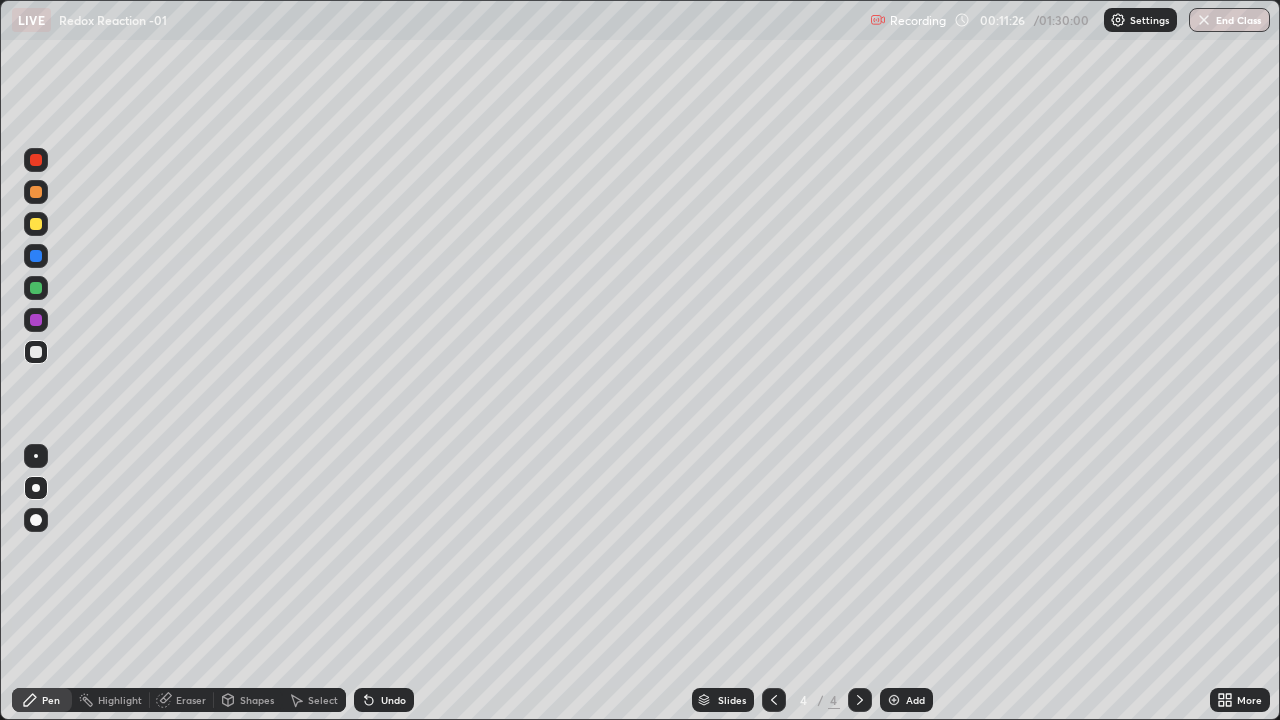 click on "Undo" at bounding box center (393, 700) 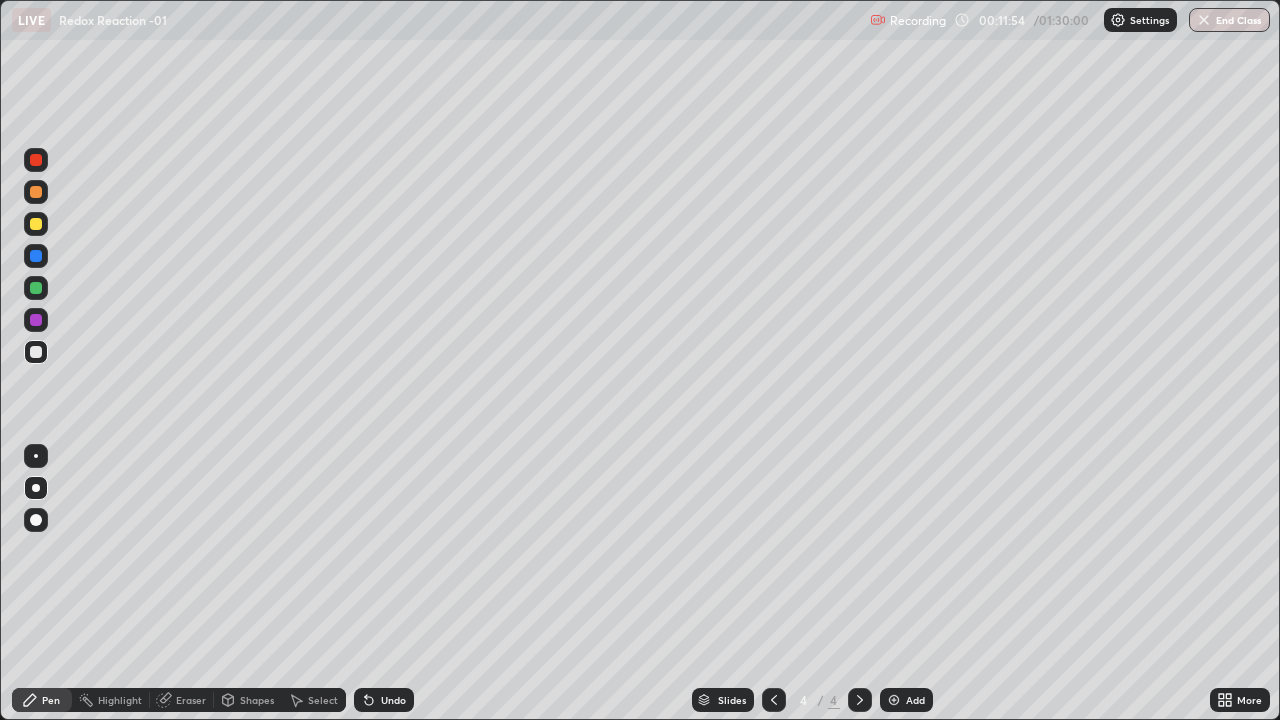 click at bounding box center [36, 224] 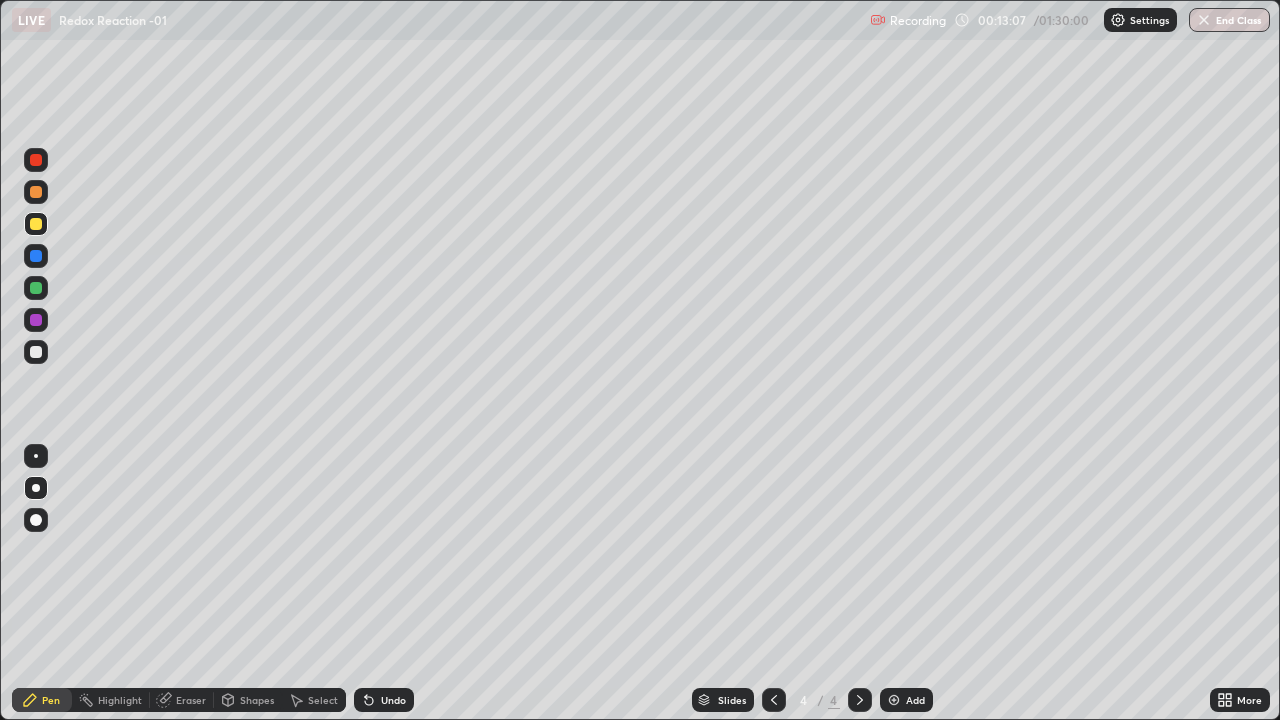 click at bounding box center (36, 352) 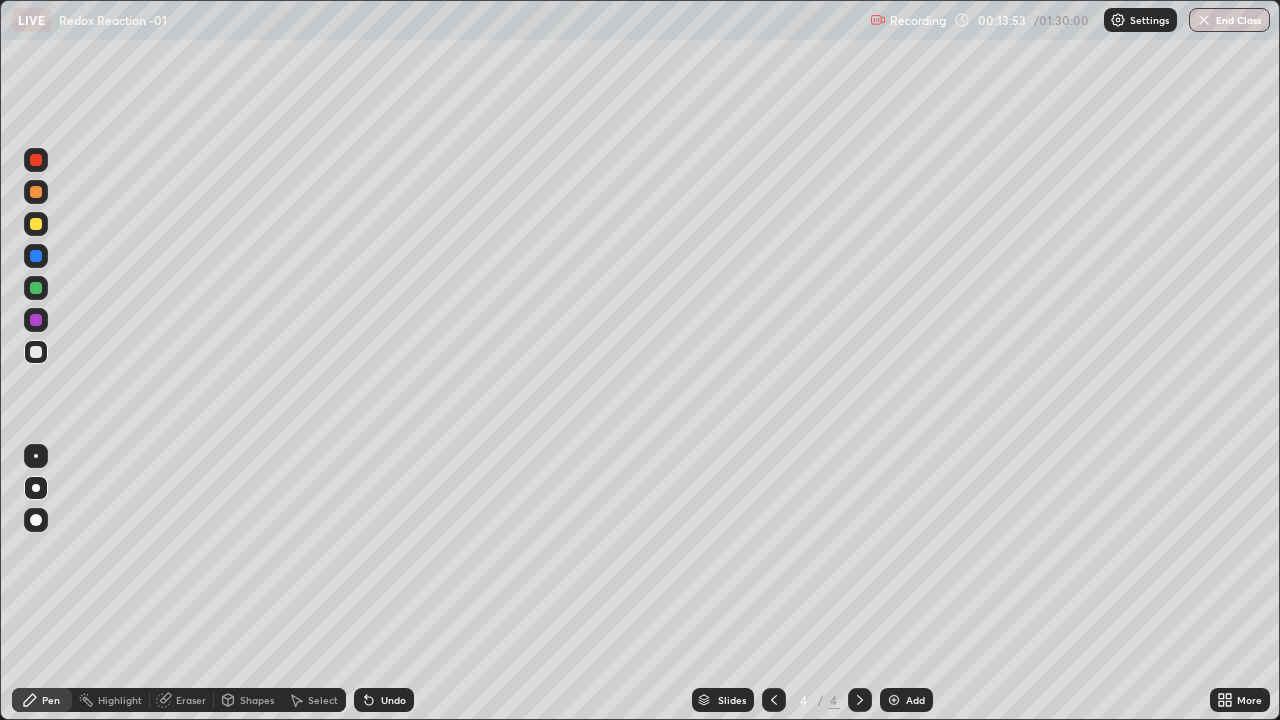 click at bounding box center (36, 224) 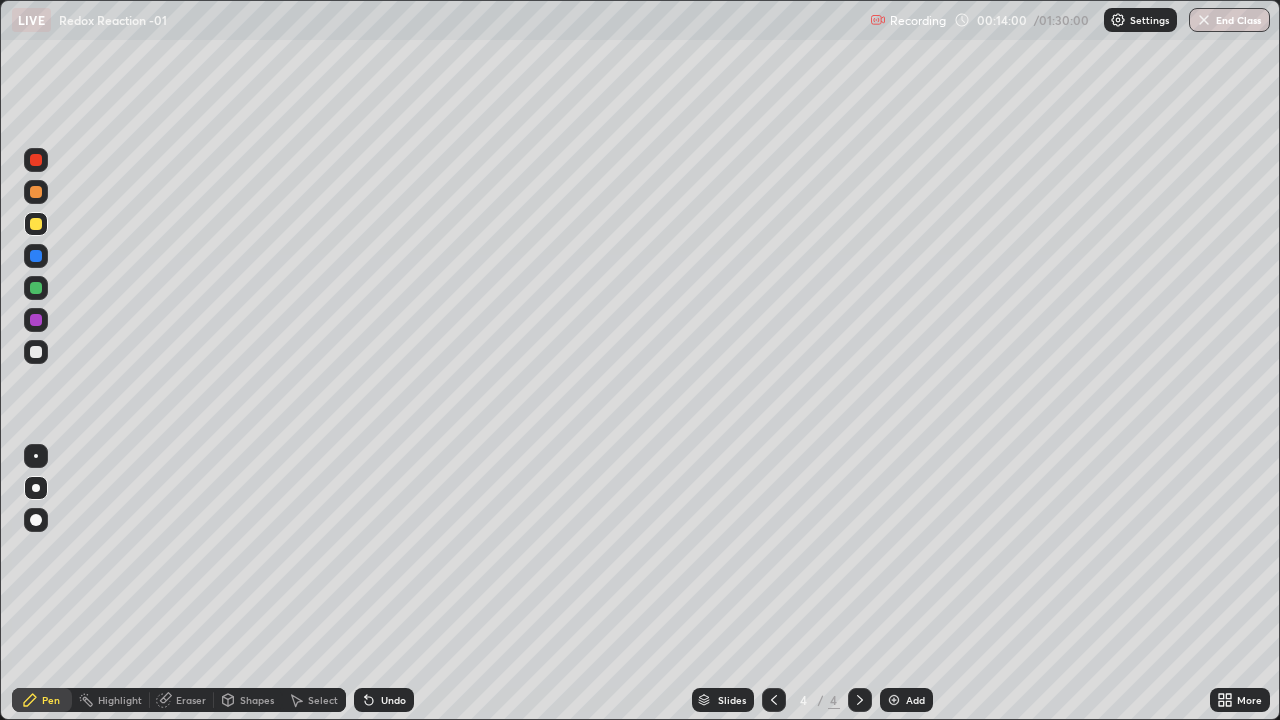 click on "Shapes" at bounding box center (257, 700) 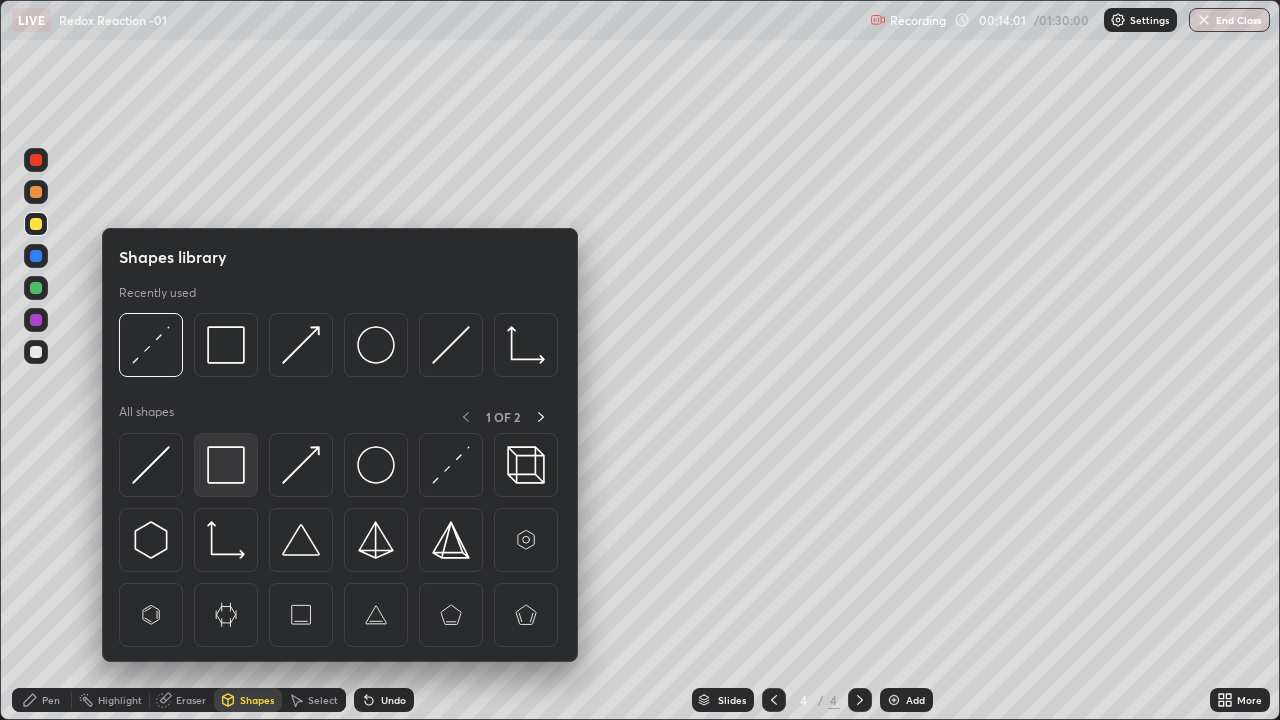click at bounding box center (226, 465) 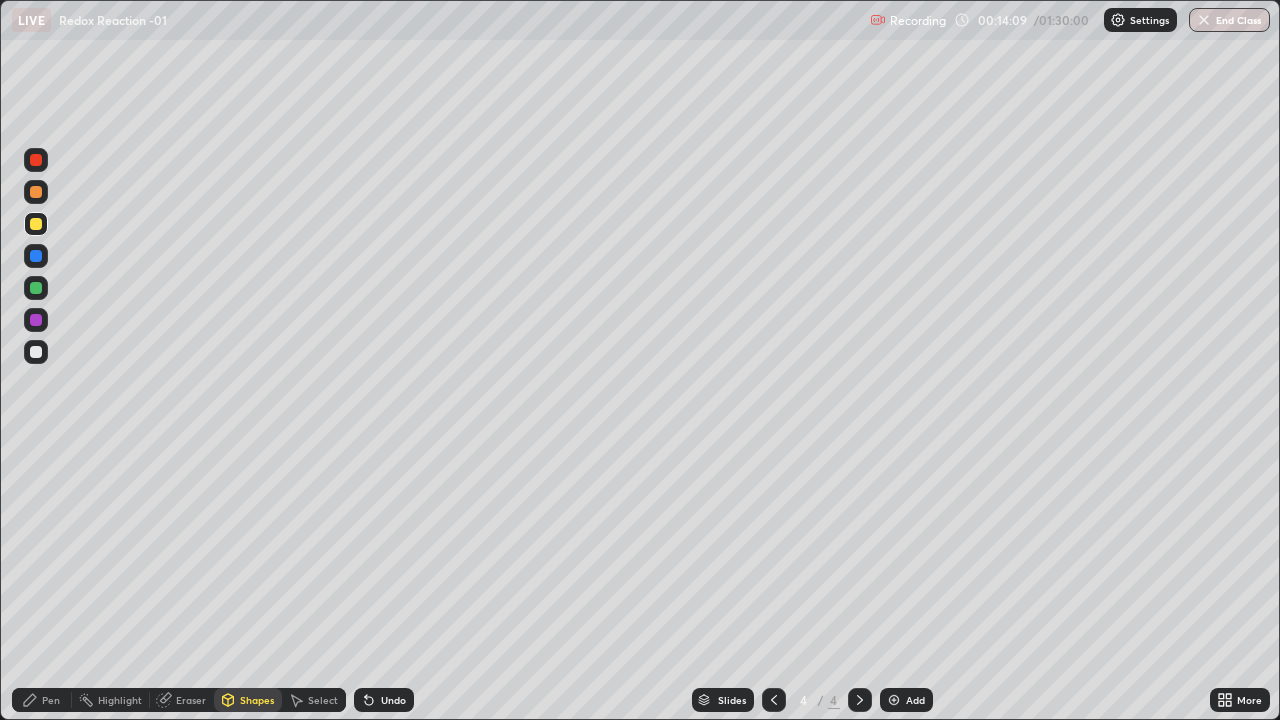 click on "Pen" at bounding box center (42, 700) 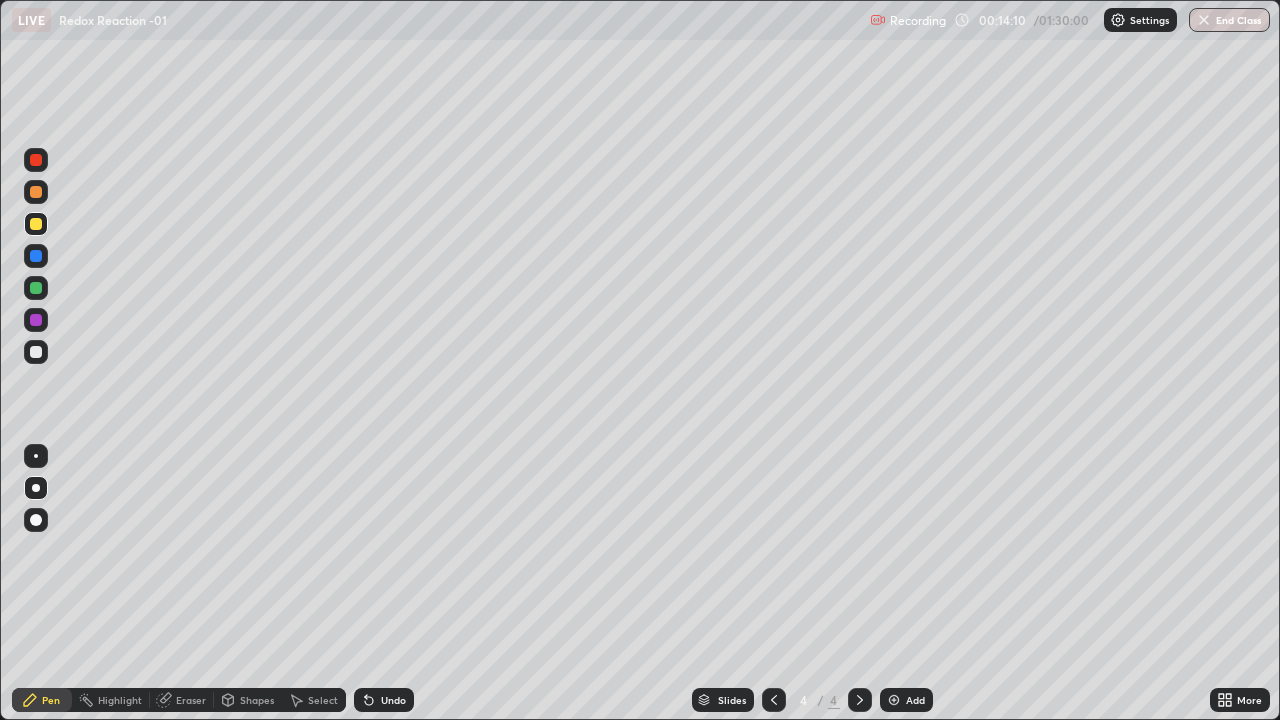 click at bounding box center [36, 352] 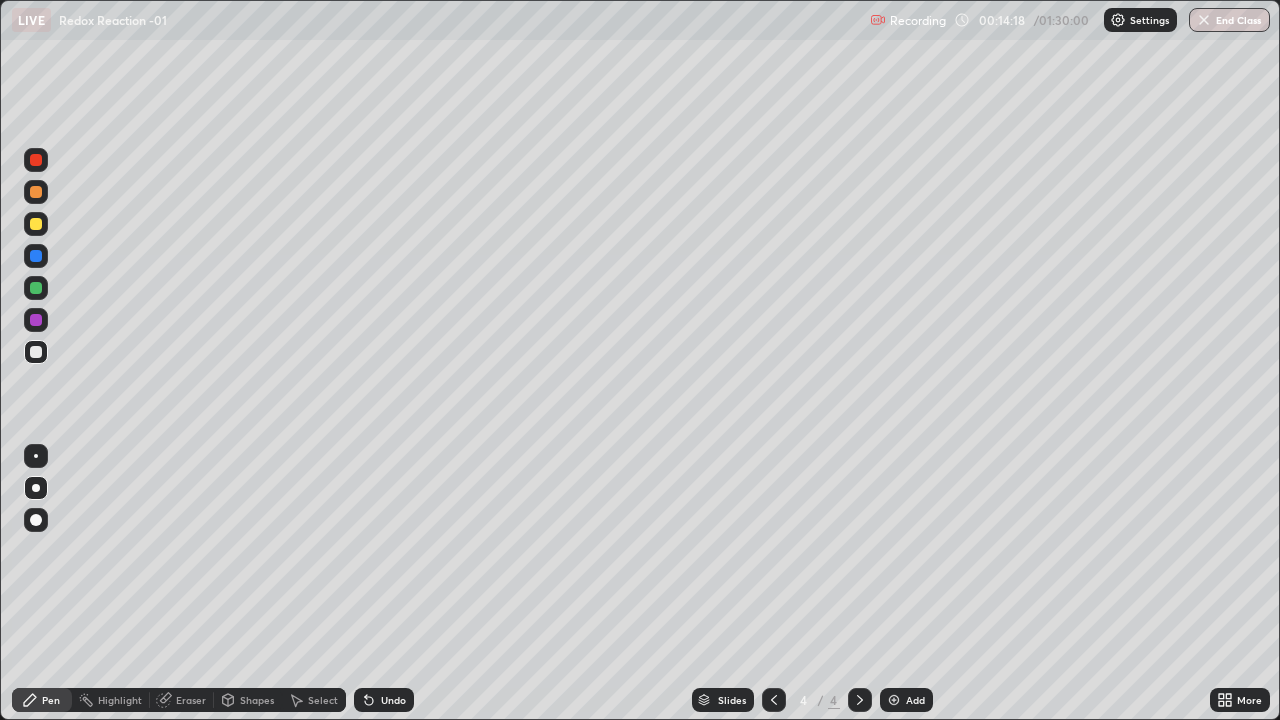 click at bounding box center (894, 700) 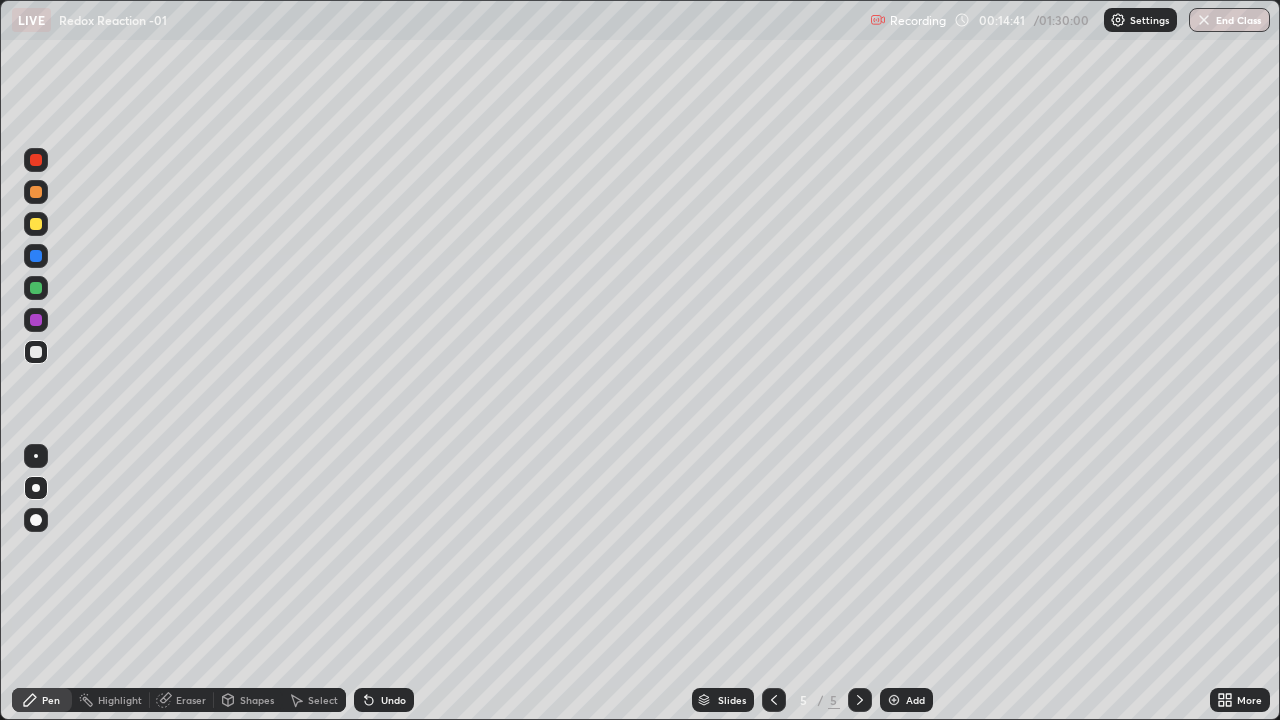 click on "Shapes" at bounding box center [257, 700] 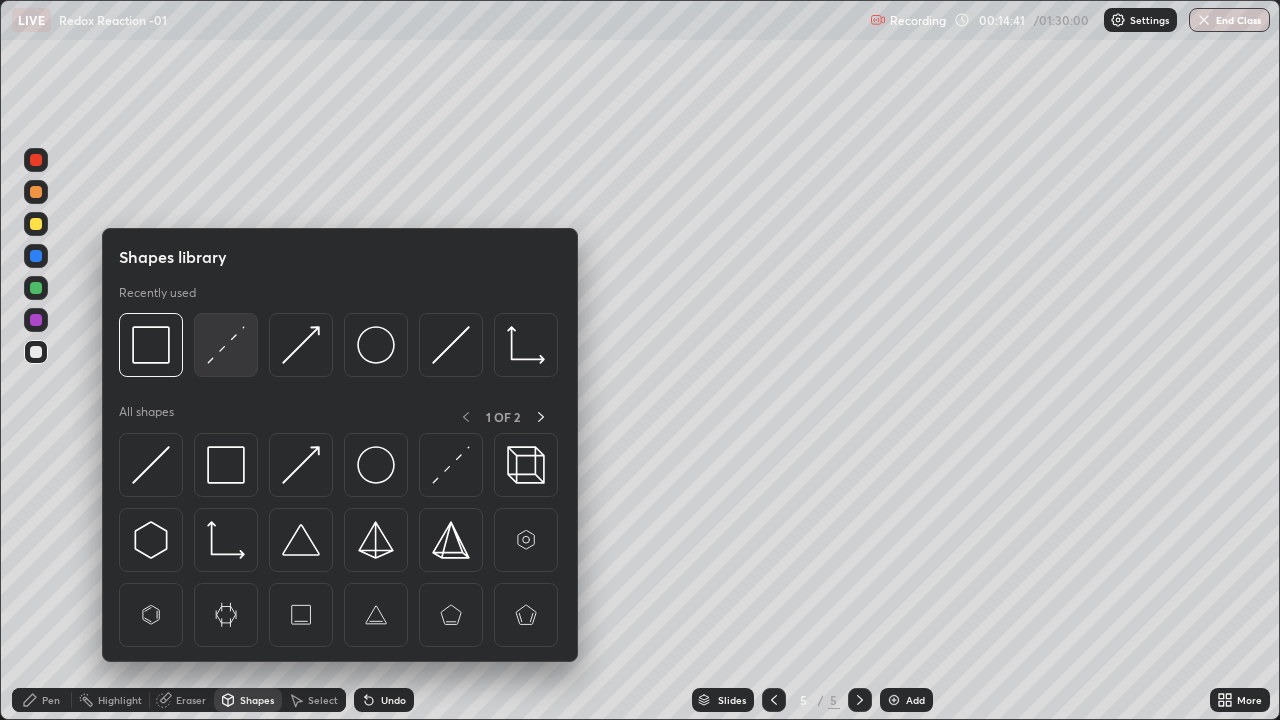 click at bounding box center [226, 345] 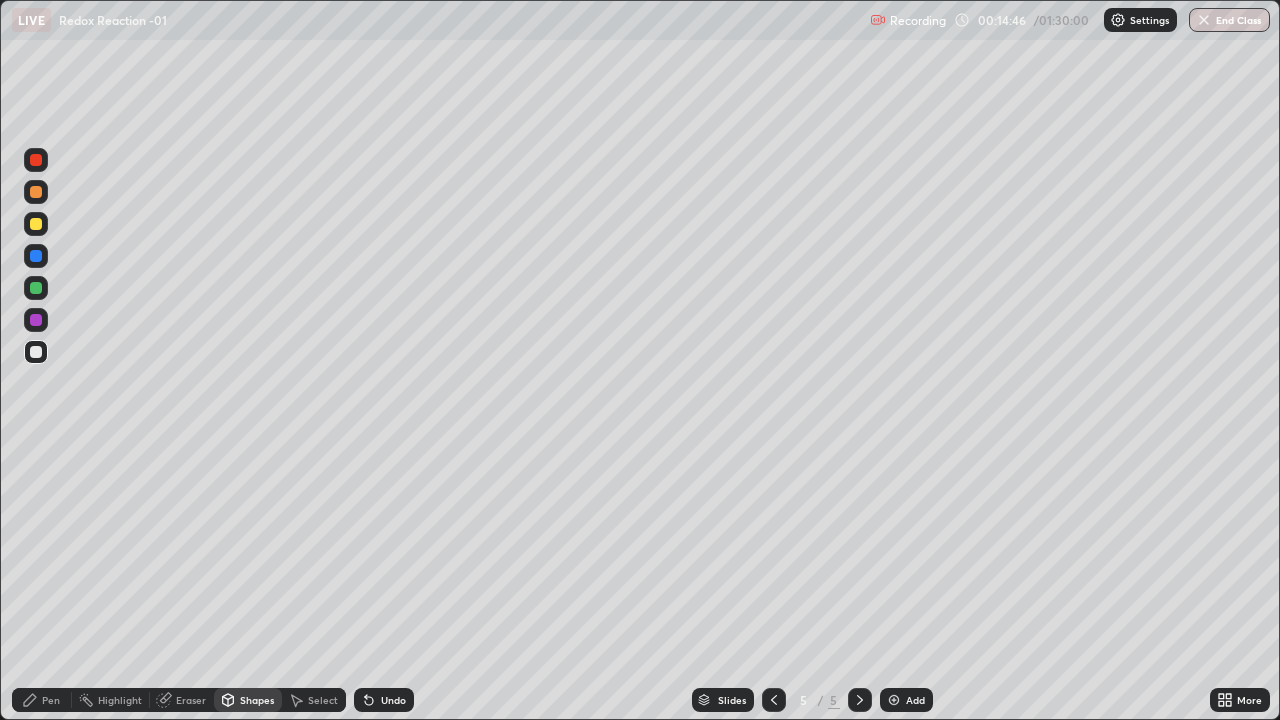 click on "Pen" at bounding box center (51, 700) 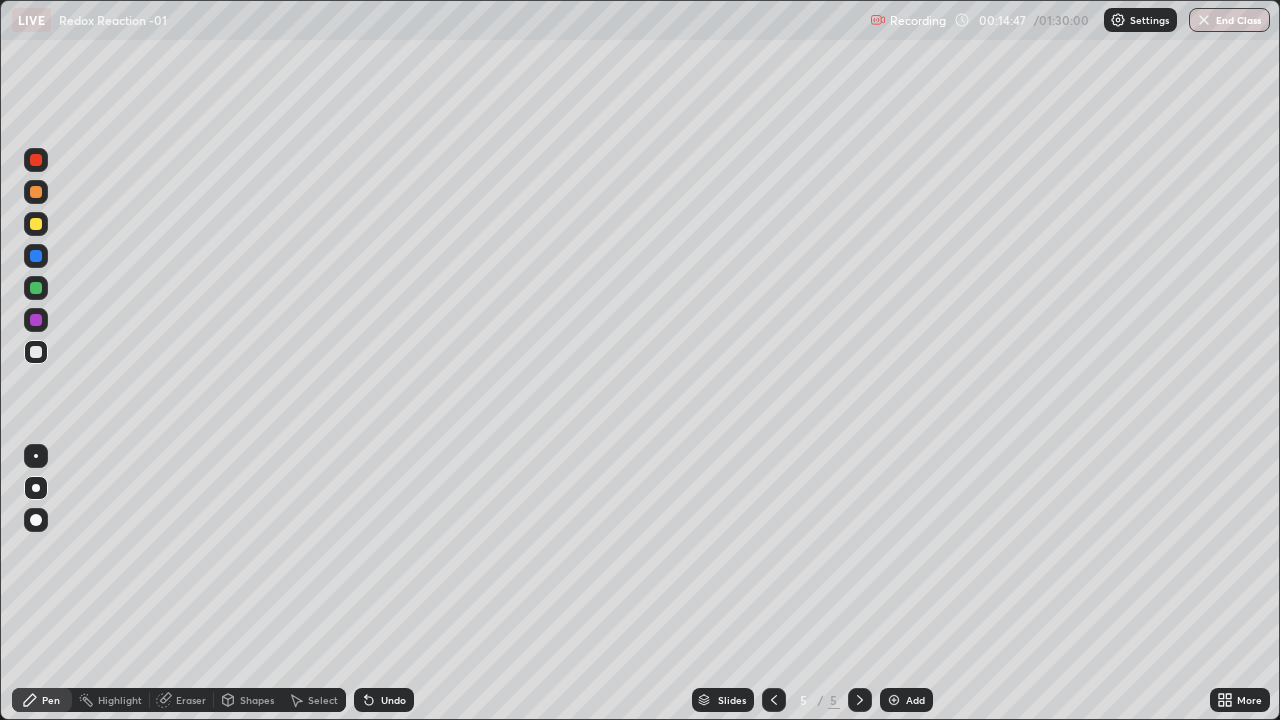 click at bounding box center (36, 288) 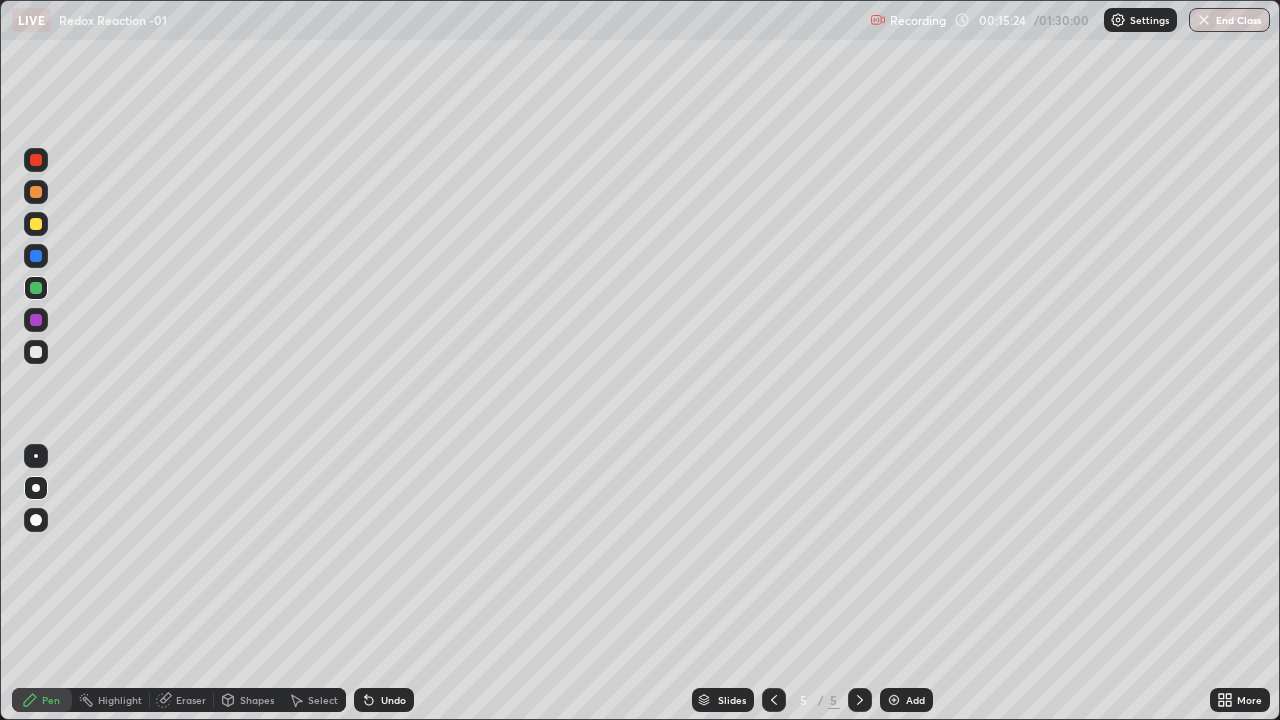 click at bounding box center [36, 224] 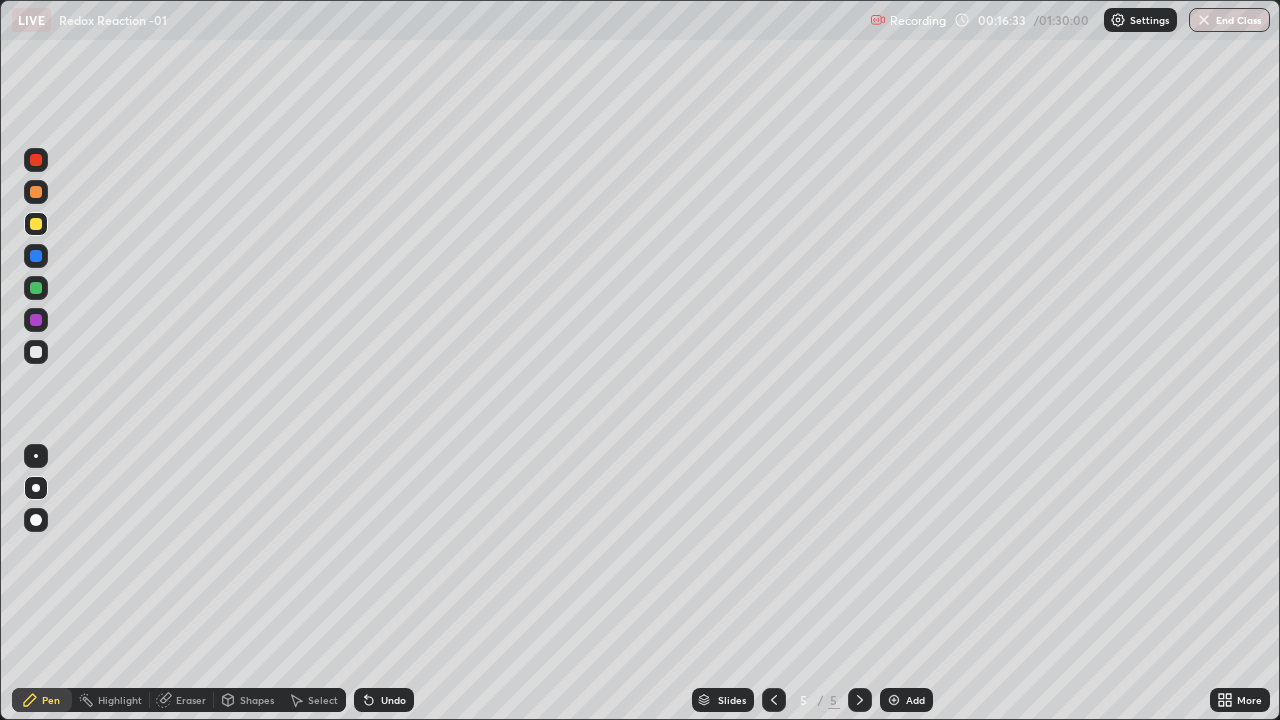 click at bounding box center (36, 352) 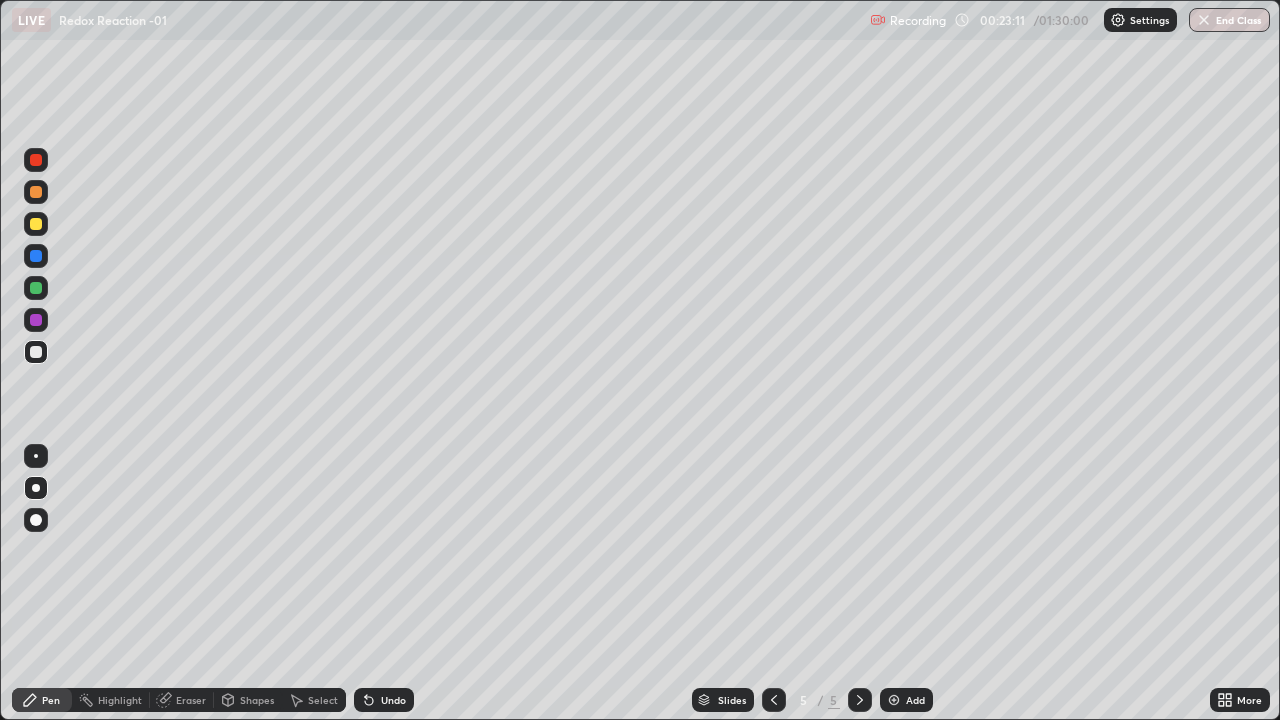 click at bounding box center (36, 288) 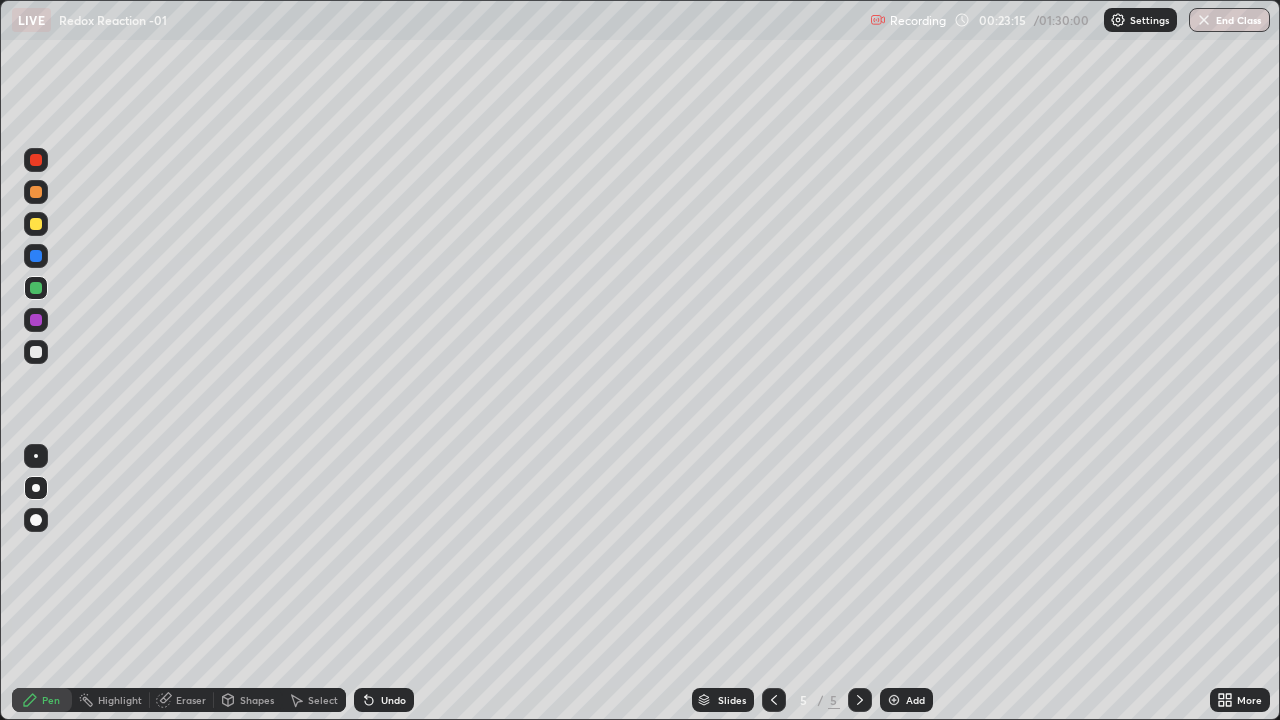 click at bounding box center [36, 192] 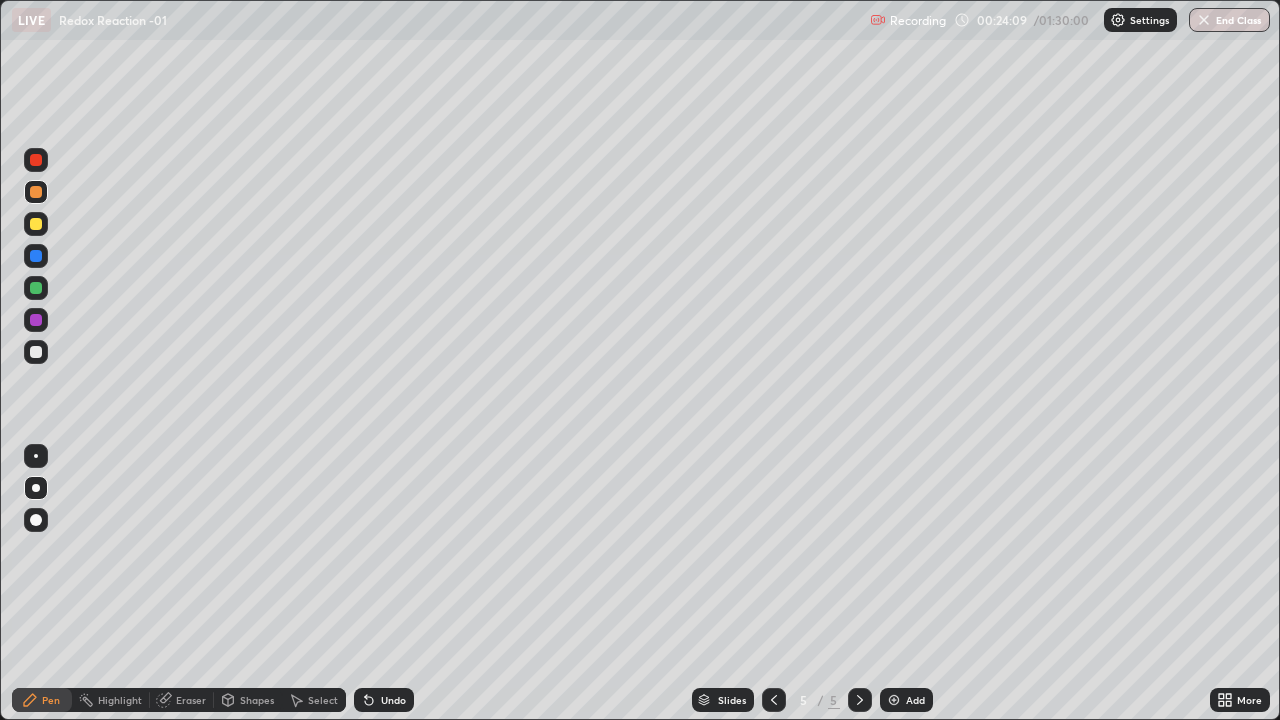 click at bounding box center (36, 352) 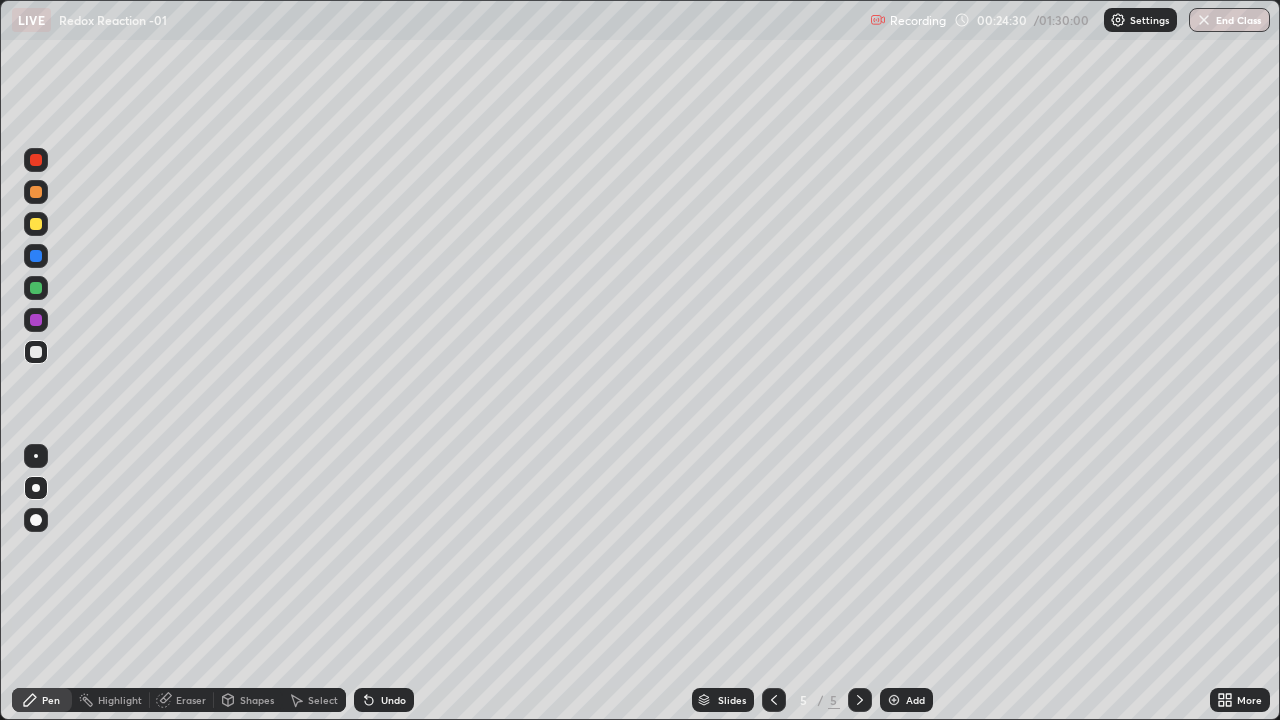 click at bounding box center [894, 700] 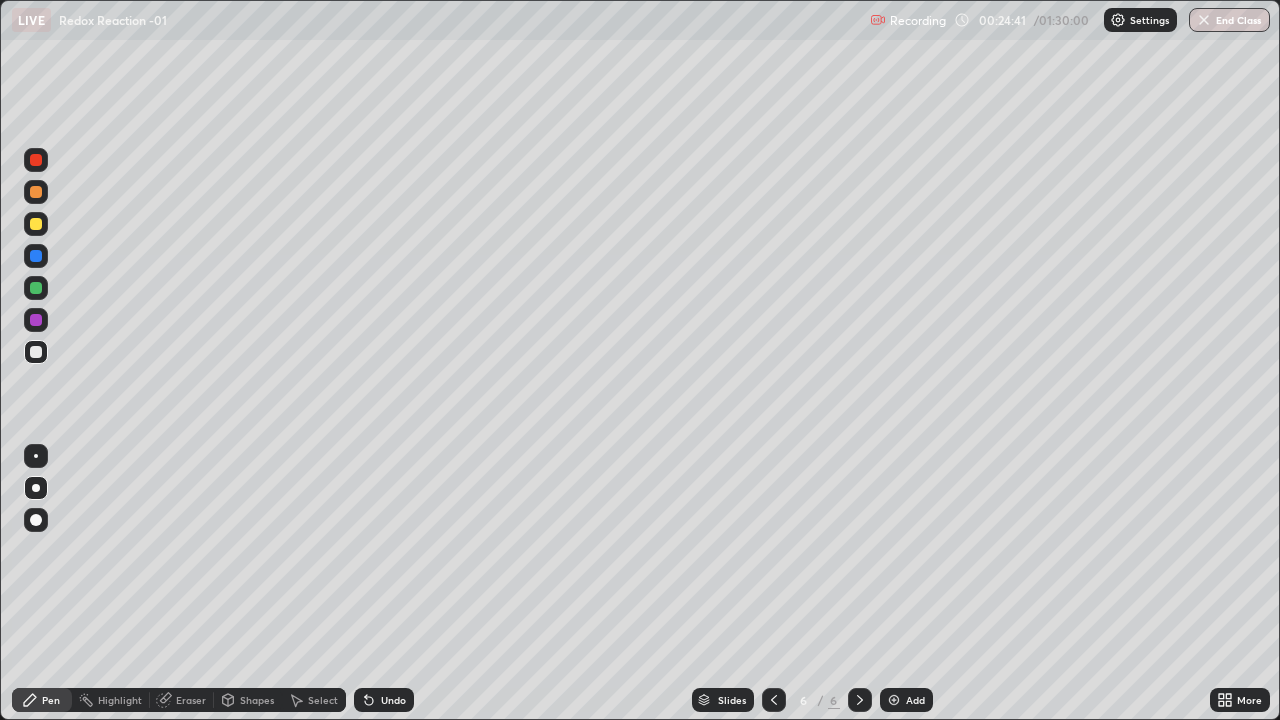click at bounding box center [36, 192] 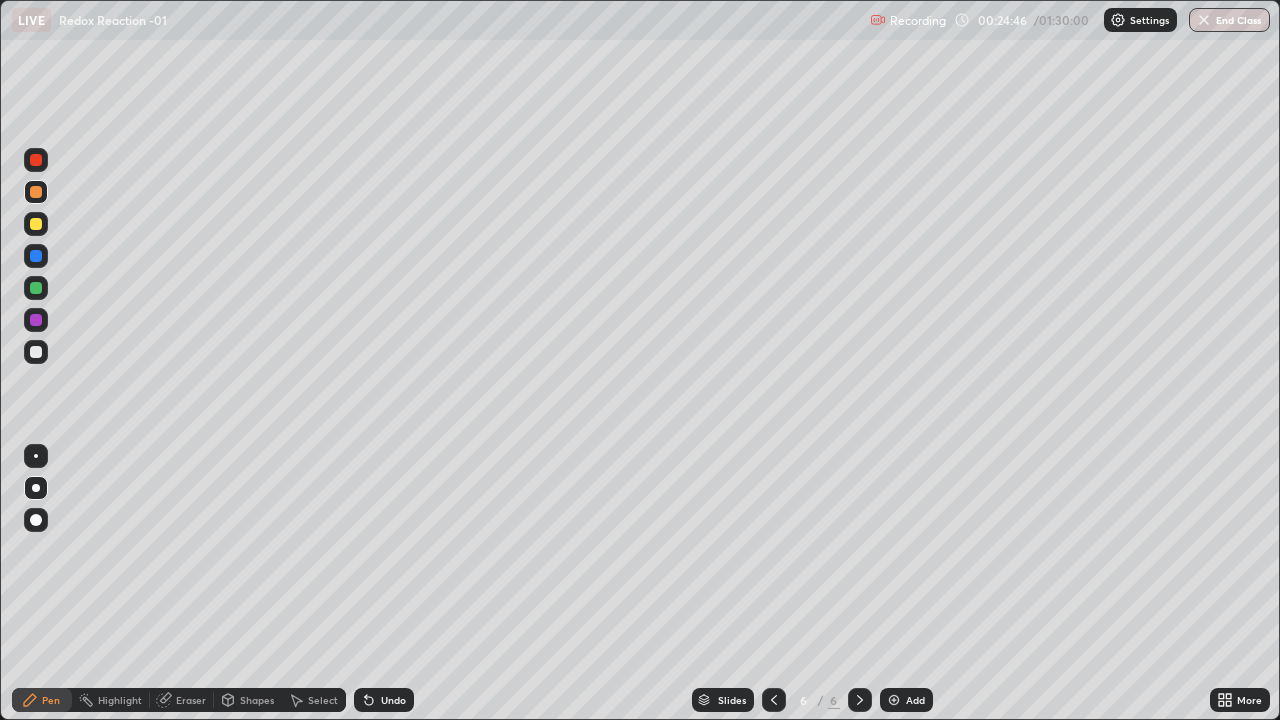 click at bounding box center (36, 352) 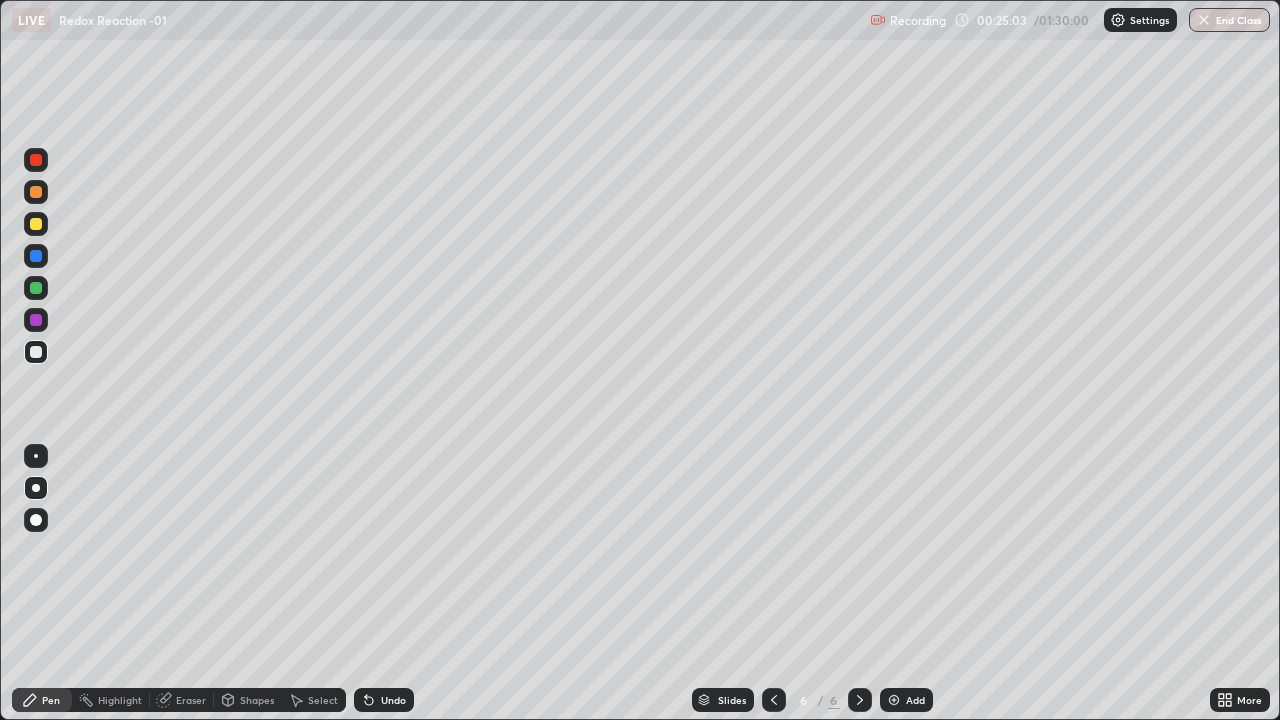 click on "Shapes" at bounding box center (257, 700) 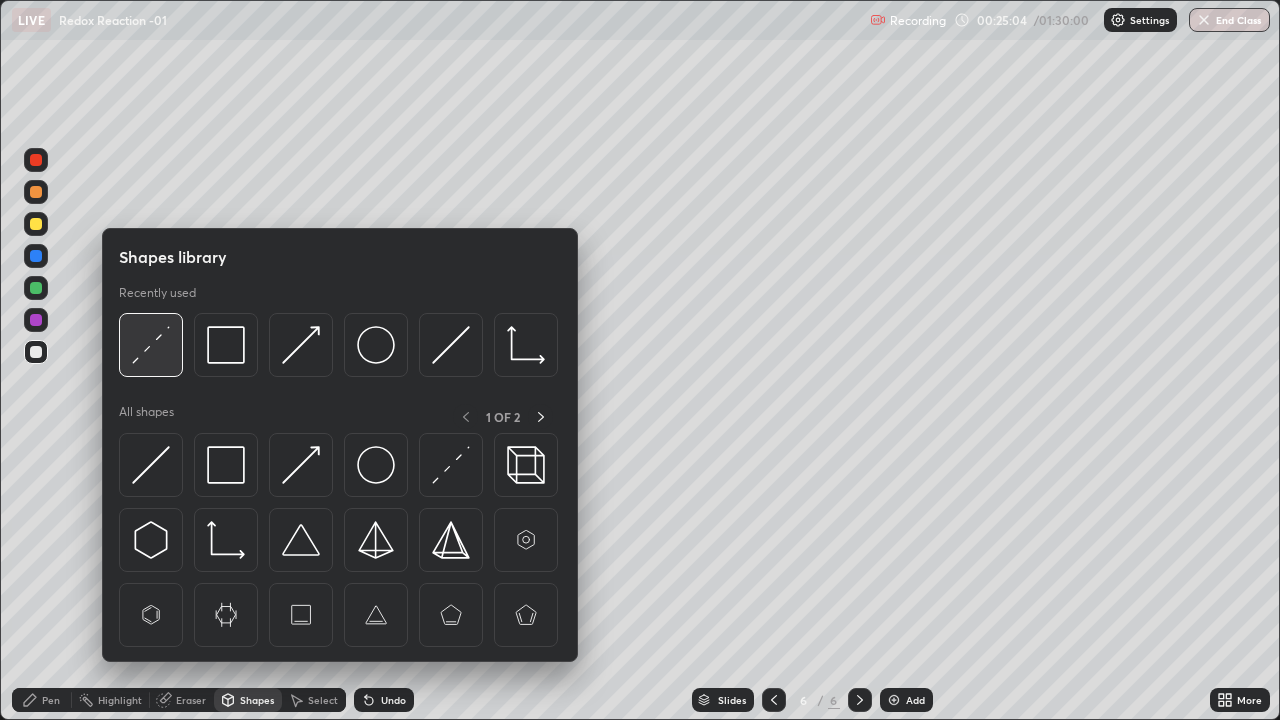 click at bounding box center (151, 345) 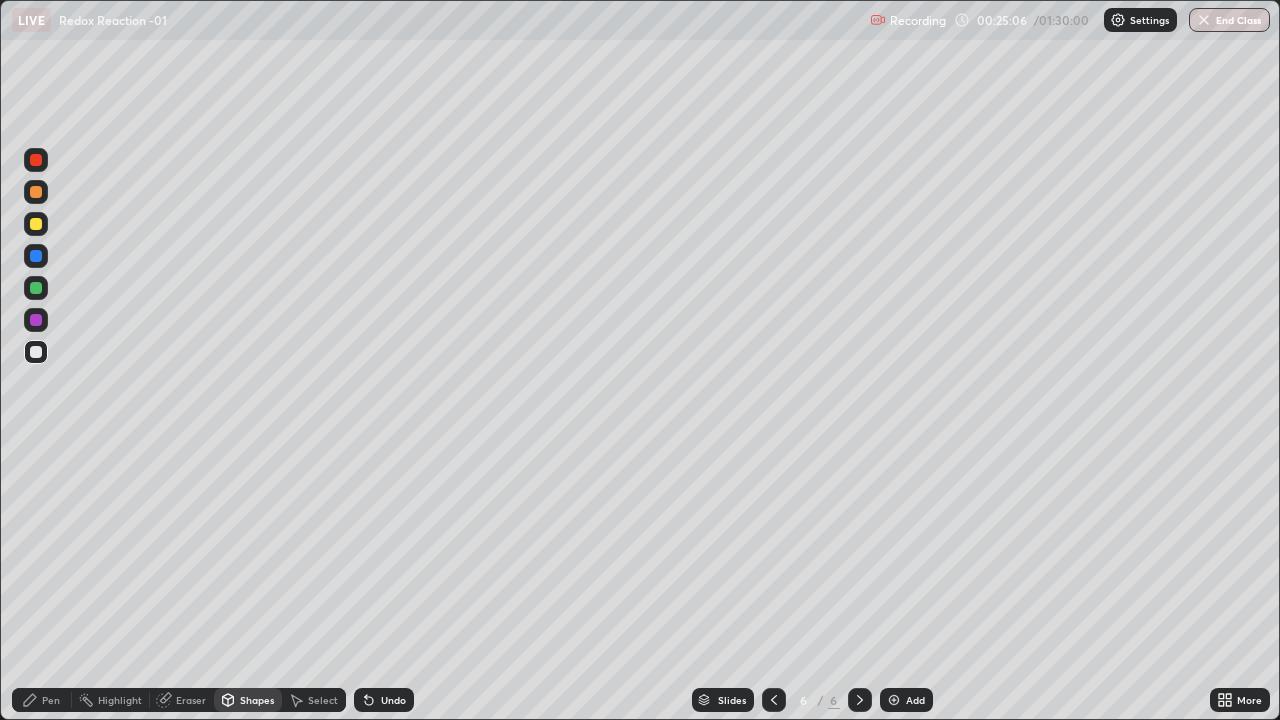 click on "Pen" at bounding box center [51, 700] 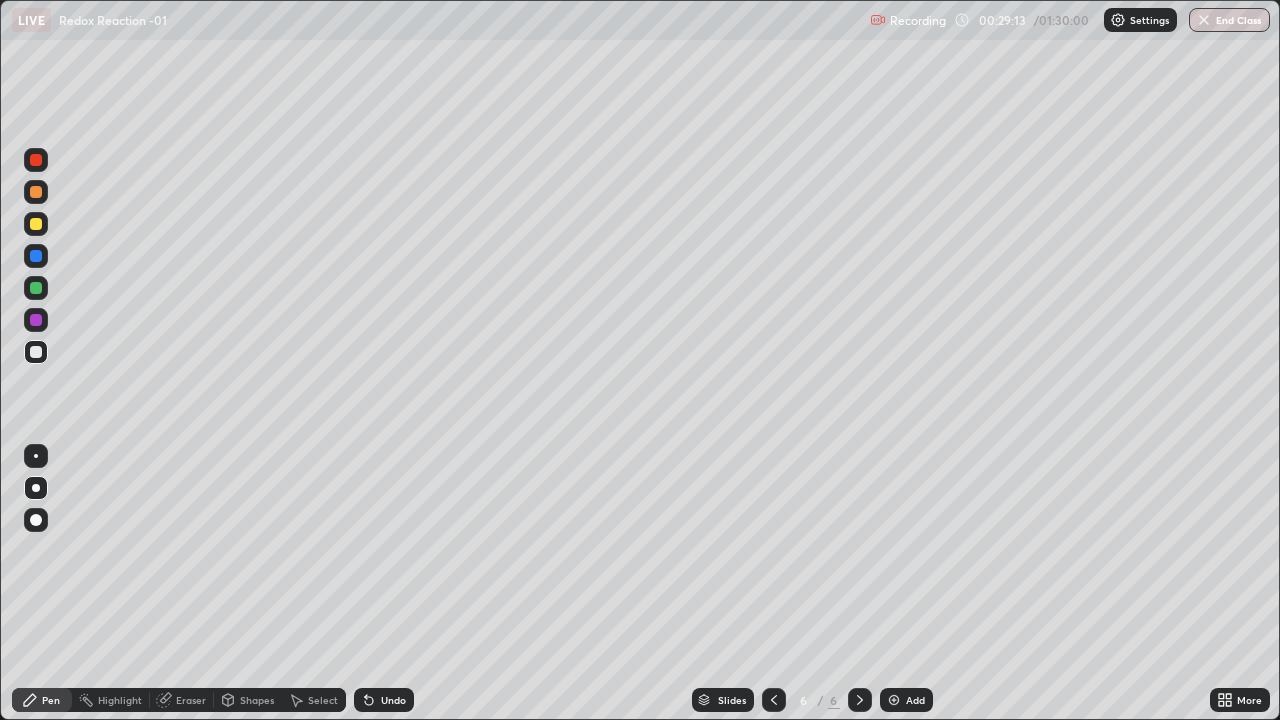 click at bounding box center [36, 256] 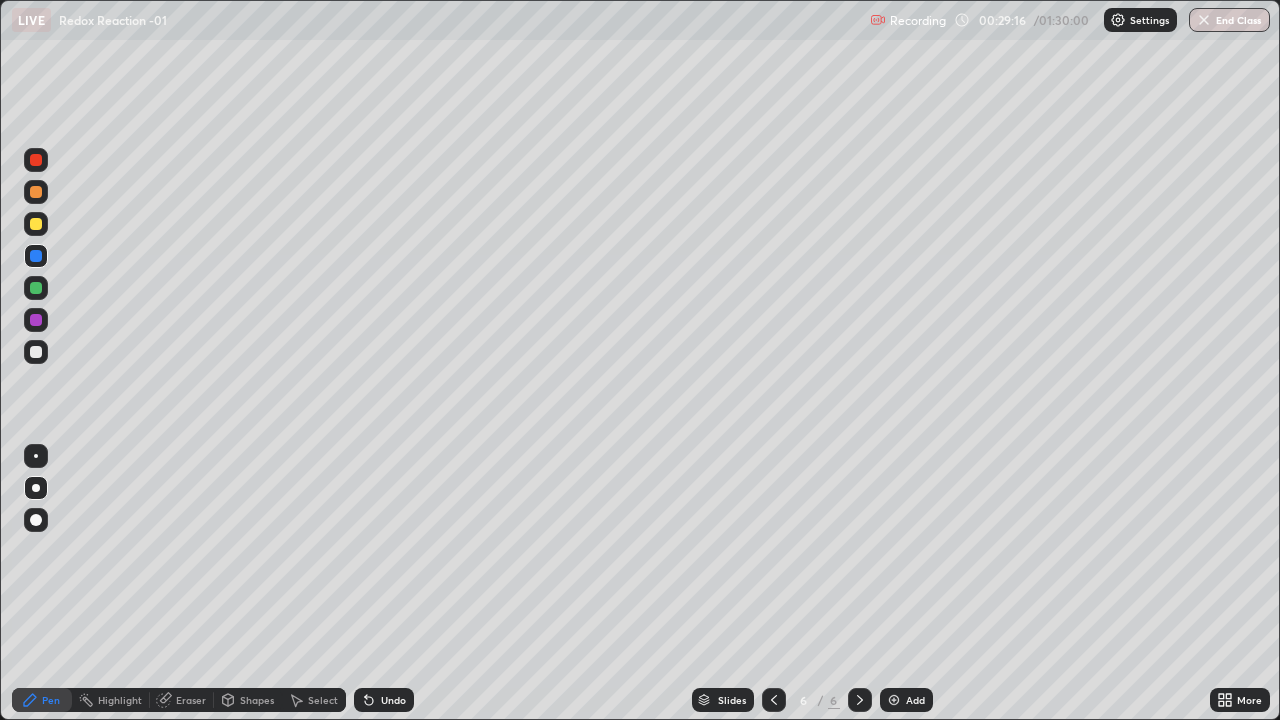 click at bounding box center [36, 192] 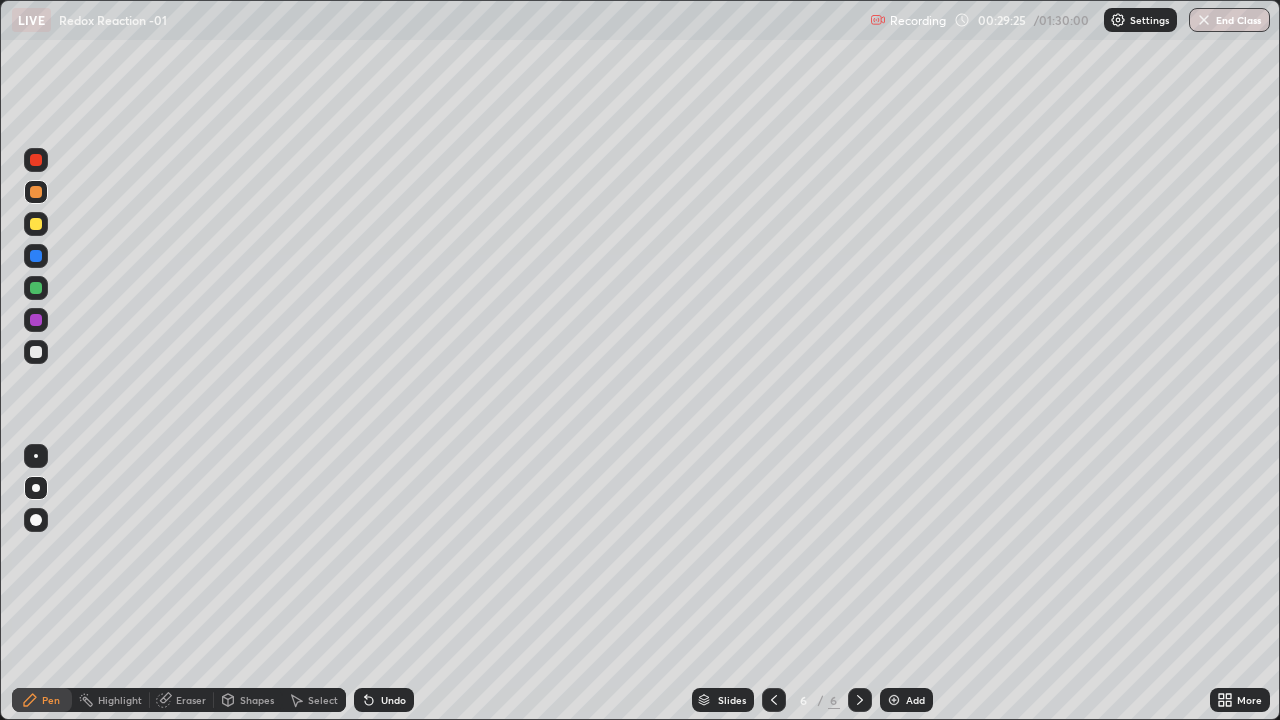 click 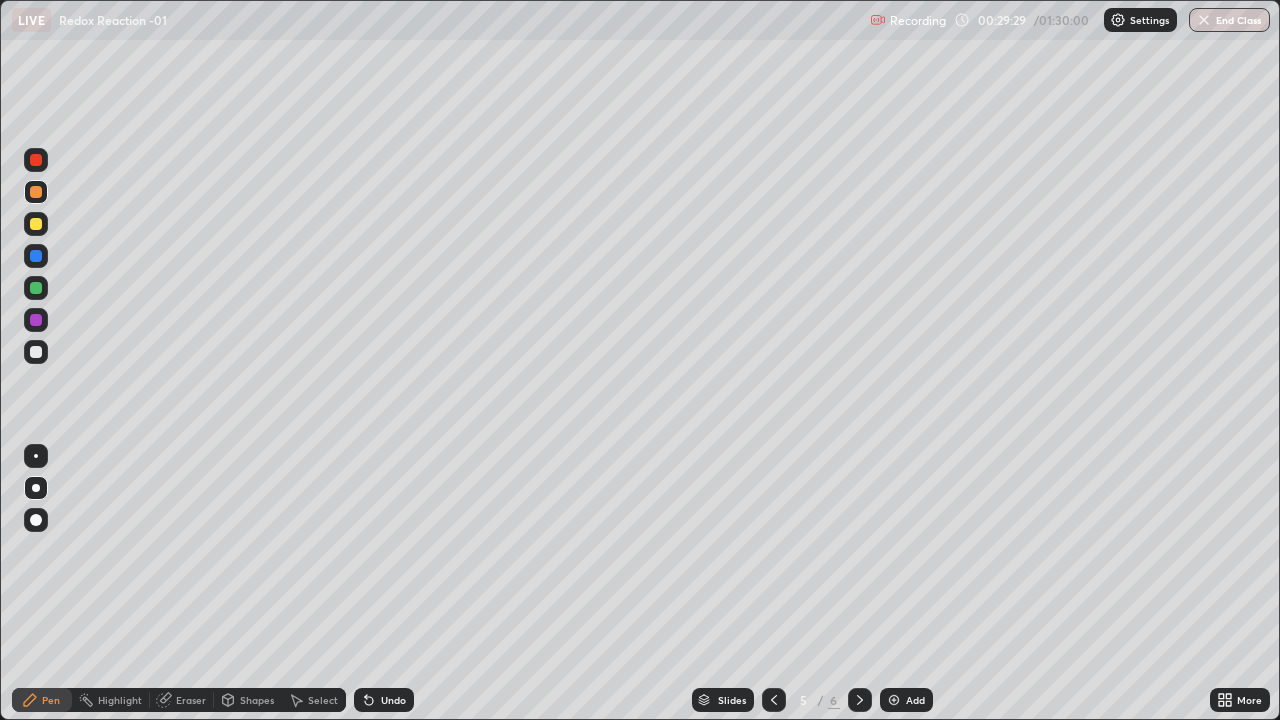 click 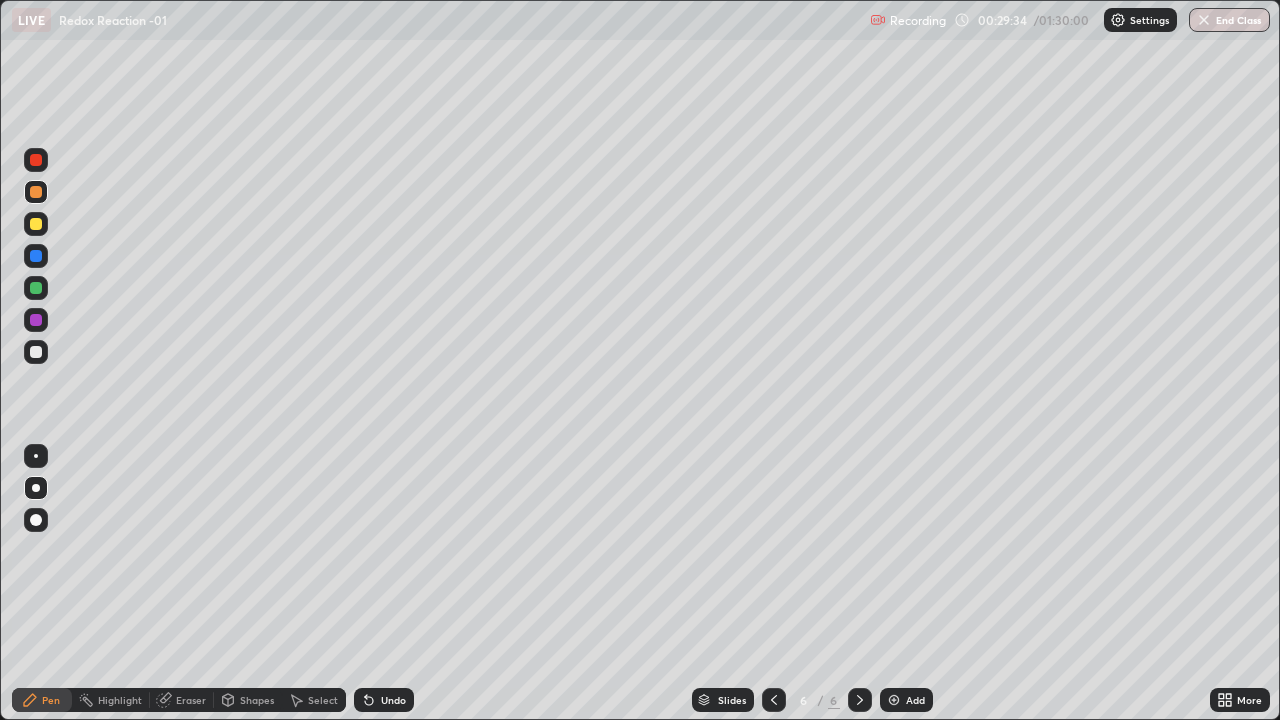 click at bounding box center (36, 352) 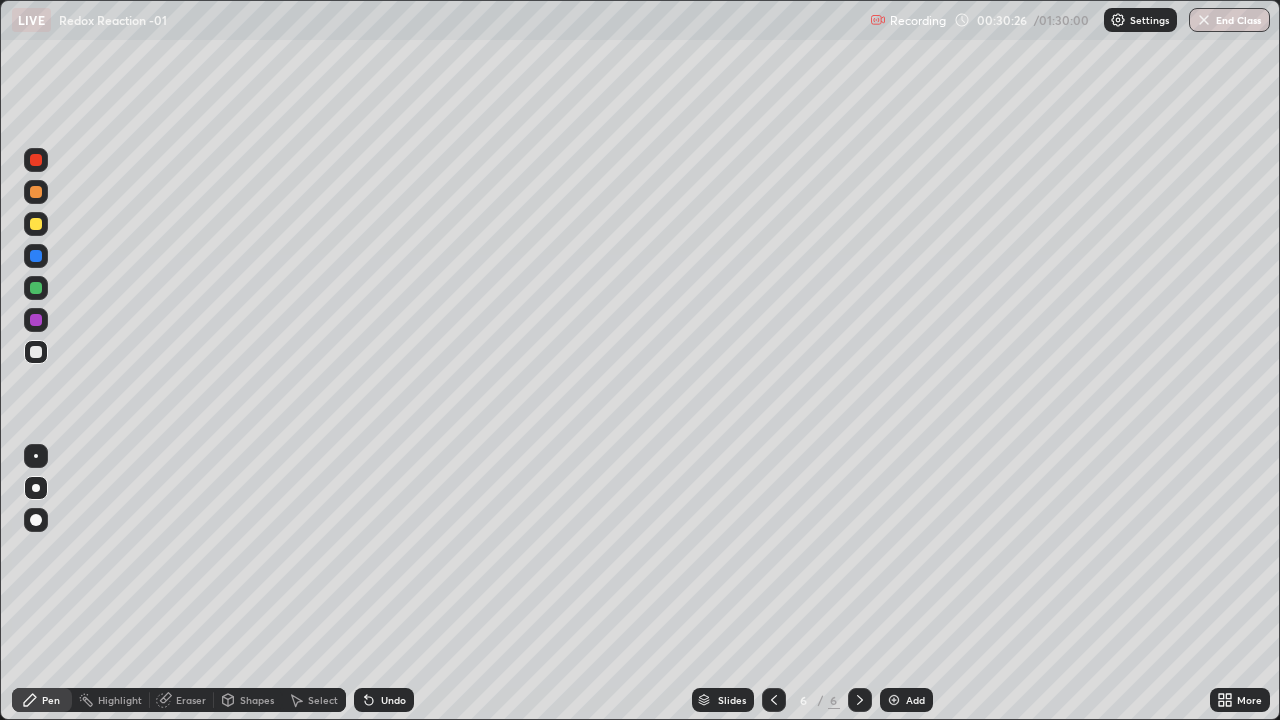 click at bounding box center (36, 288) 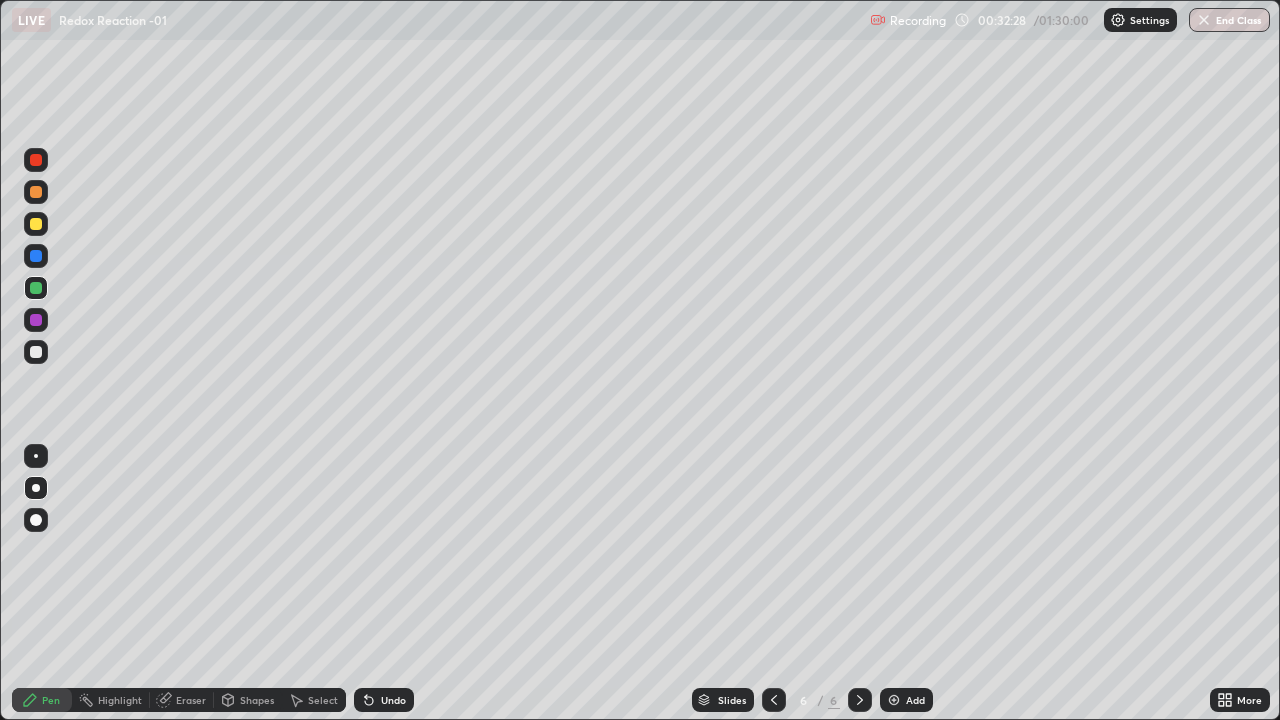 click at bounding box center (894, 700) 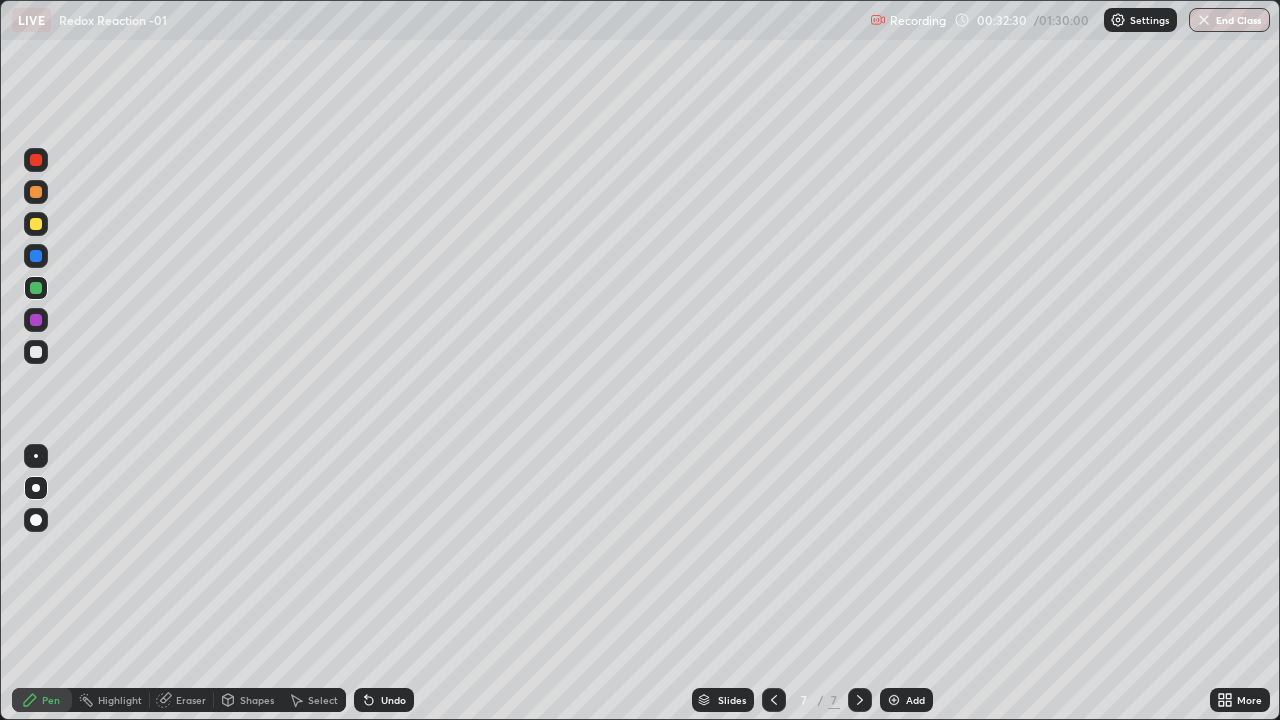 click at bounding box center (36, 192) 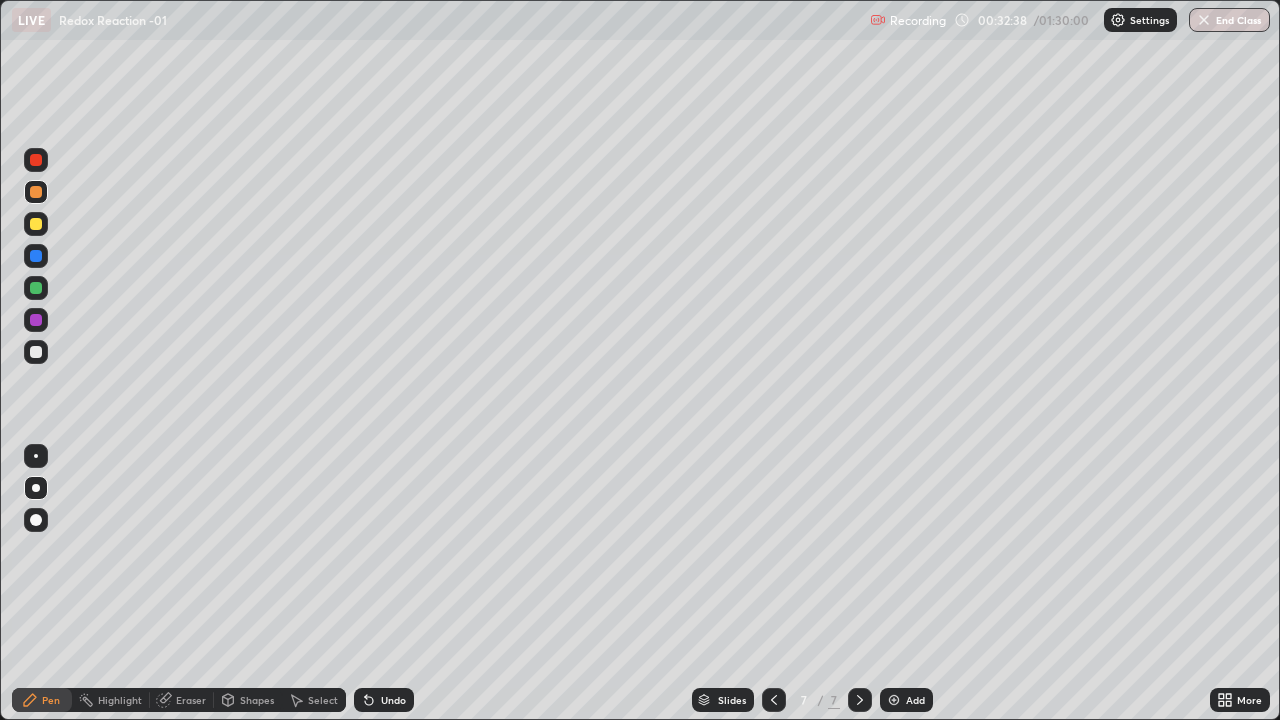 click at bounding box center (36, 352) 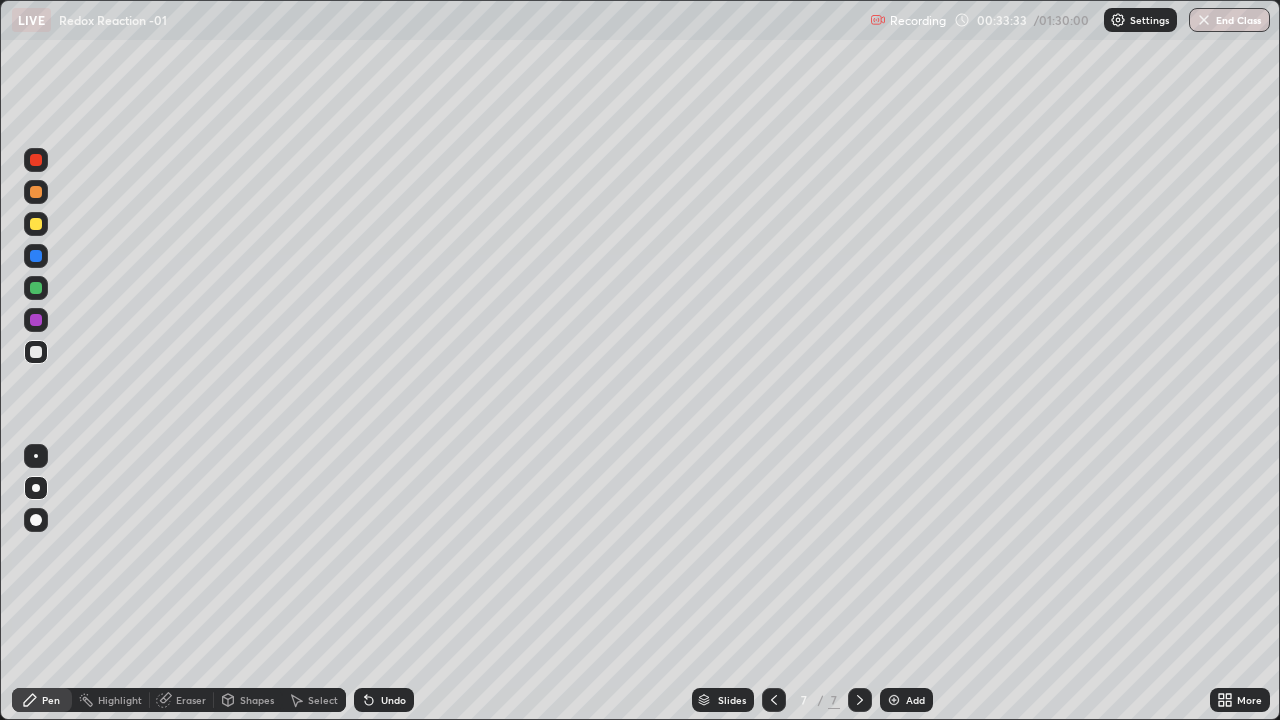 click at bounding box center [36, 224] 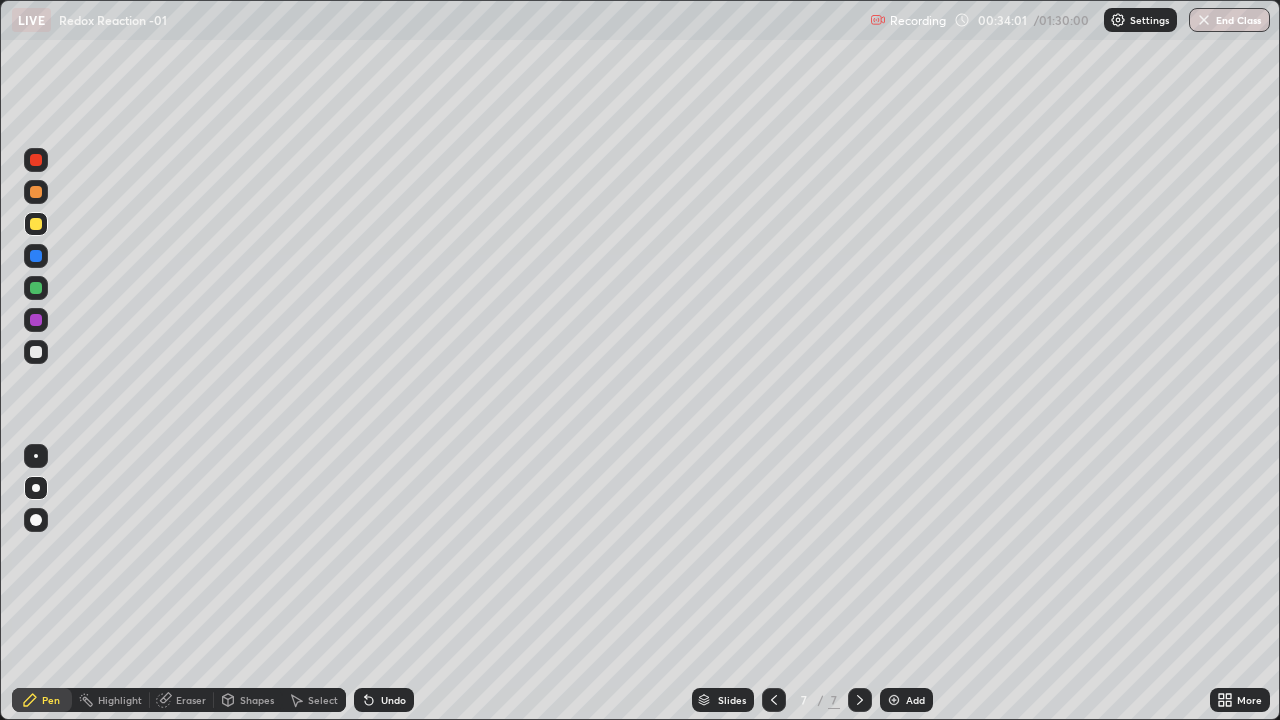 click at bounding box center [36, 352] 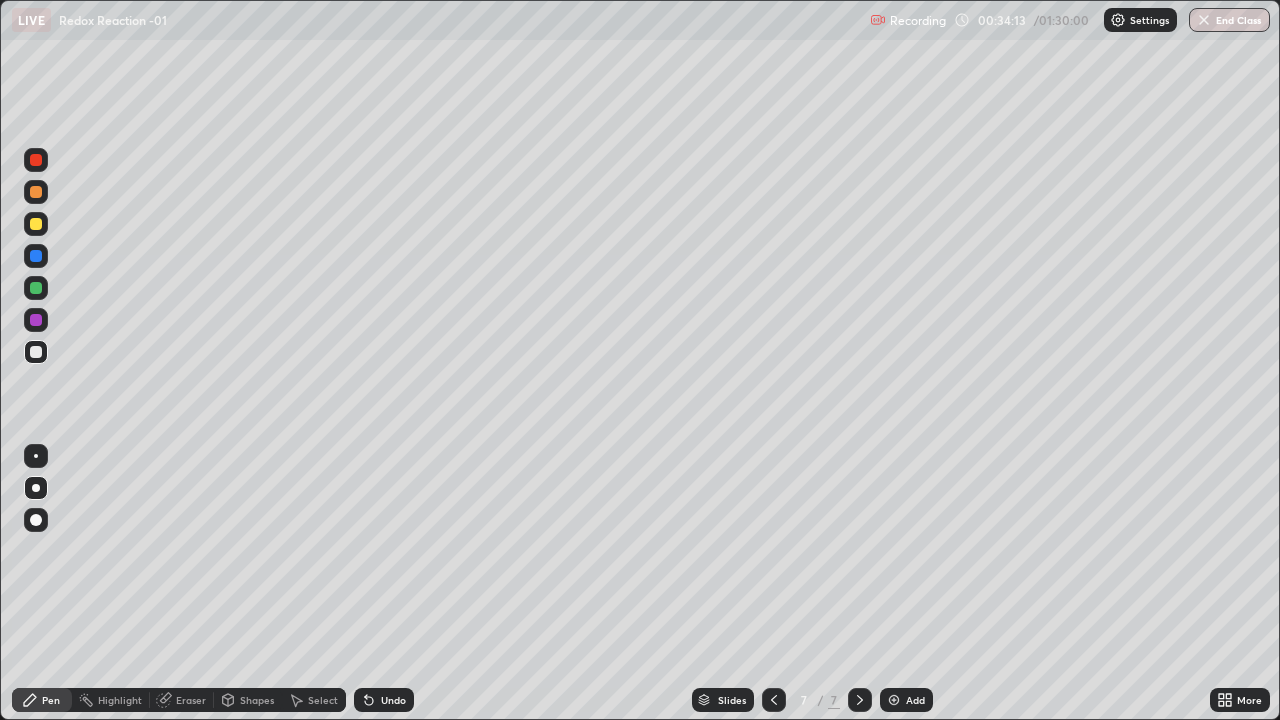 click at bounding box center [36, 192] 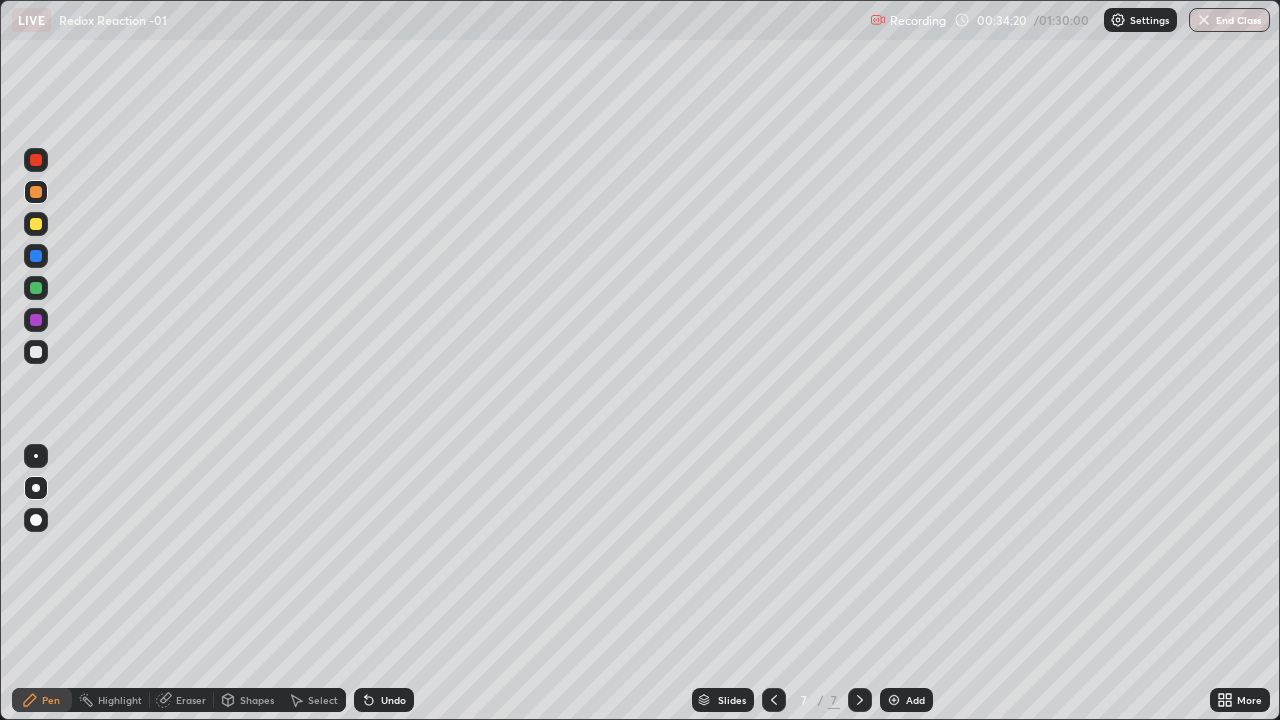 click at bounding box center (36, 352) 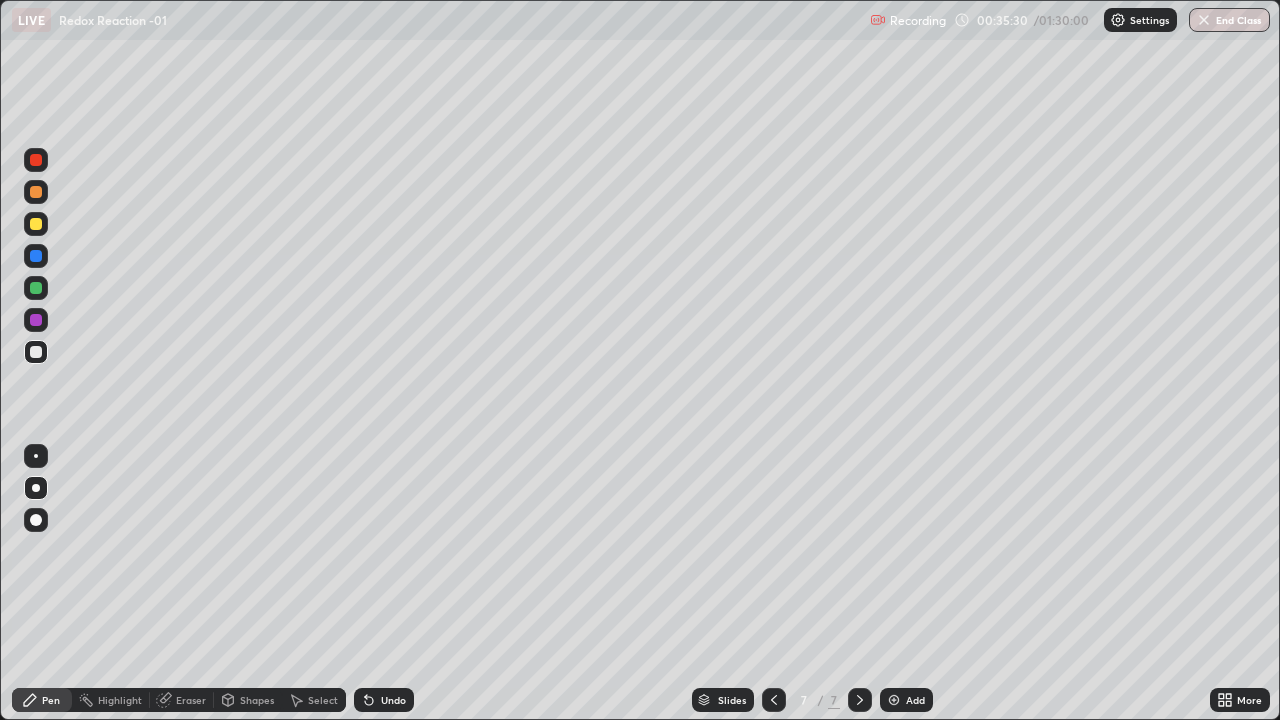 click at bounding box center [36, 288] 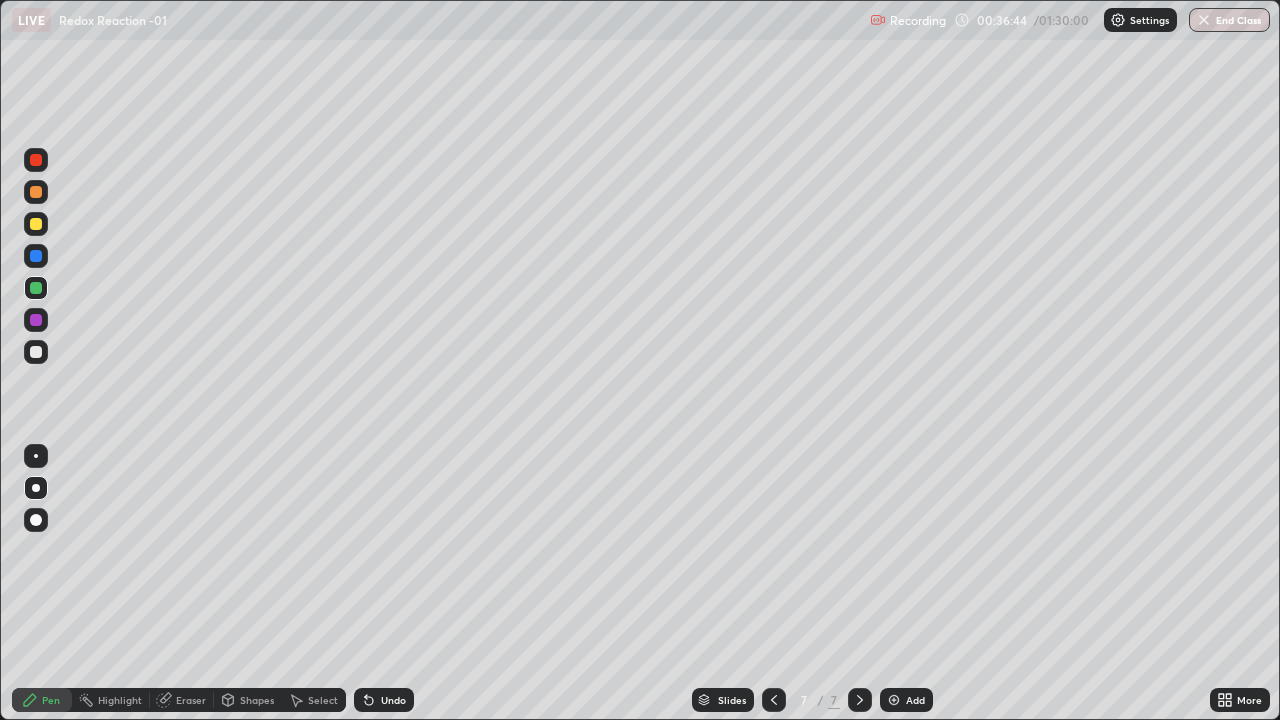click at bounding box center [36, 224] 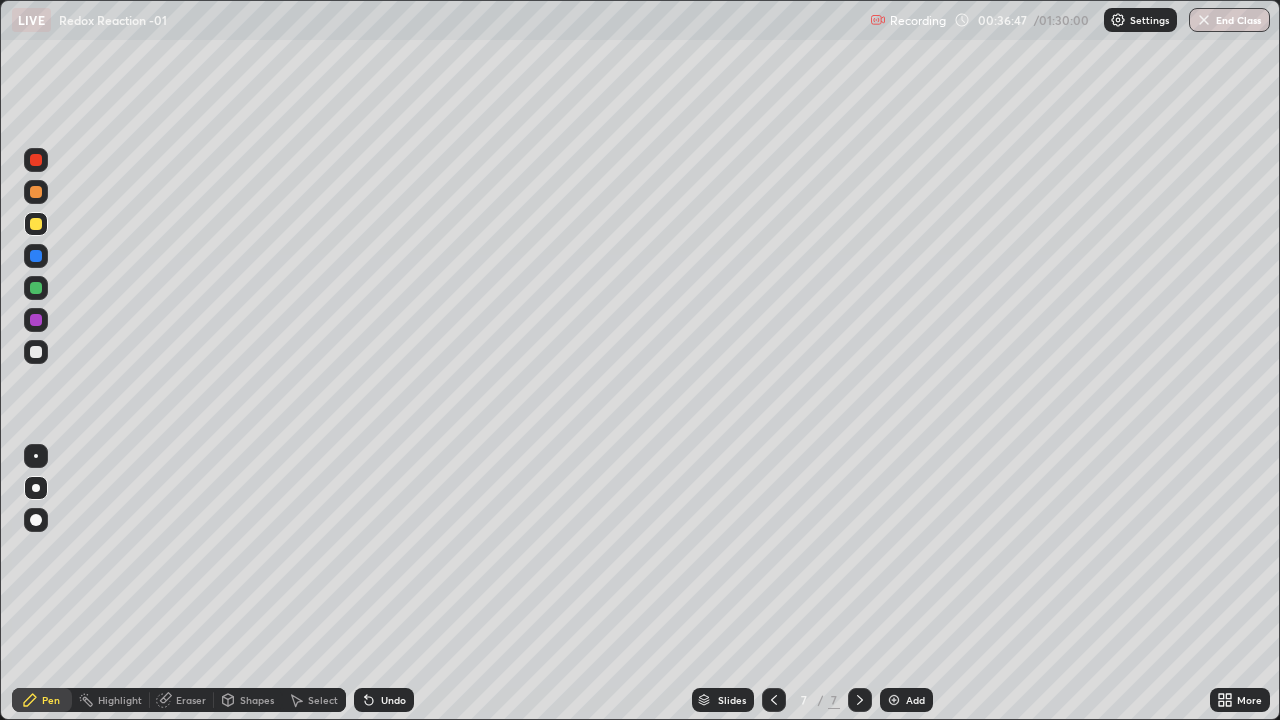 click at bounding box center (894, 700) 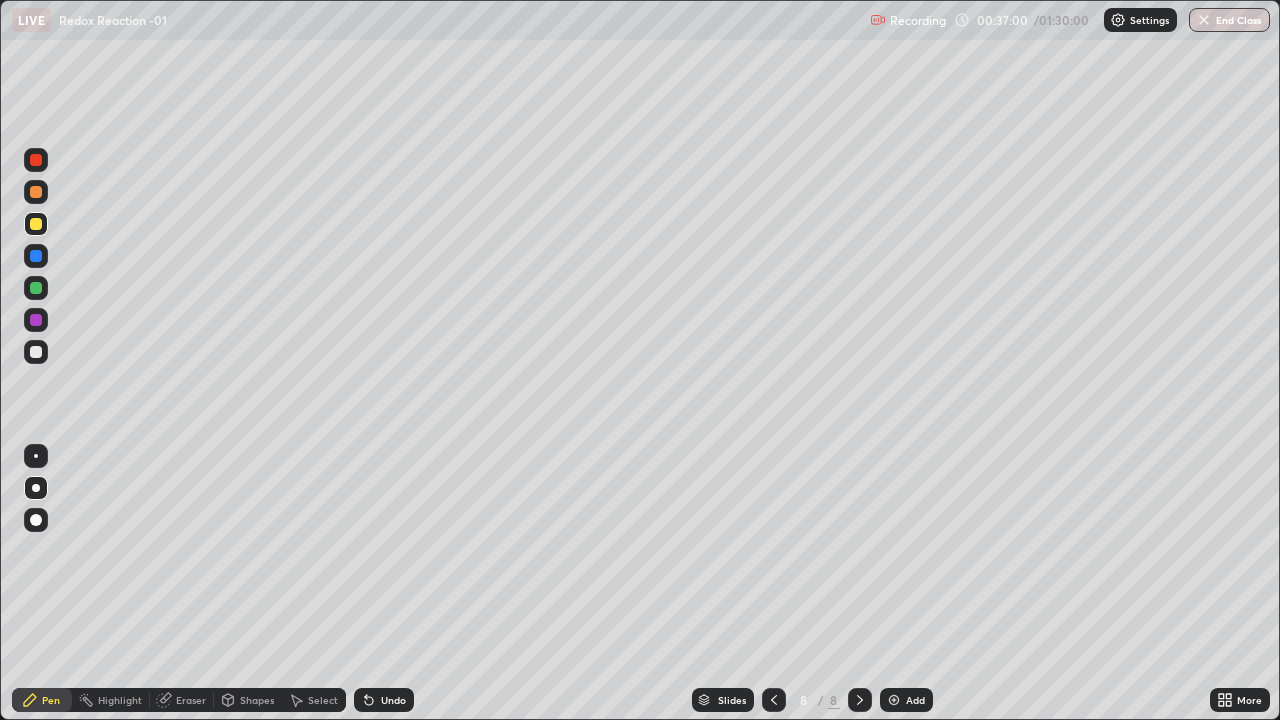 click at bounding box center (36, 352) 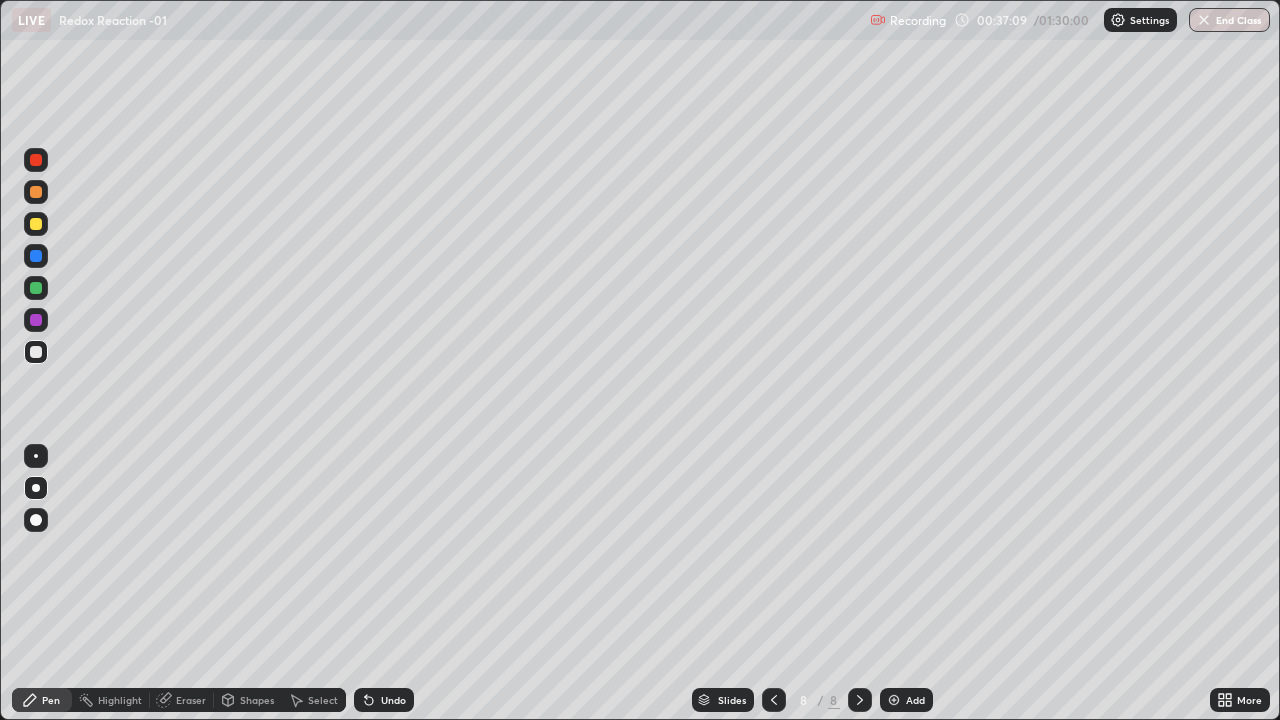 click at bounding box center [36, 288] 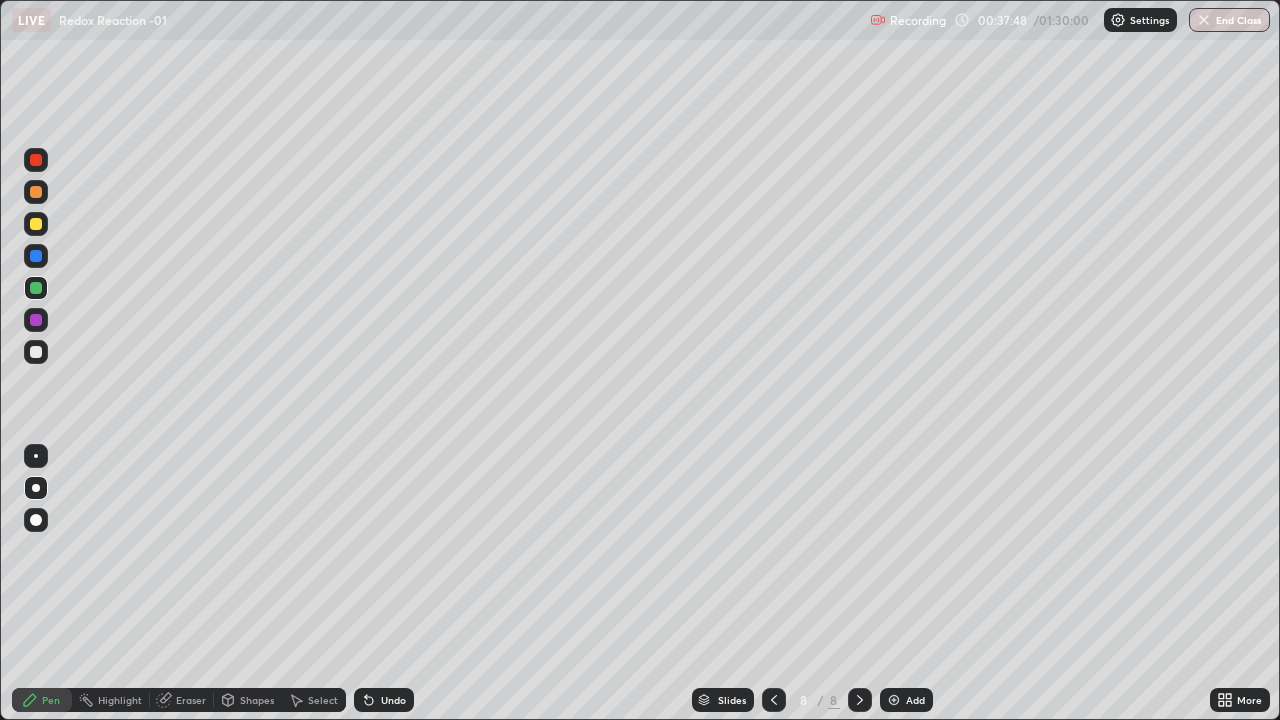 click at bounding box center (36, 352) 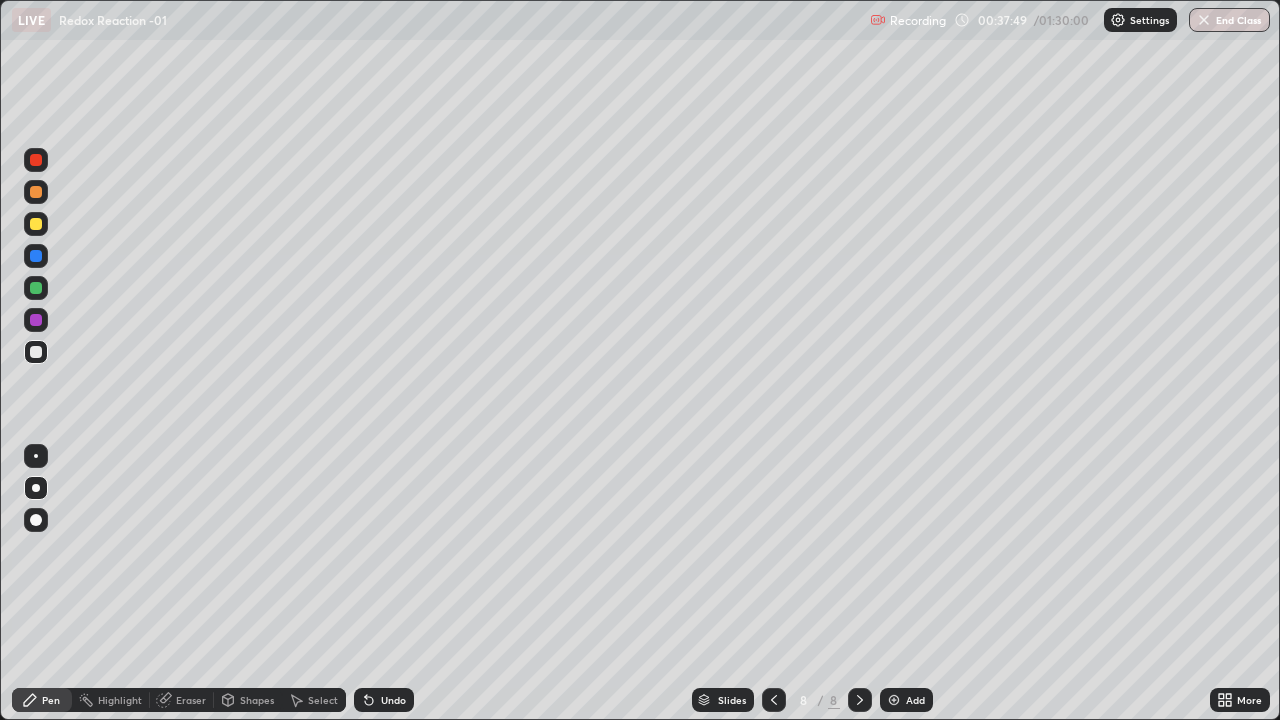 click at bounding box center (36, 320) 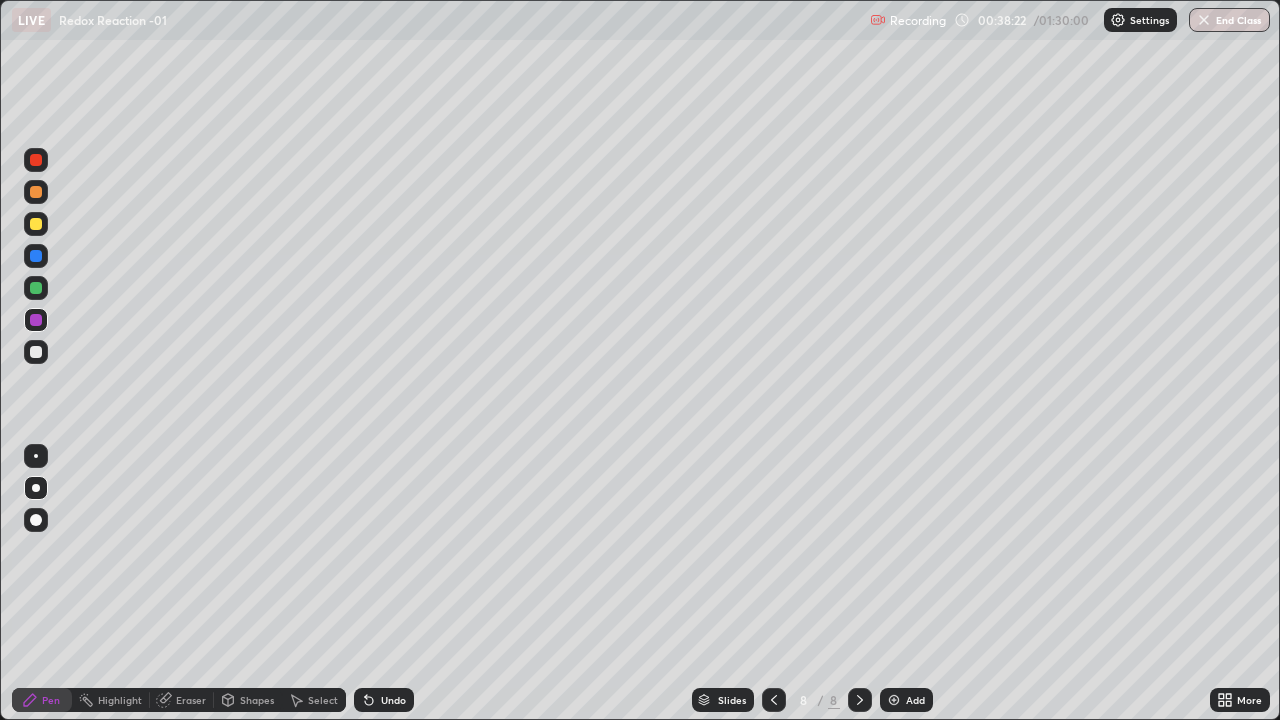 click at bounding box center (36, 352) 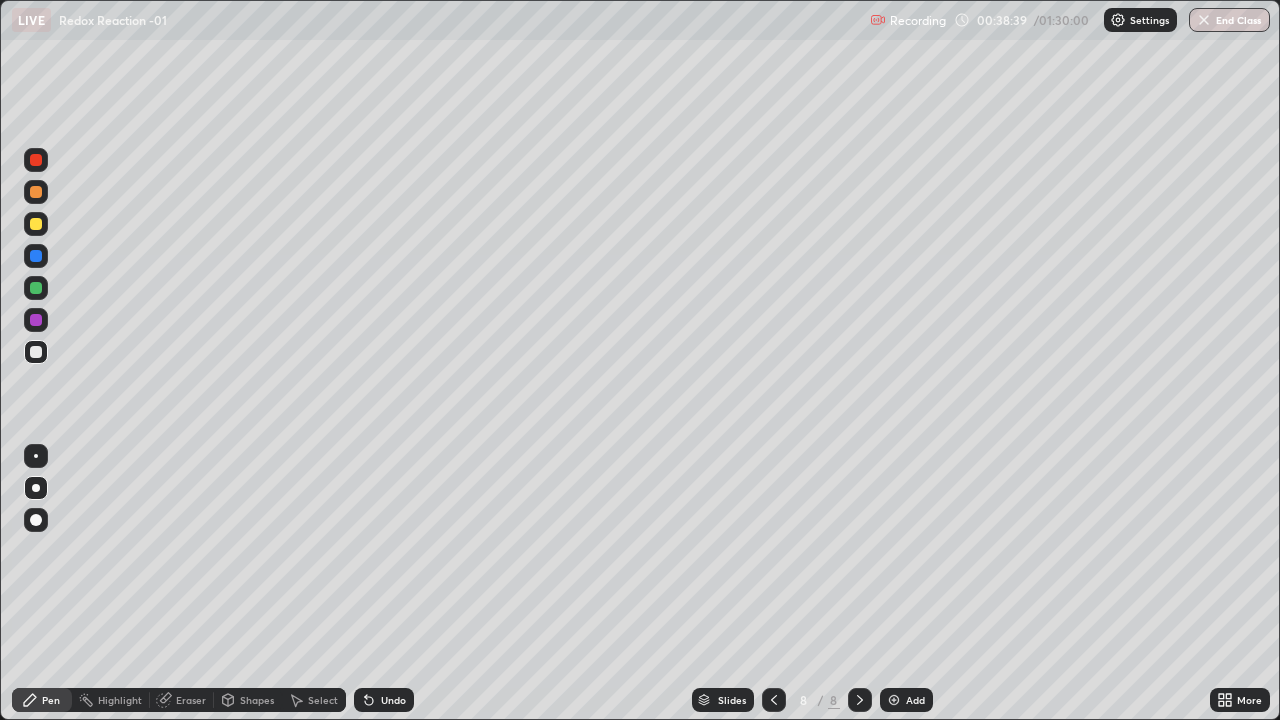 click at bounding box center (36, 288) 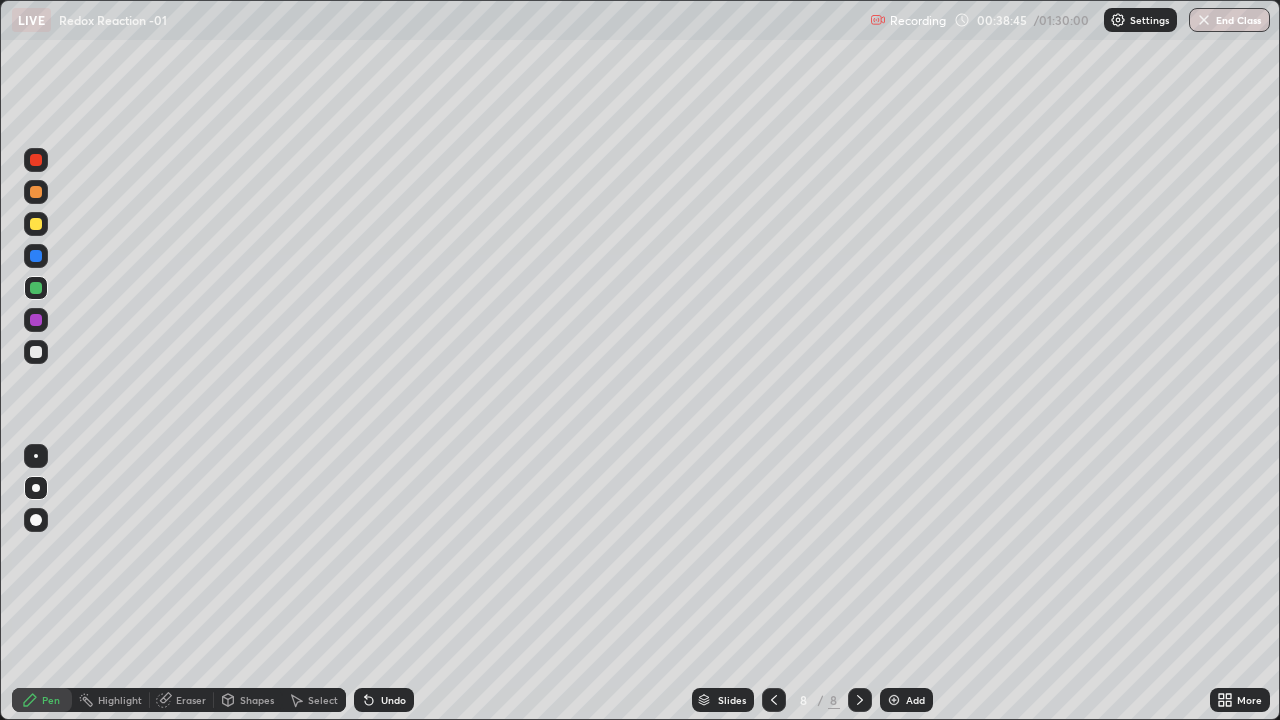 click at bounding box center [36, 352] 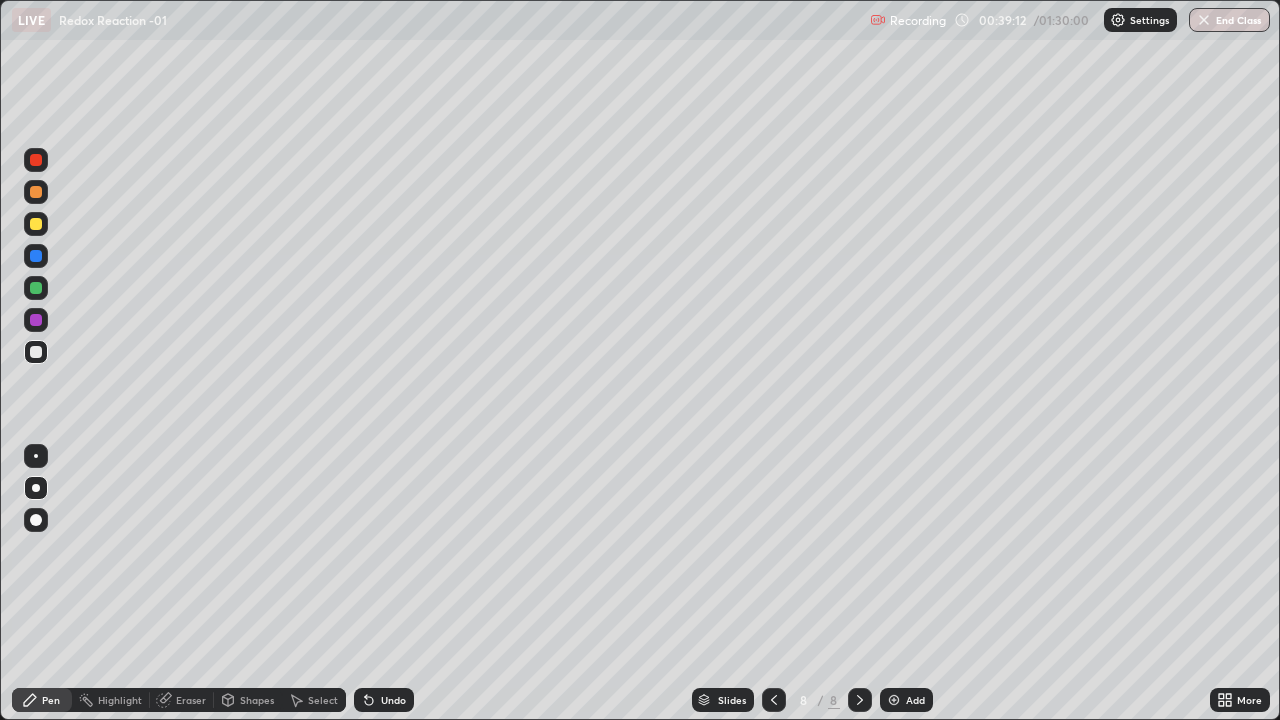 click at bounding box center [36, 288] 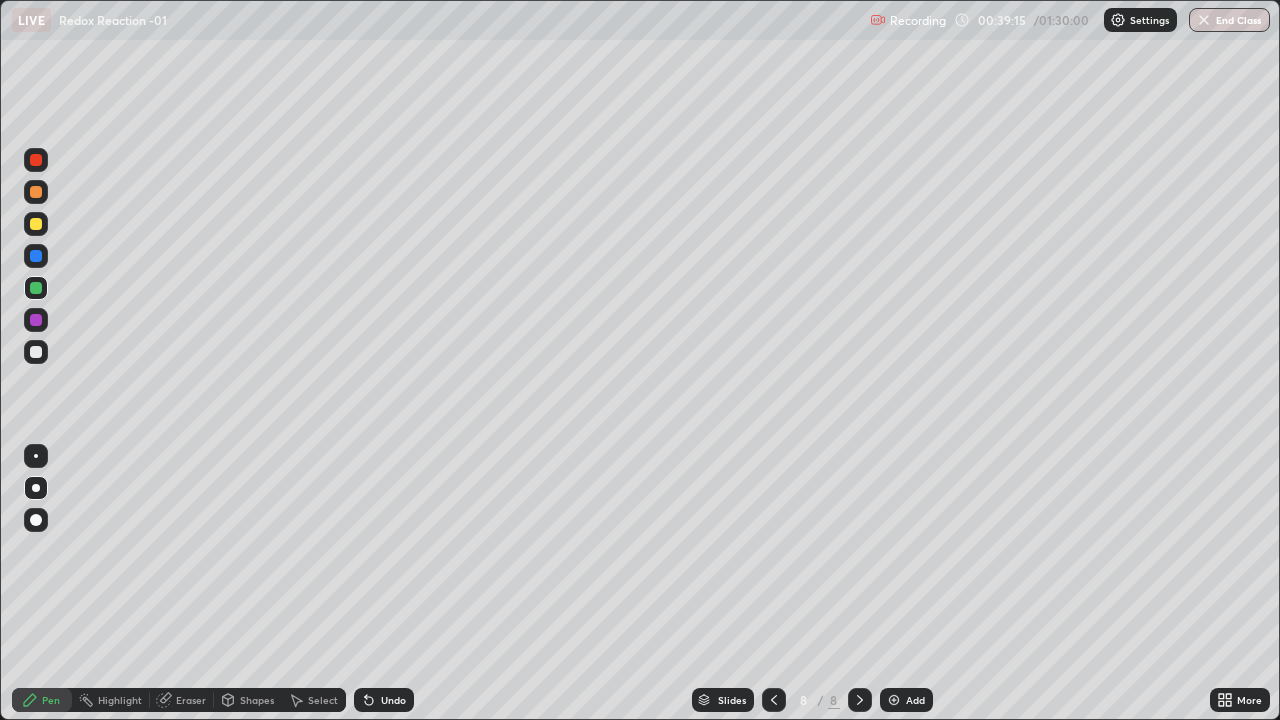 click at bounding box center (36, 352) 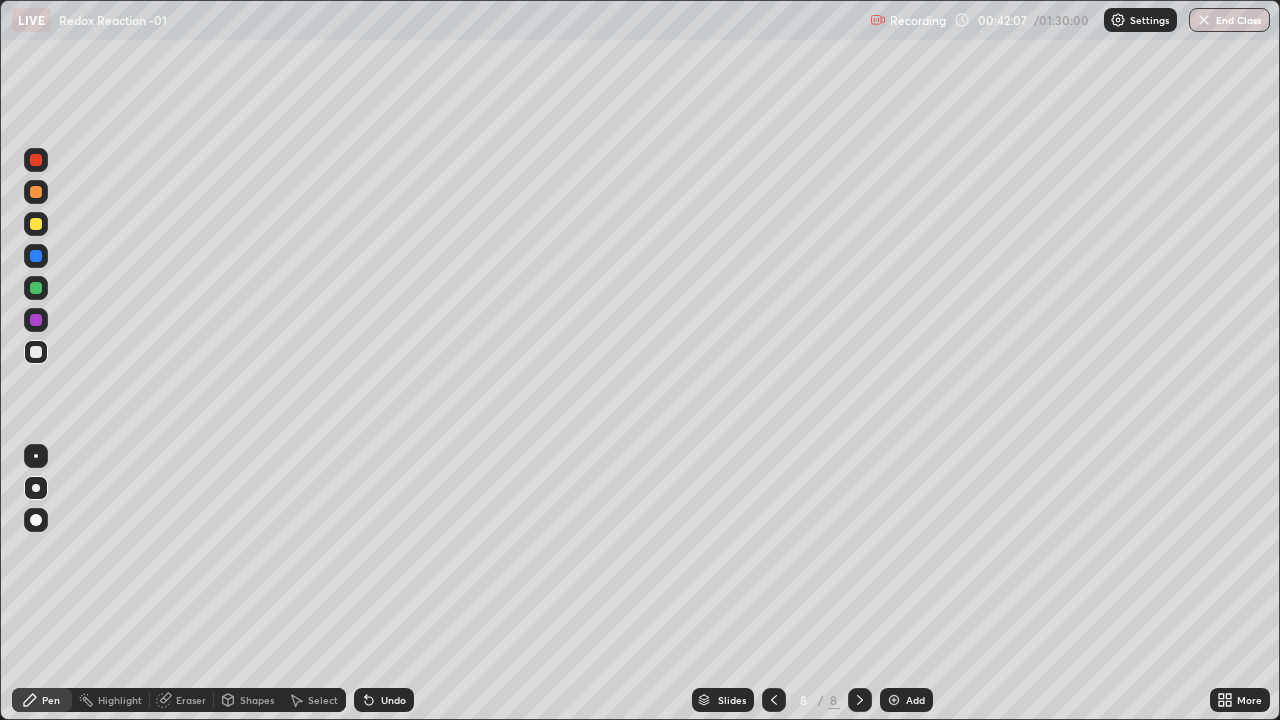 click at bounding box center (36, 288) 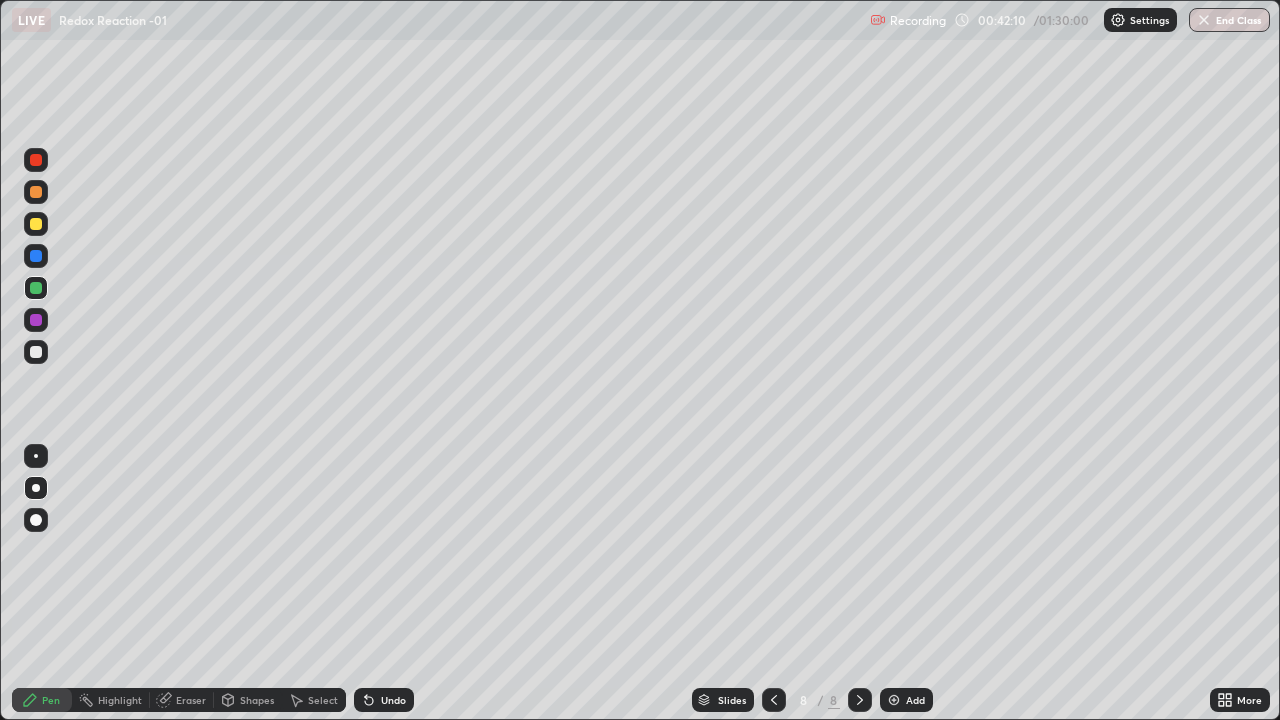 click at bounding box center (894, 700) 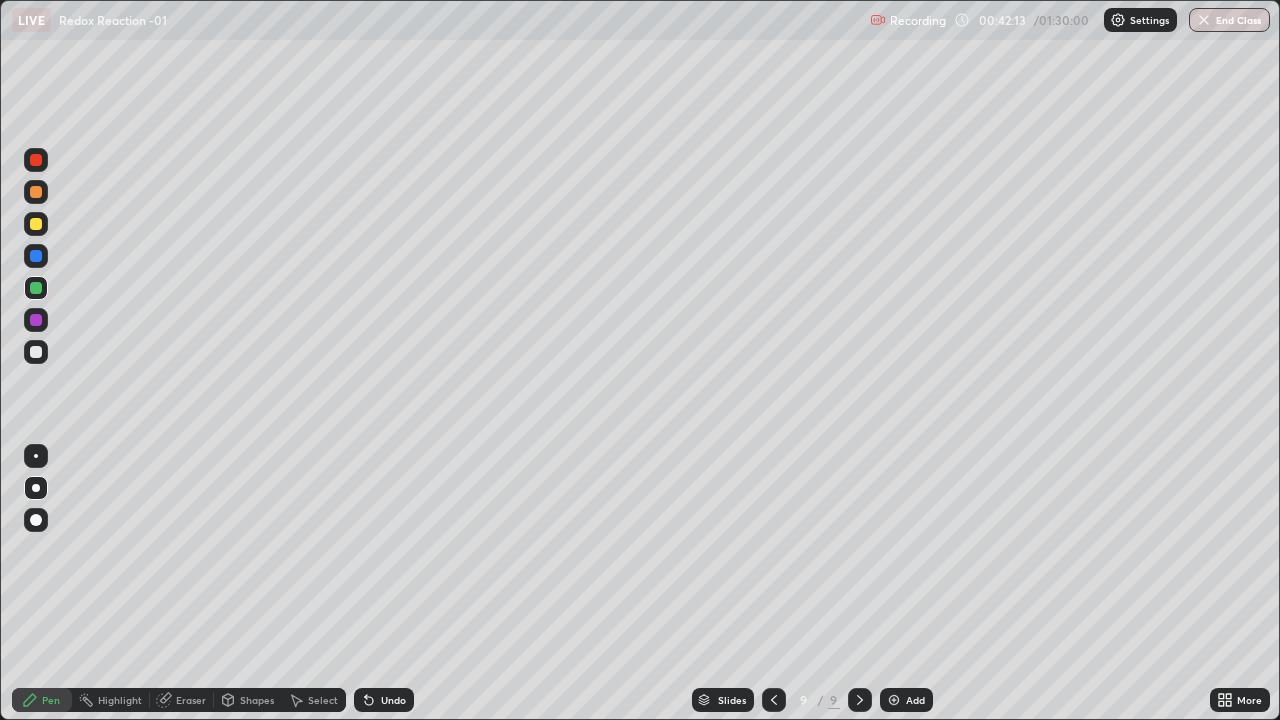 click 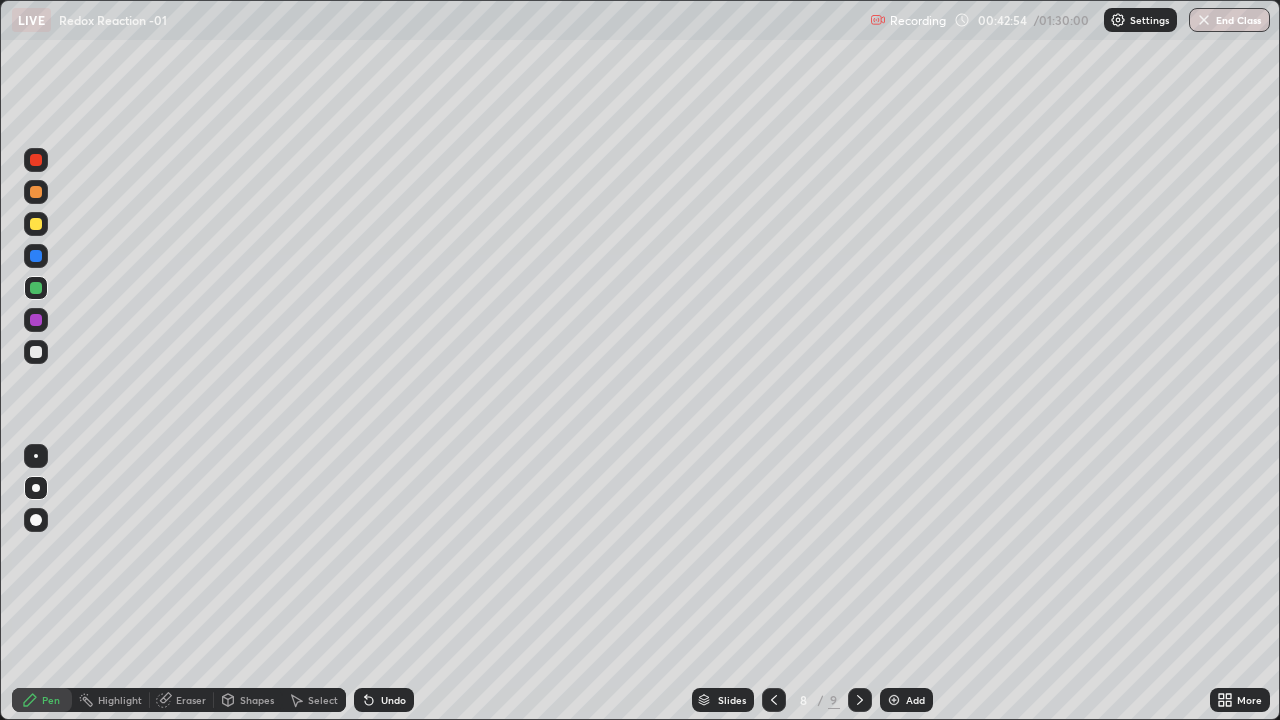 click 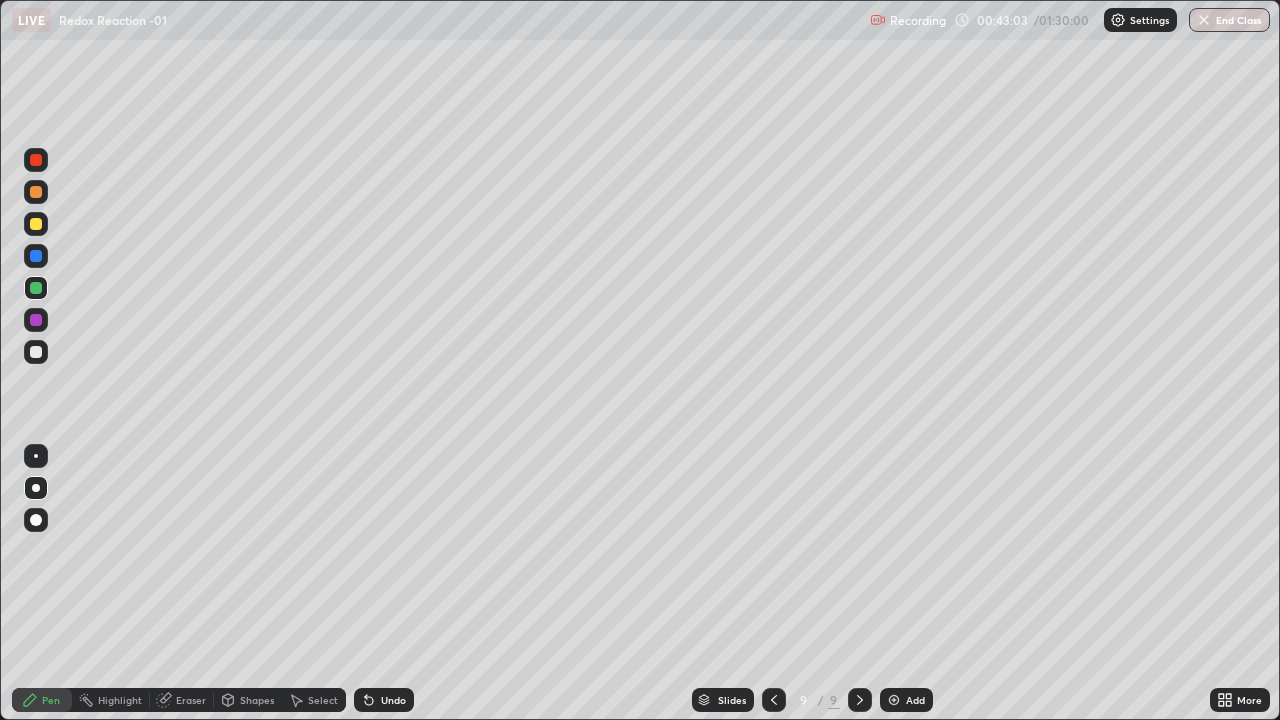 click at bounding box center (36, 352) 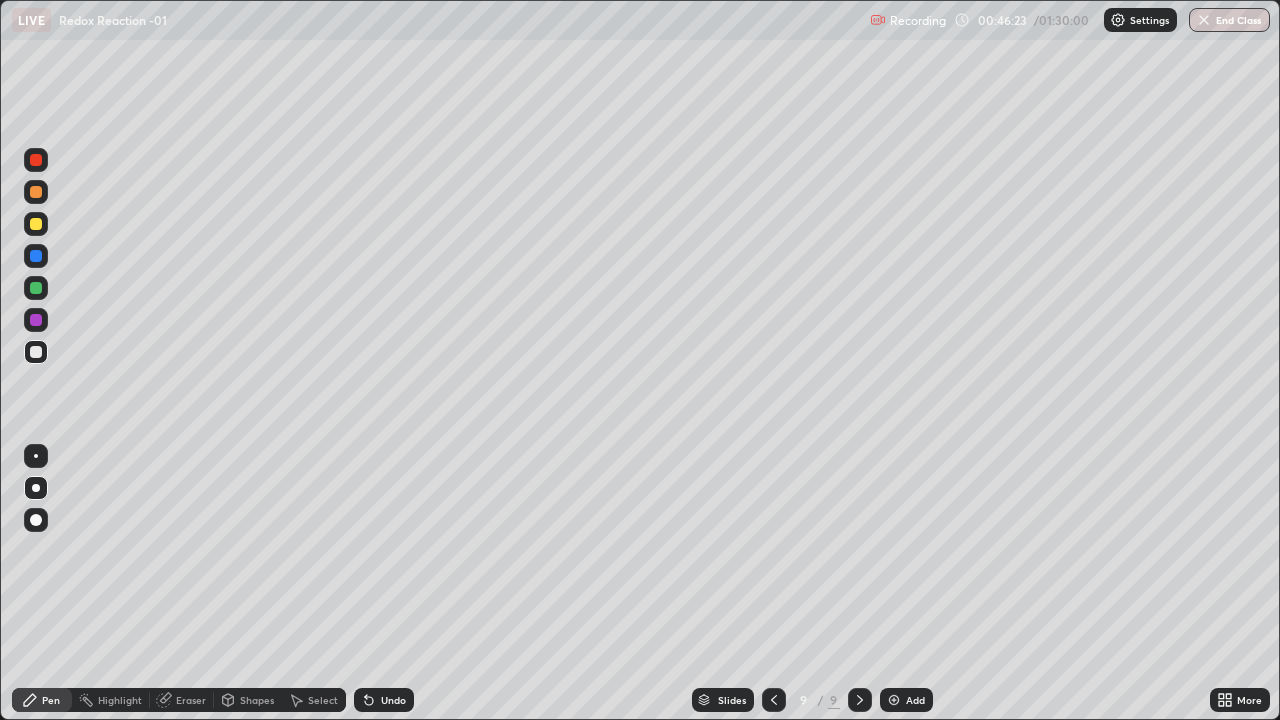 click at bounding box center (36, 288) 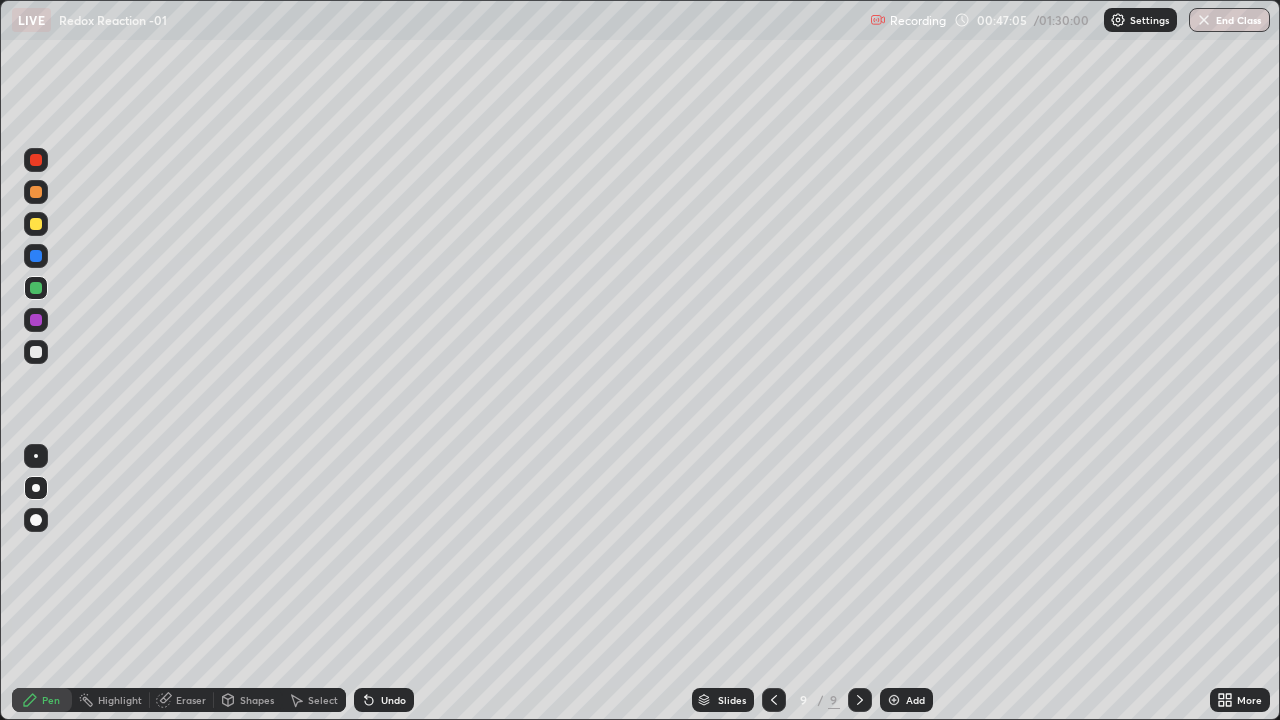 click 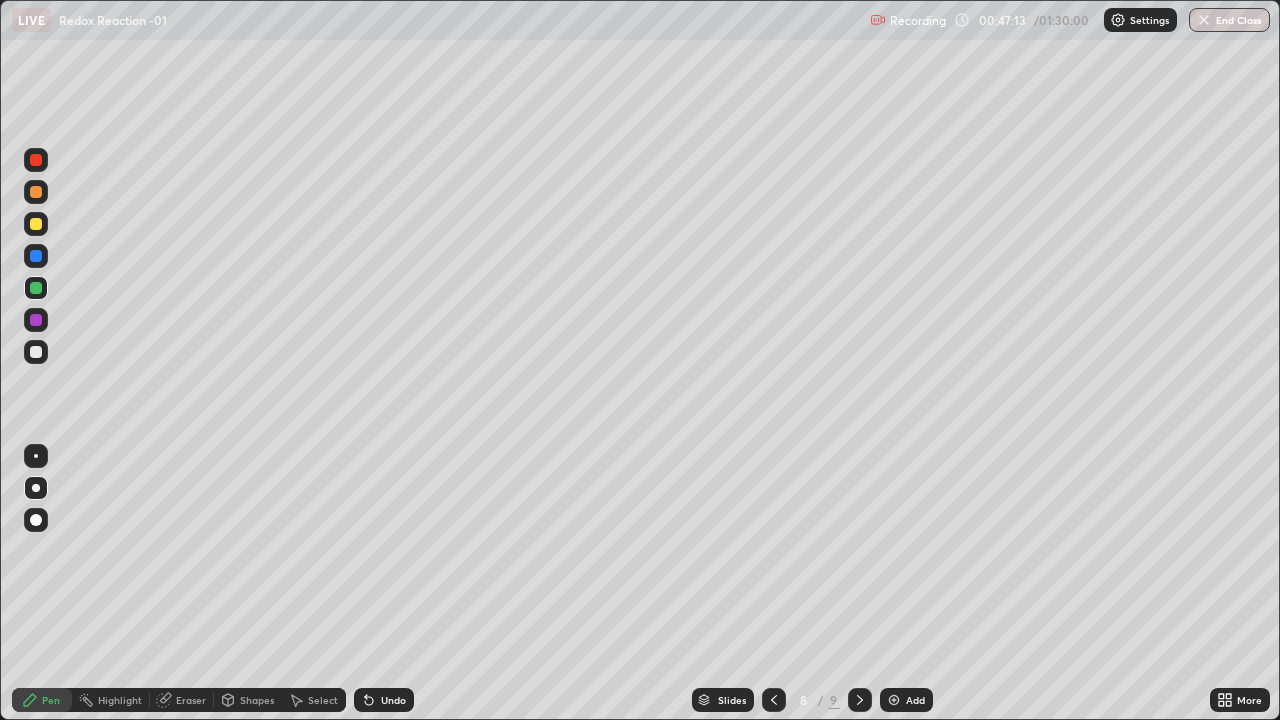 click 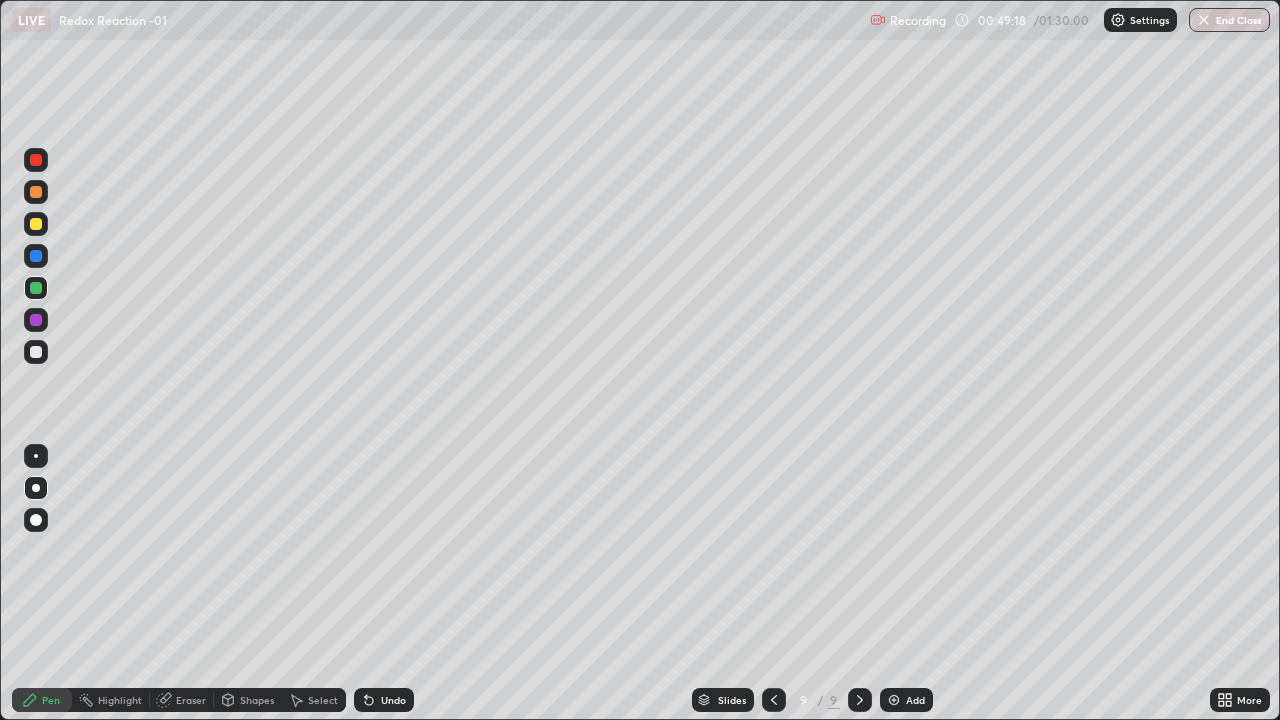 click at bounding box center [36, 352] 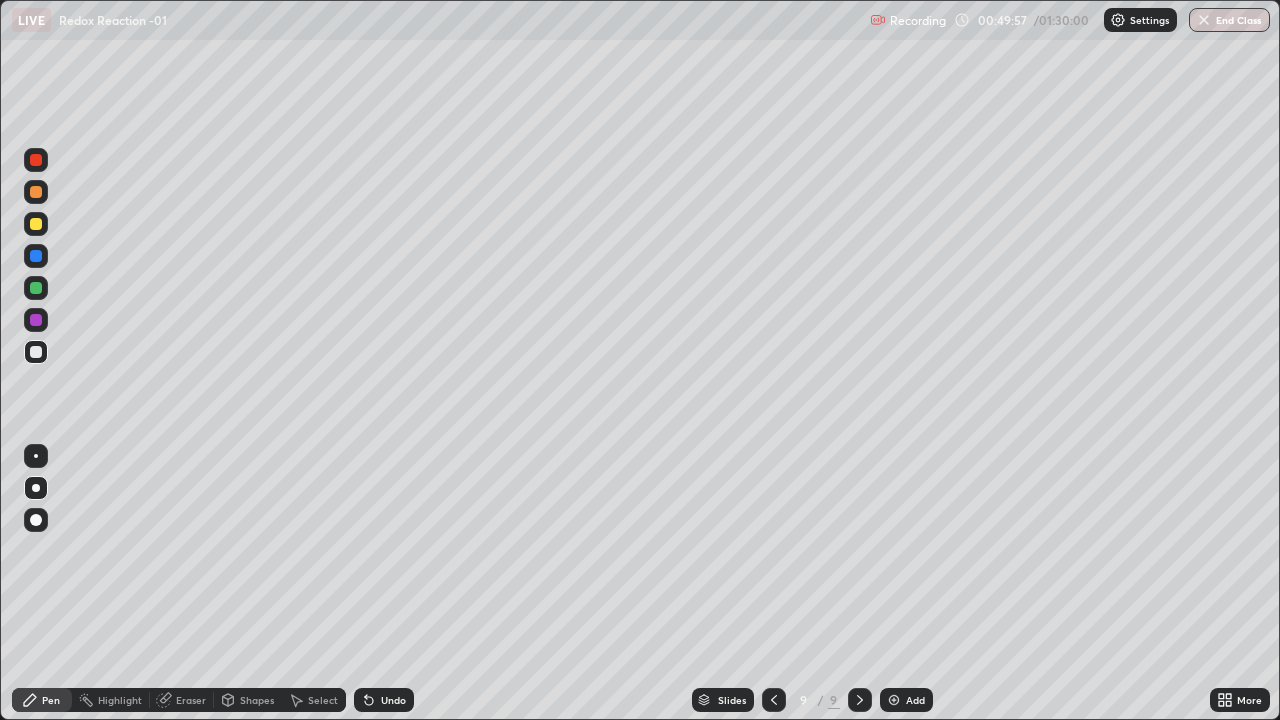 click at bounding box center (36, 192) 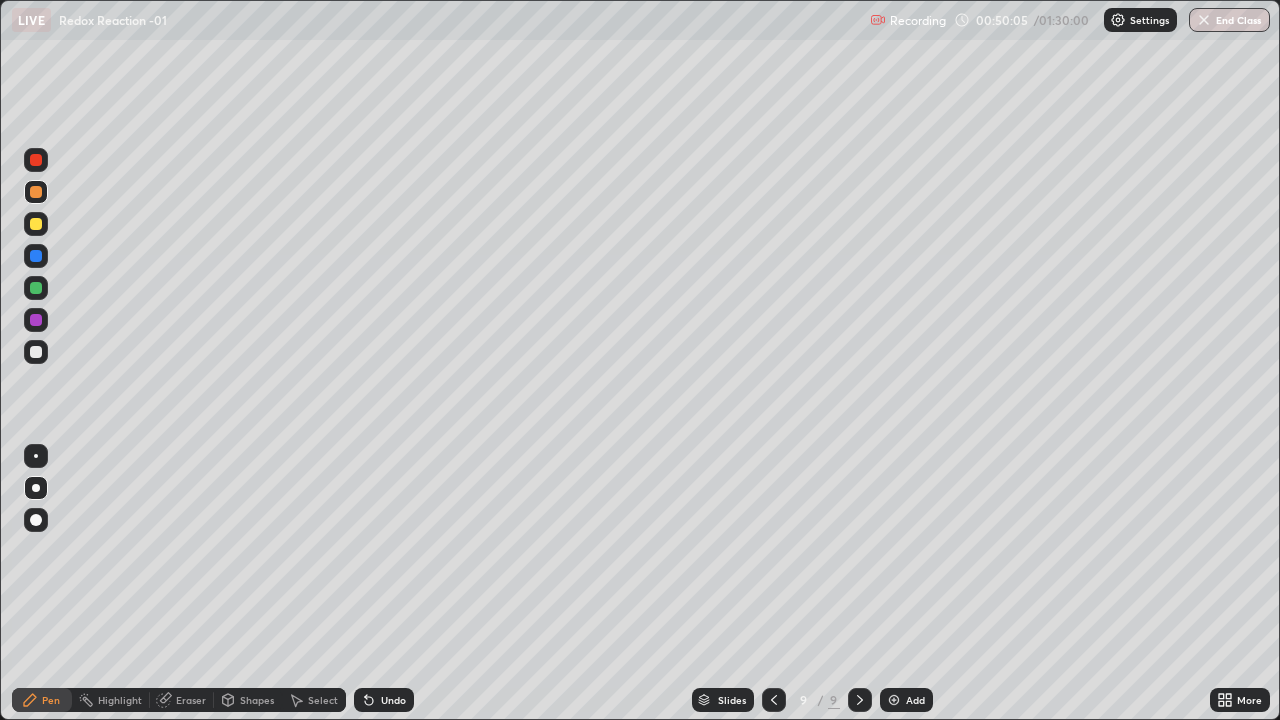click on "Add" at bounding box center (906, 700) 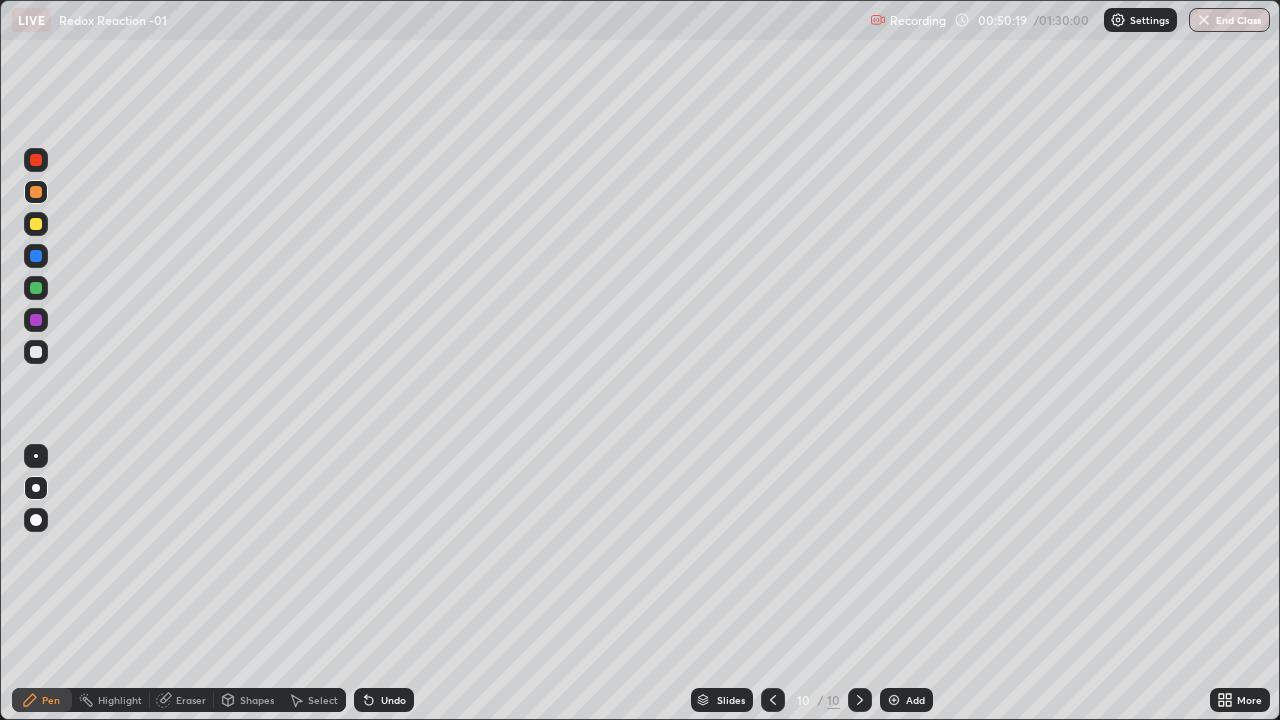 click at bounding box center (36, 352) 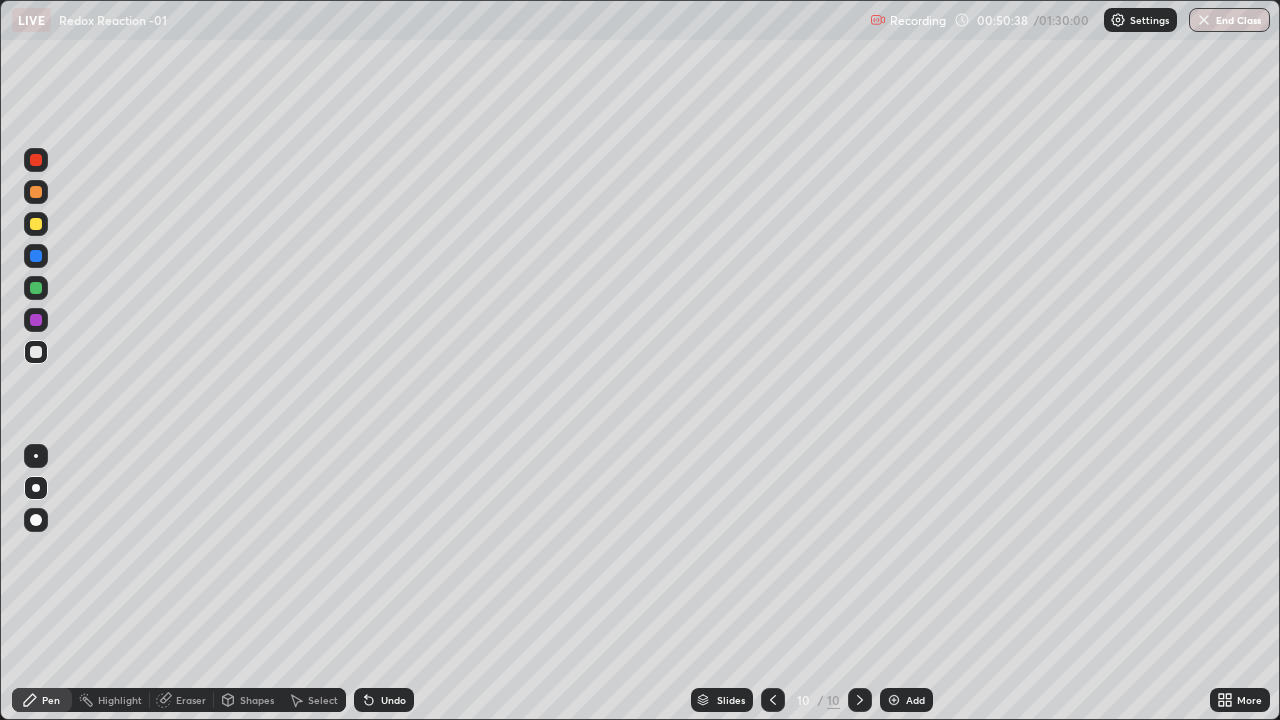 click at bounding box center [36, 320] 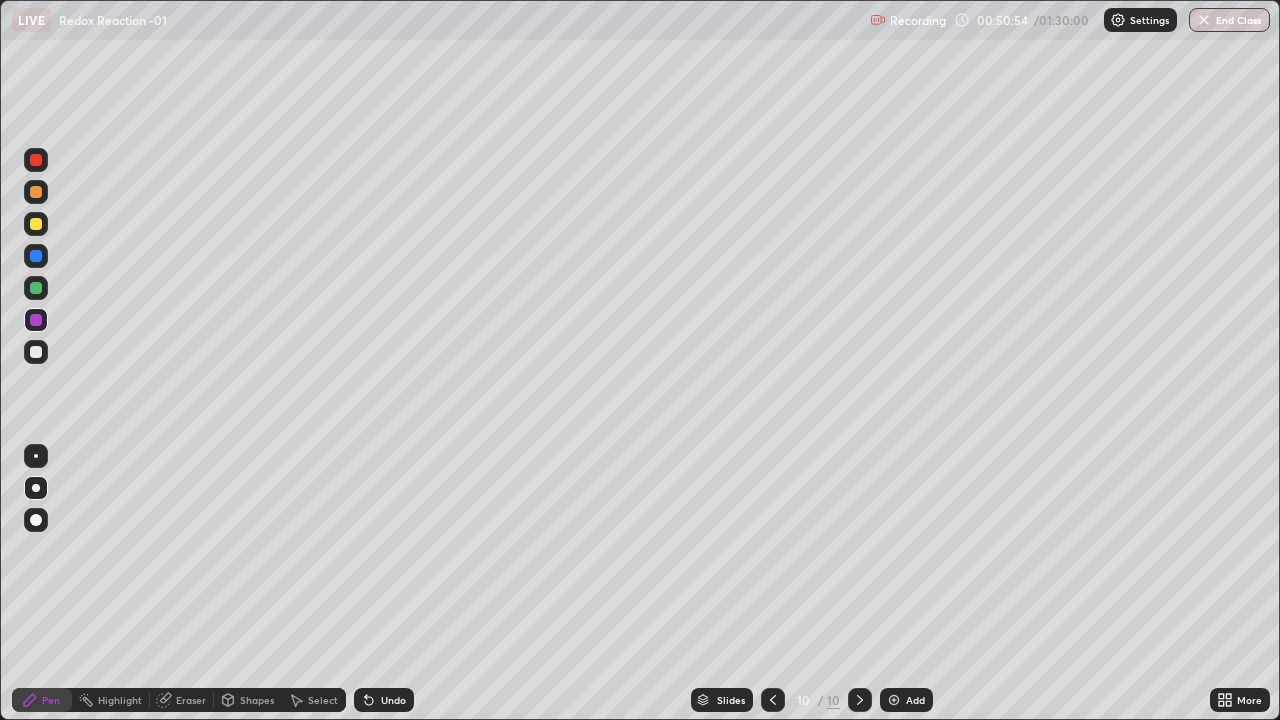 click on "Shapes" at bounding box center [257, 700] 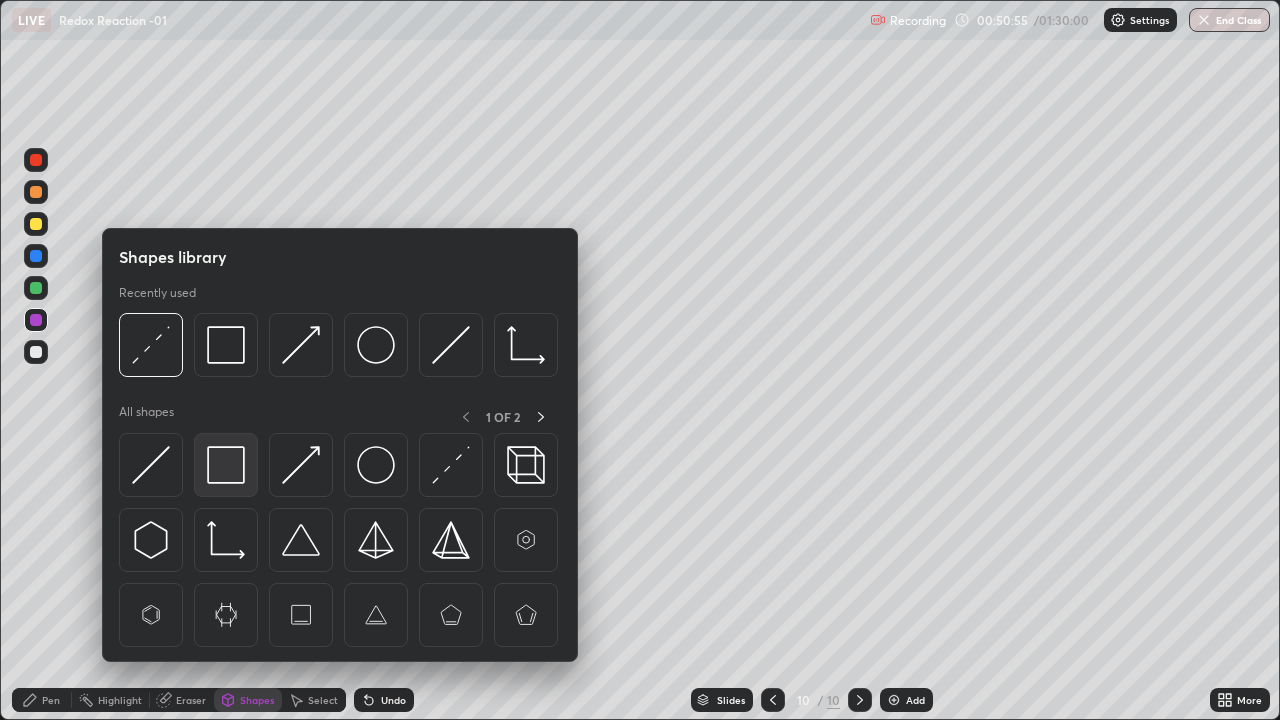click at bounding box center [226, 465] 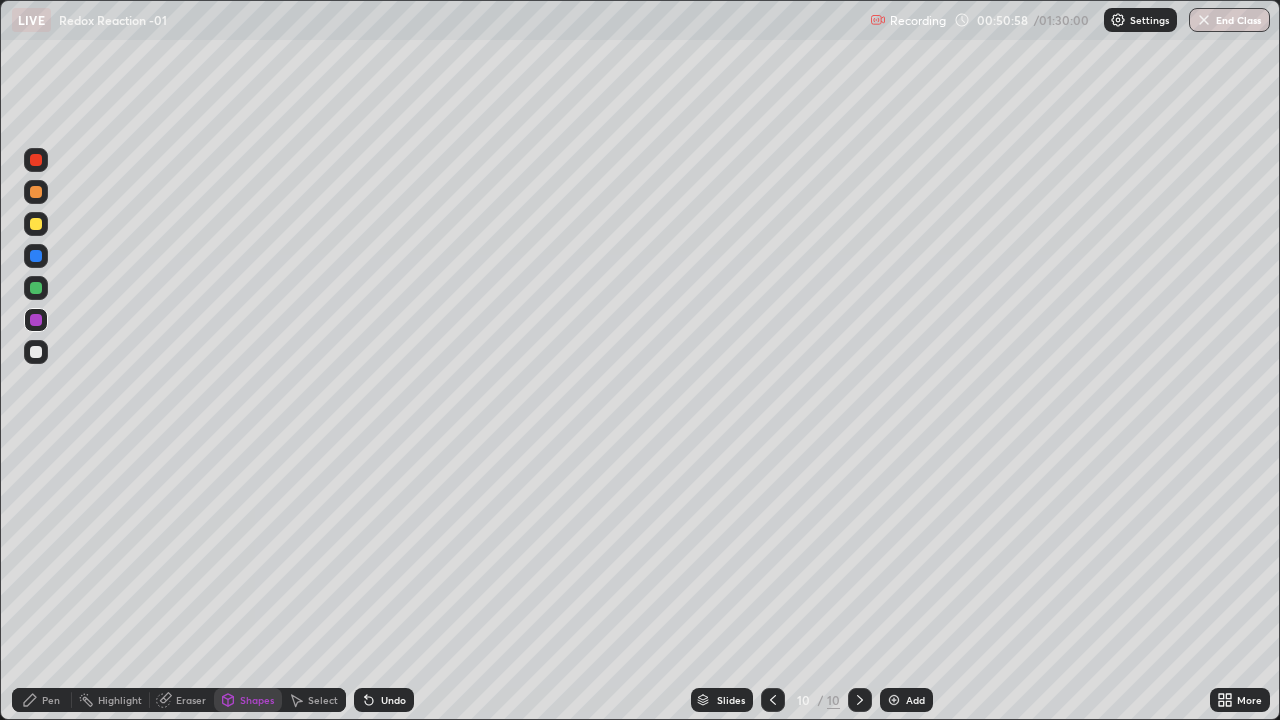 click 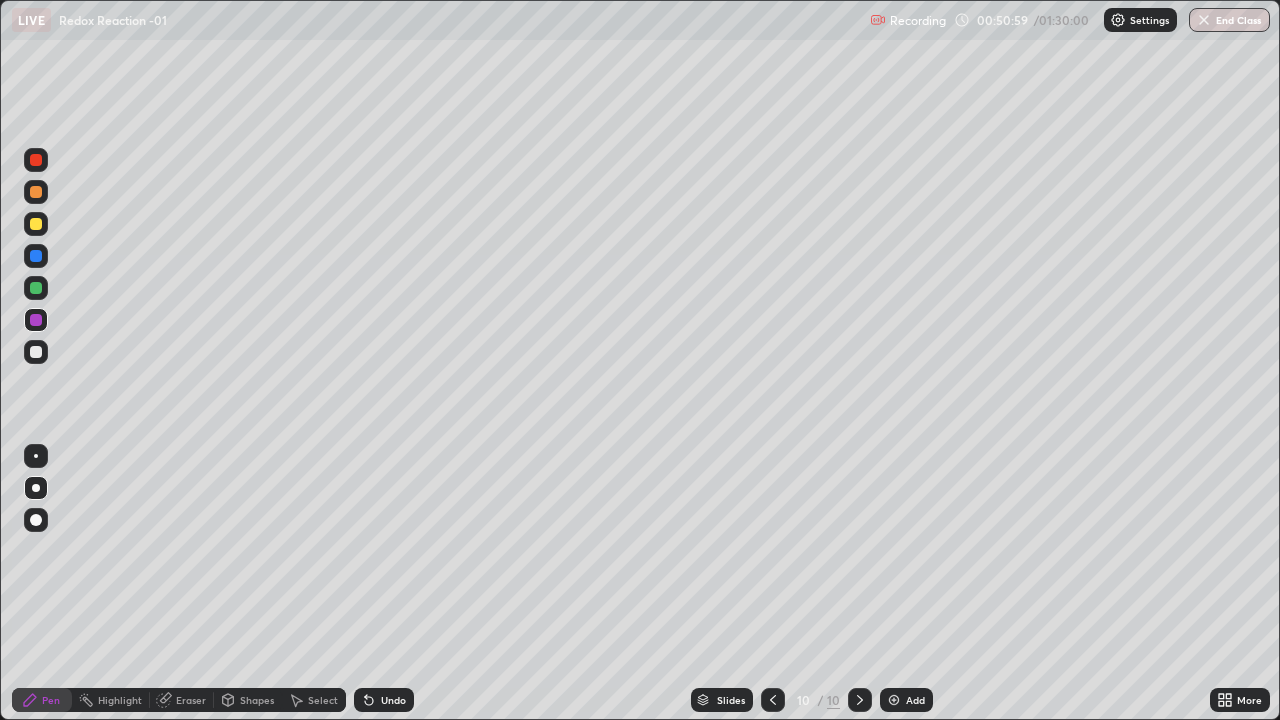 click at bounding box center [36, 352] 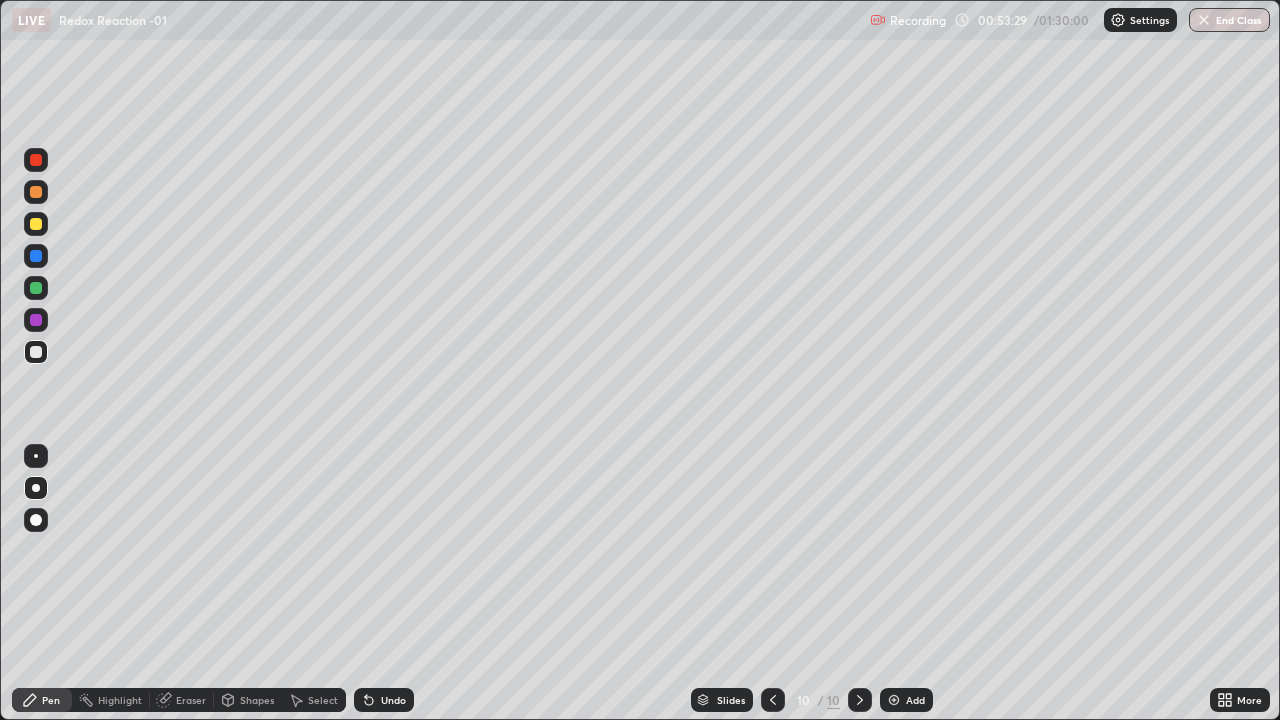 click at bounding box center (36, 224) 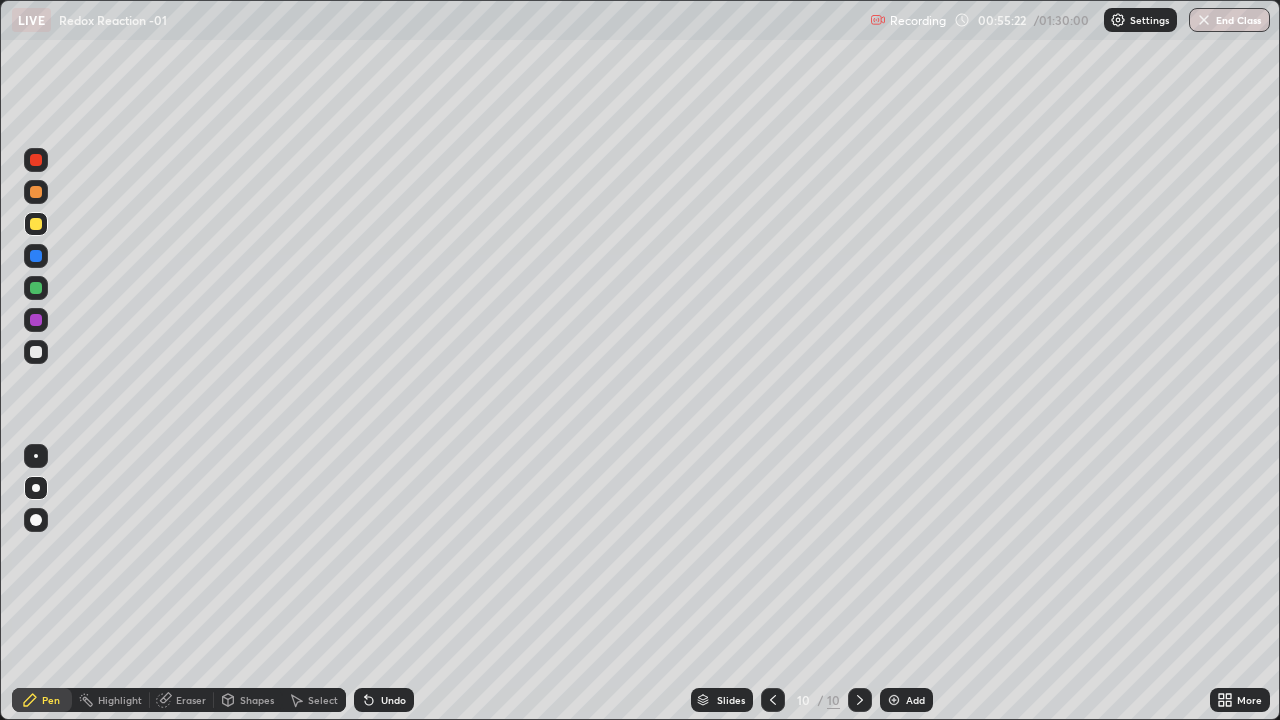 click at bounding box center (36, 192) 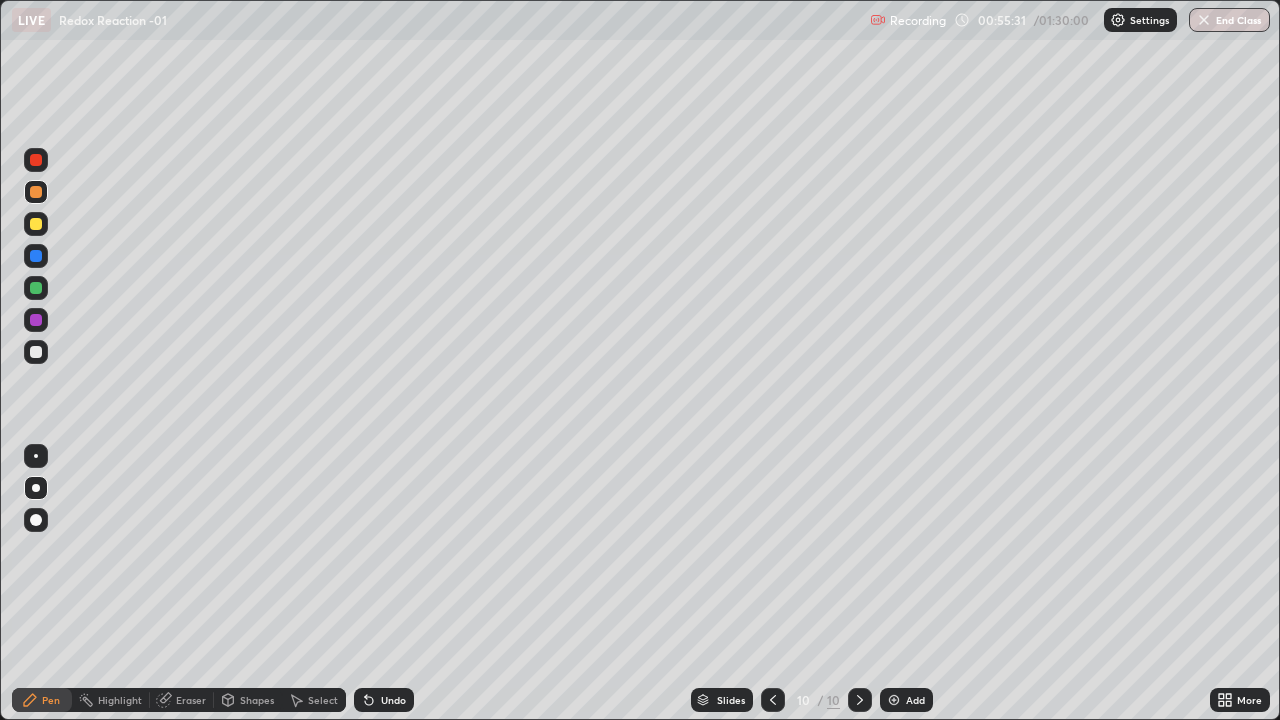 click at bounding box center (894, 700) 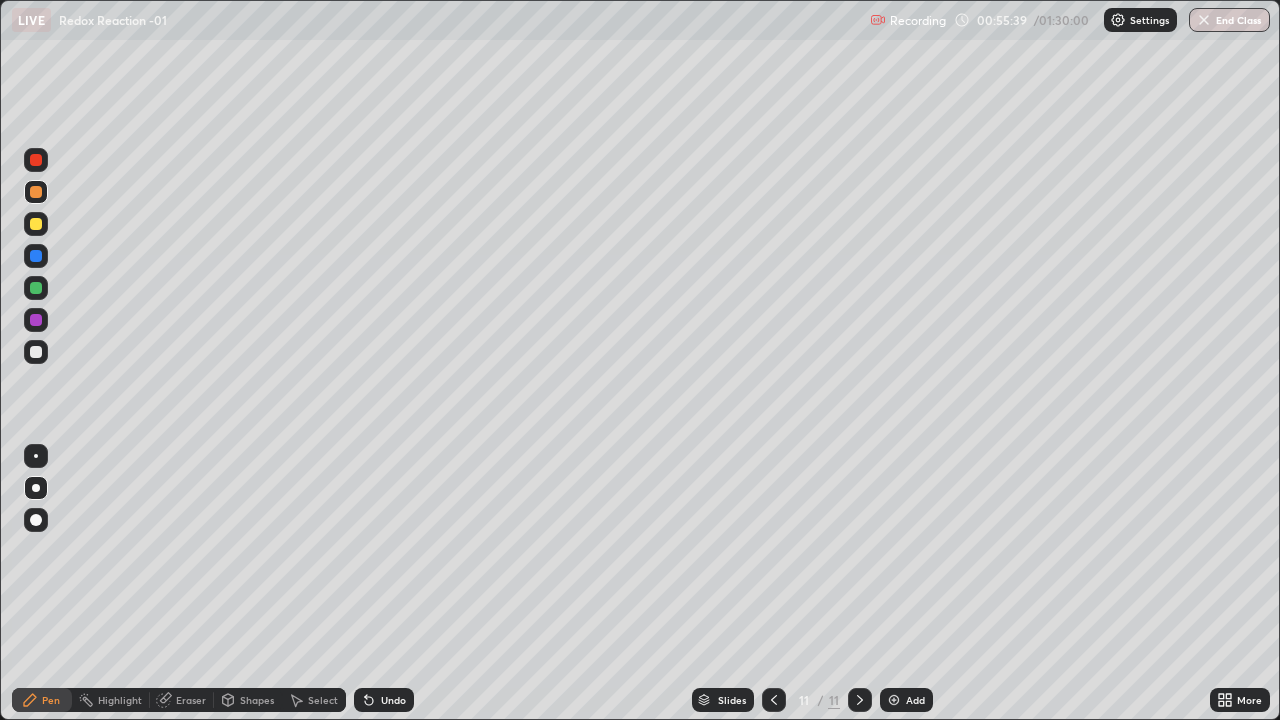 click at bounding box center (36, 352) 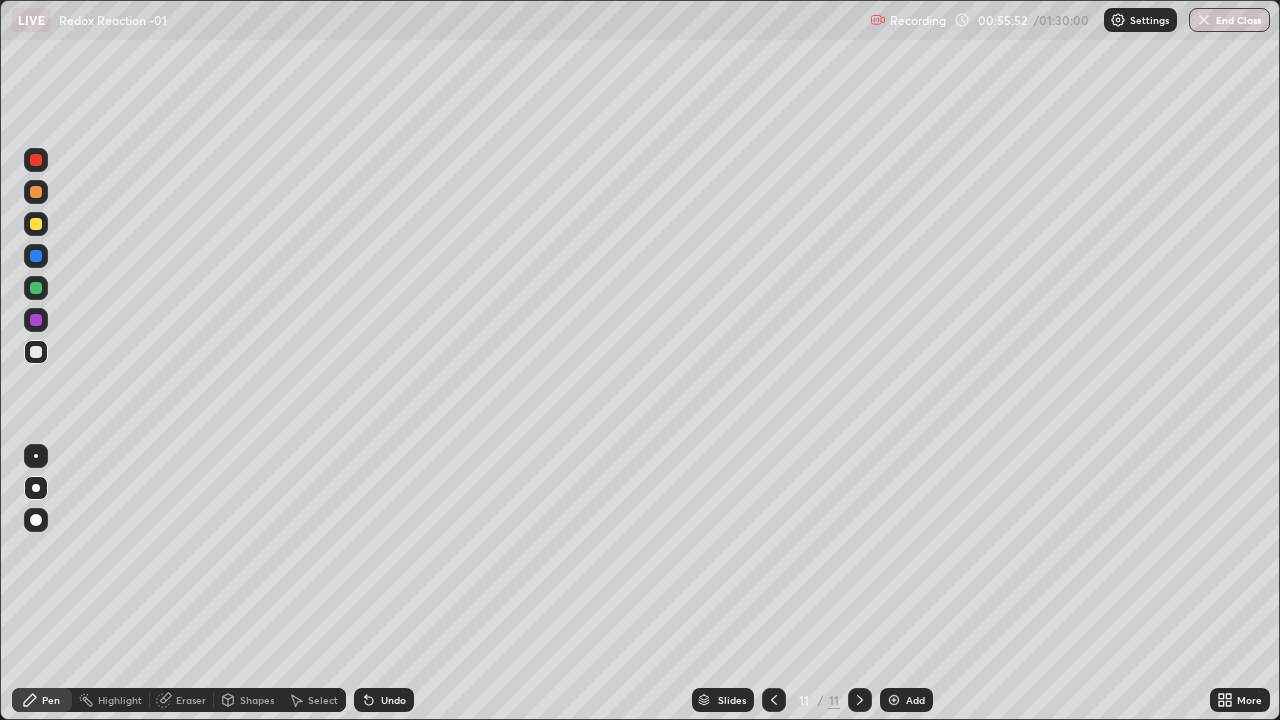 click on "Shapes" at bounding box center [257, 700] 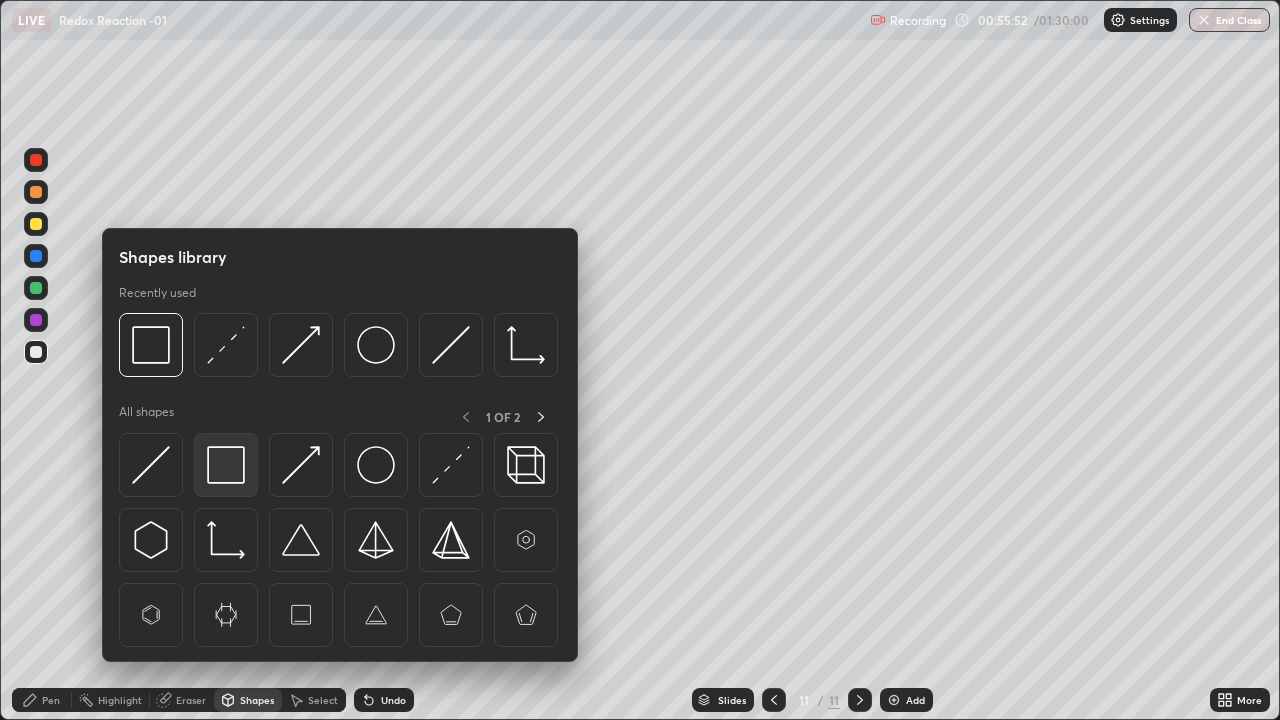 click at bounding box center [226, 465] 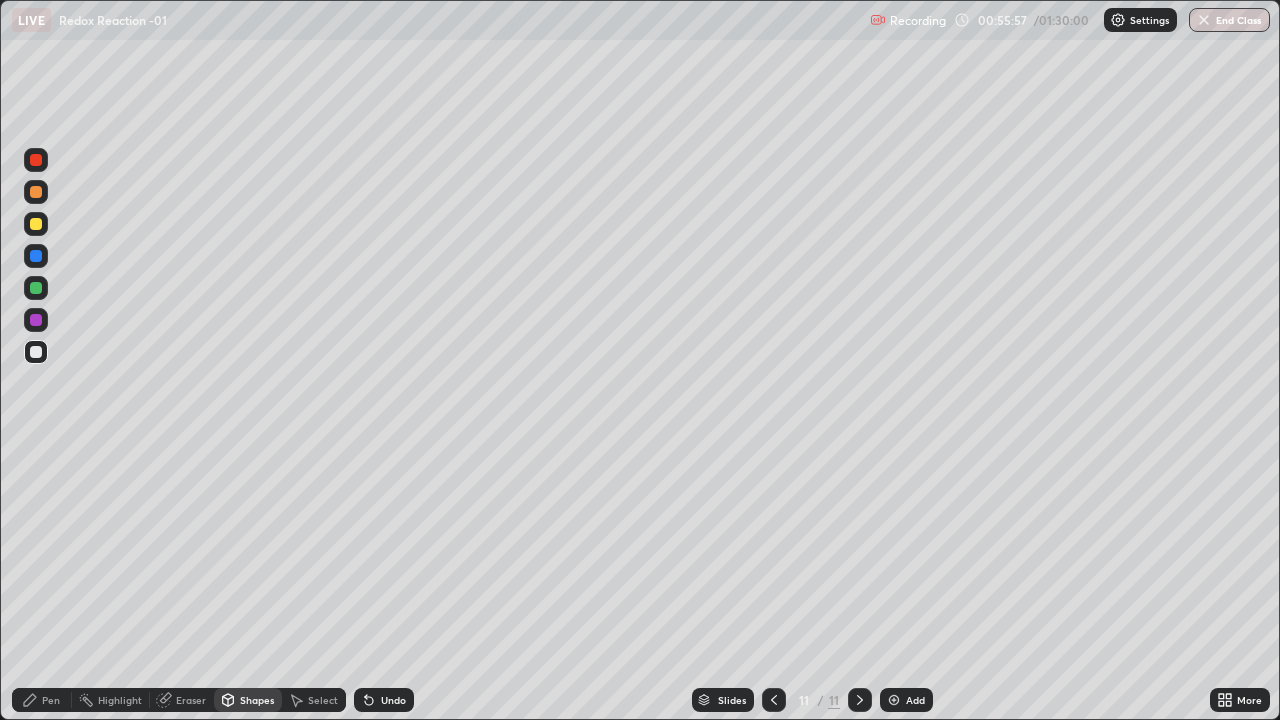 click at bounding box center (36, 288) 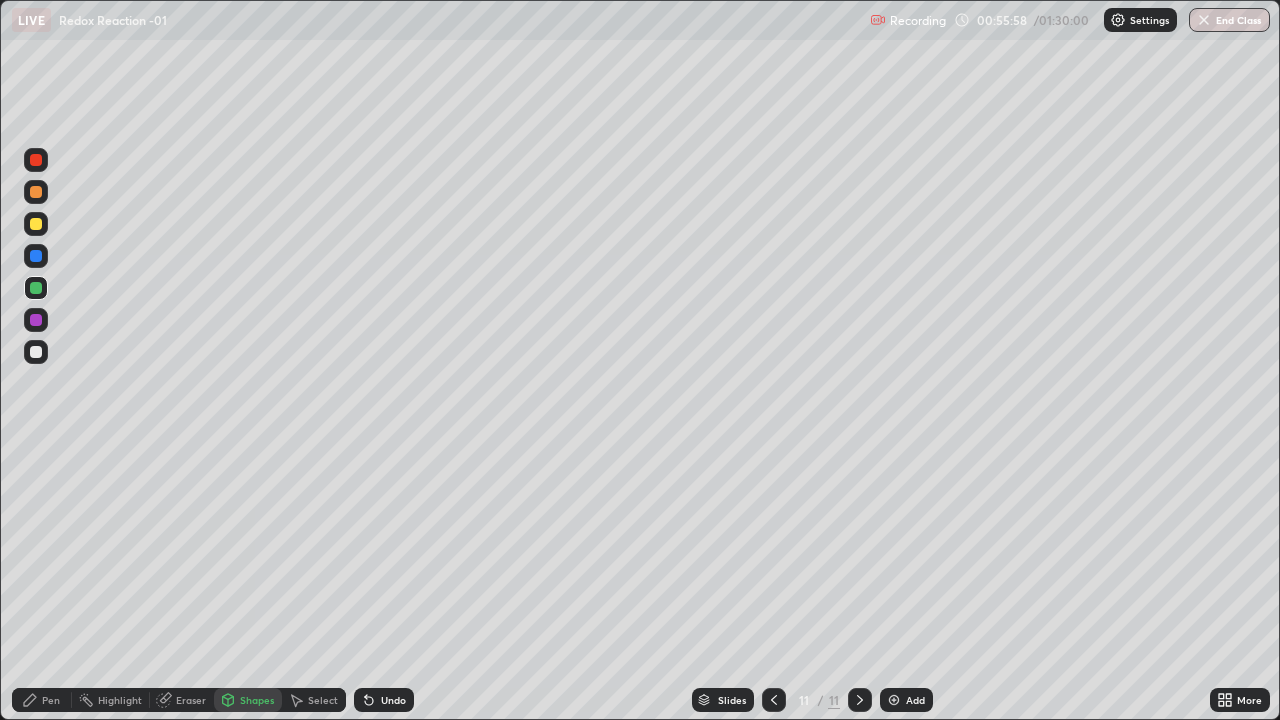 click on "Pen" at bounding box center (51, 700) 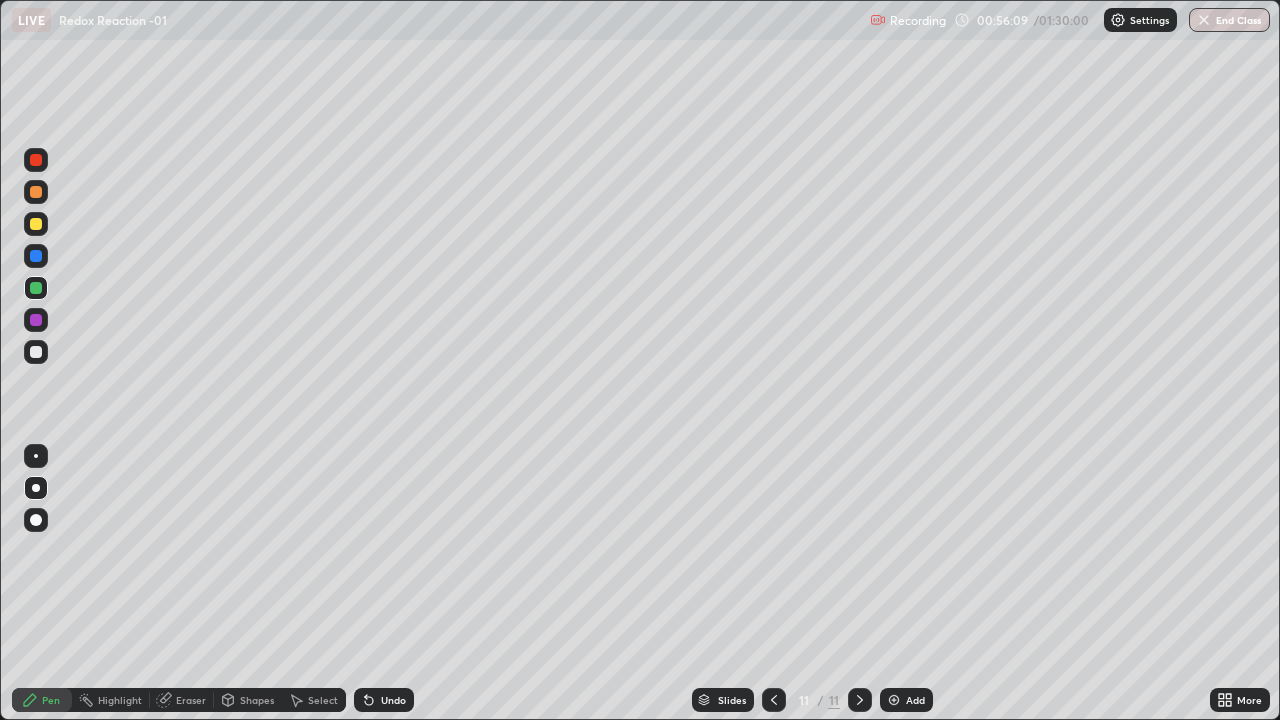 click at bounding box center [36, 352] 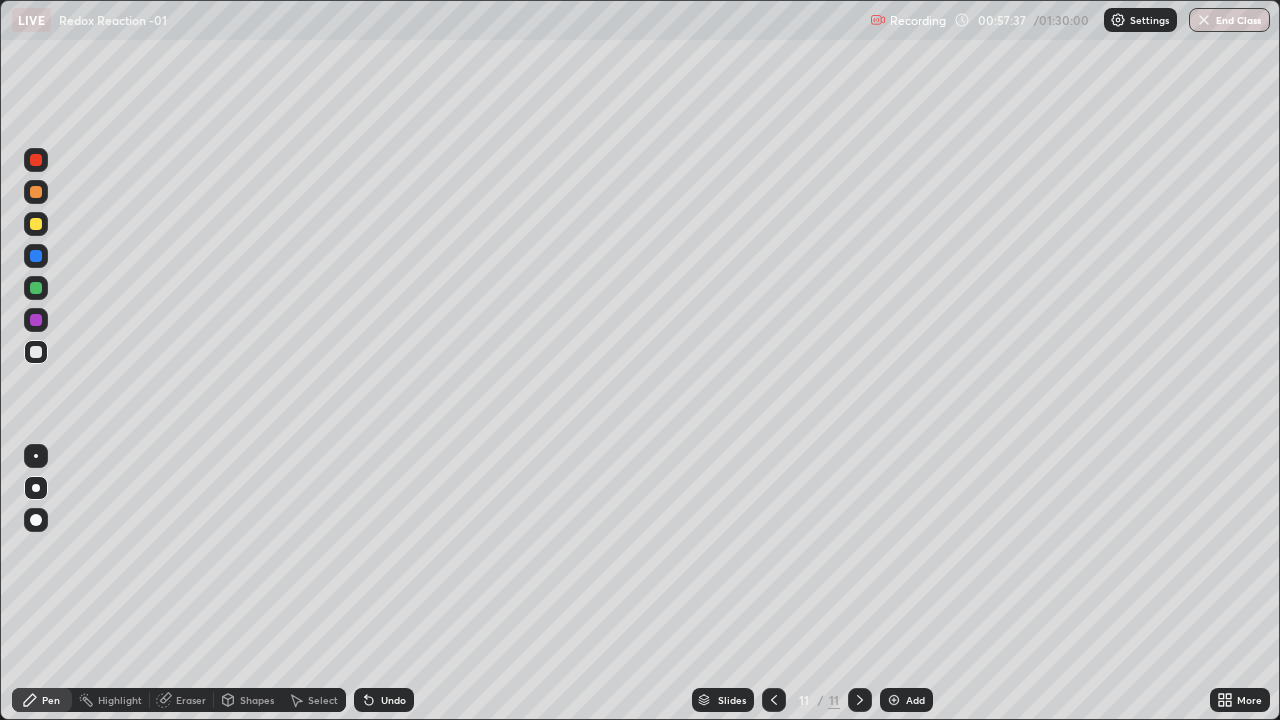 click at bounding box center [36, 288] 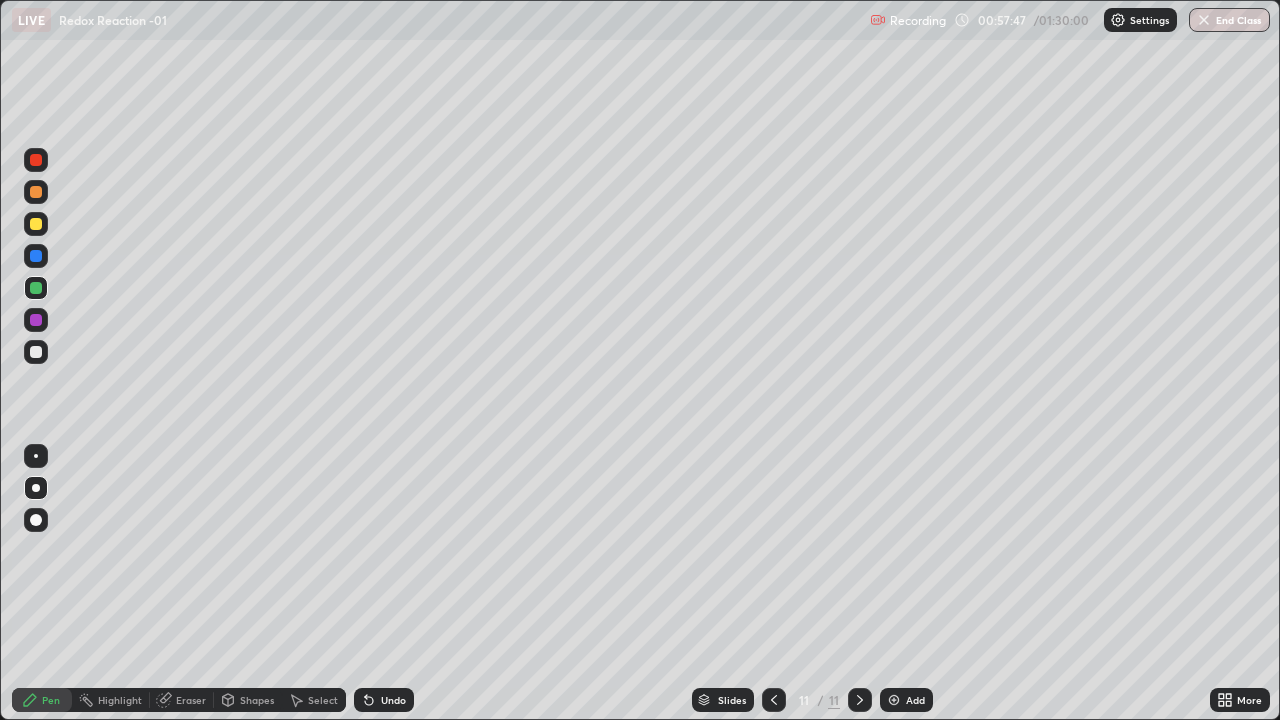 click at bounding box center [36, 224] 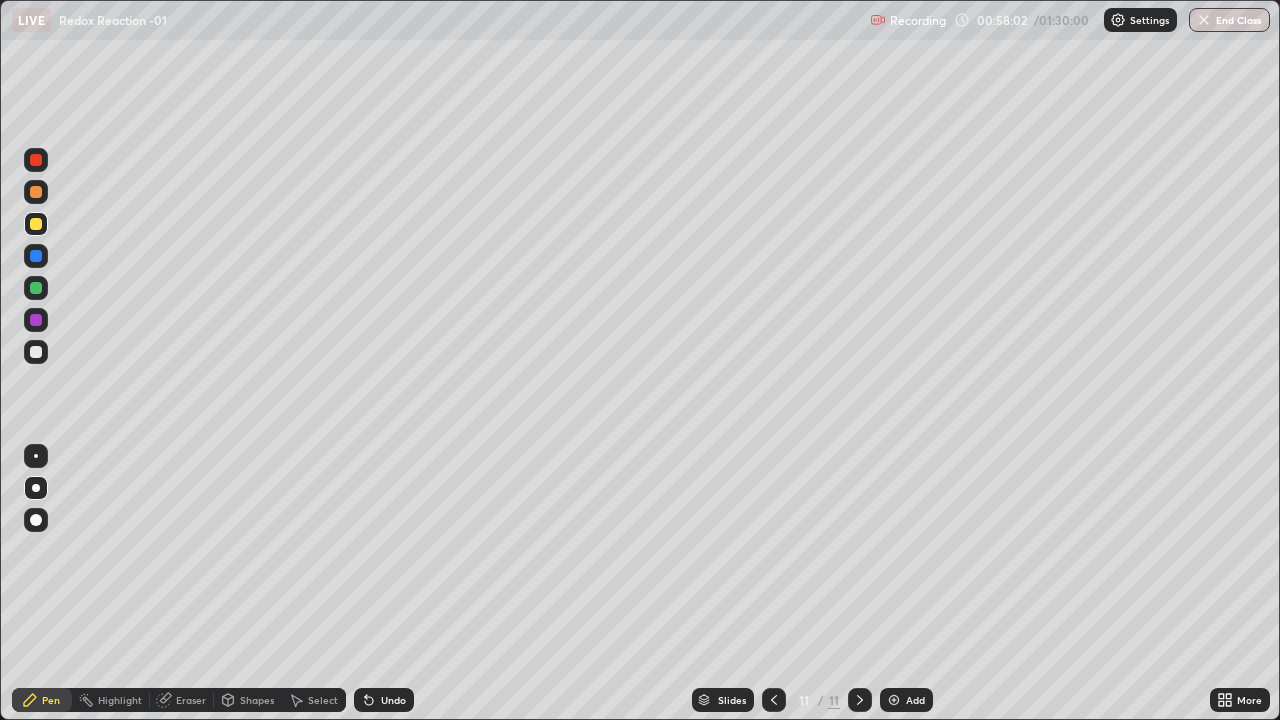 click on "Add" at bounding box center [906, 700] 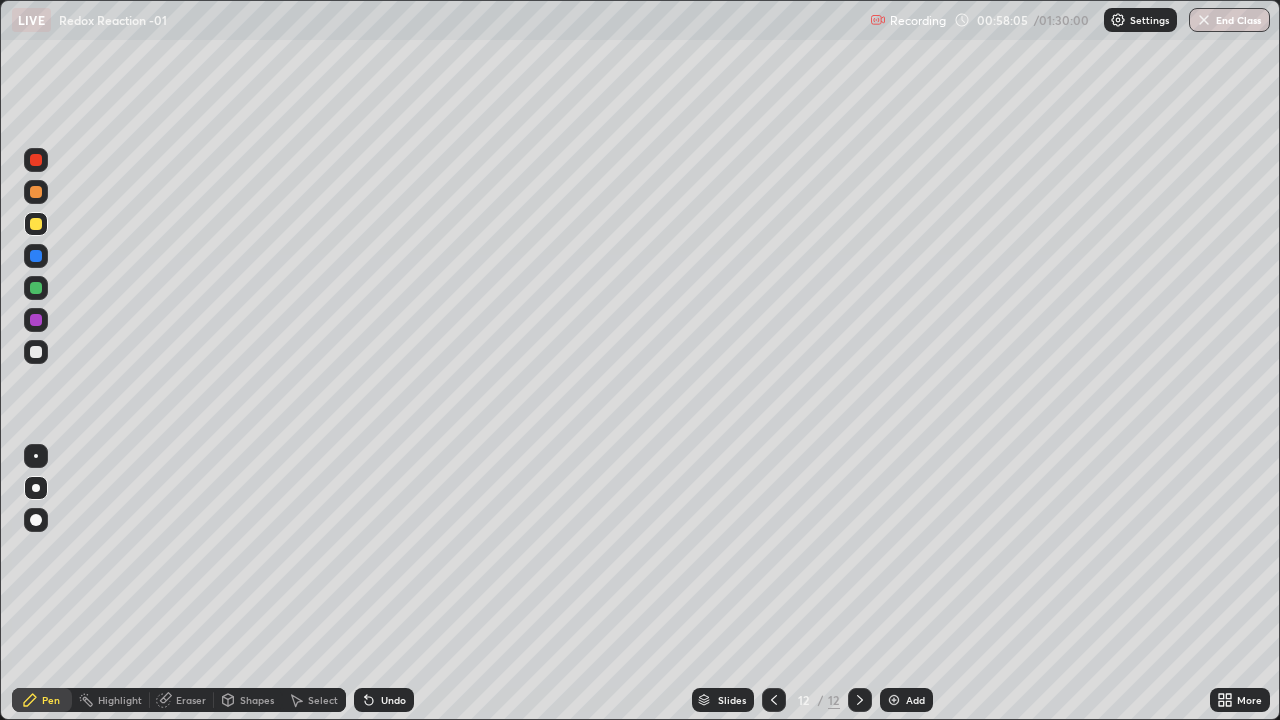 click at bounding box center (36, 192) 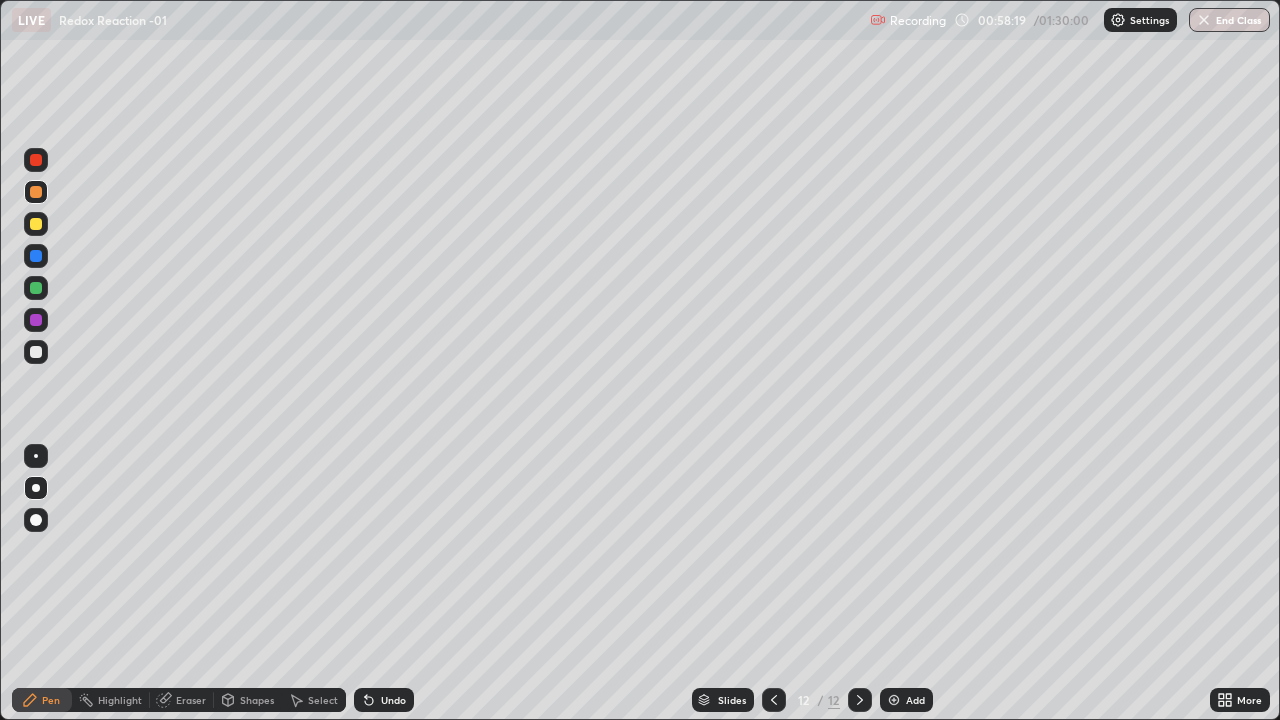 click on "Shapes" at bounding box center [257, 700] 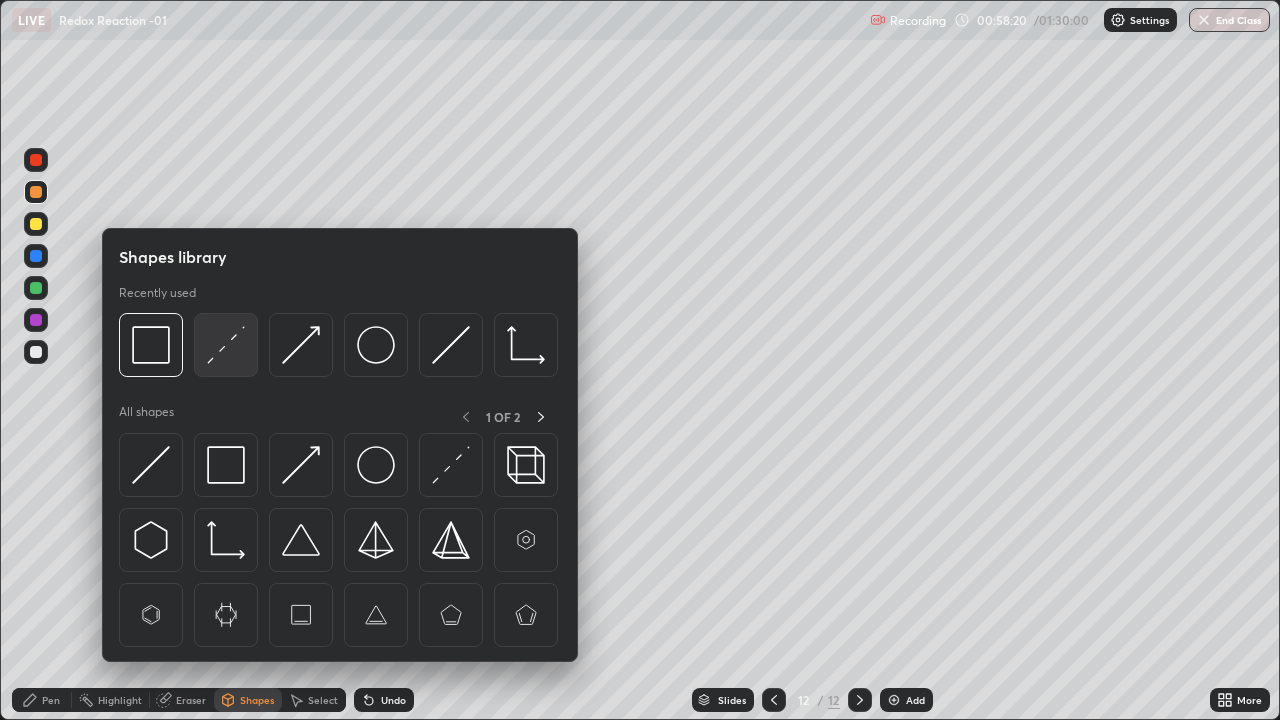 click at bounding box center [226, 345] 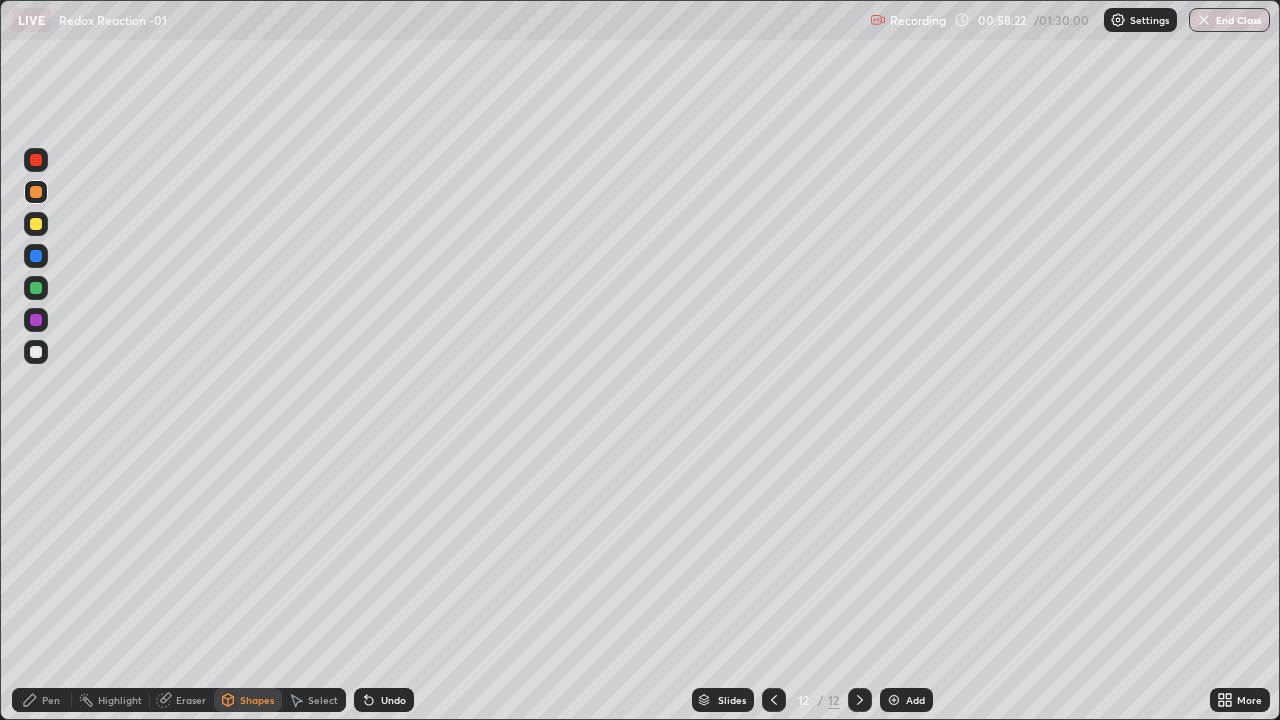 click on "Pen" at bounding box center (42, 700) 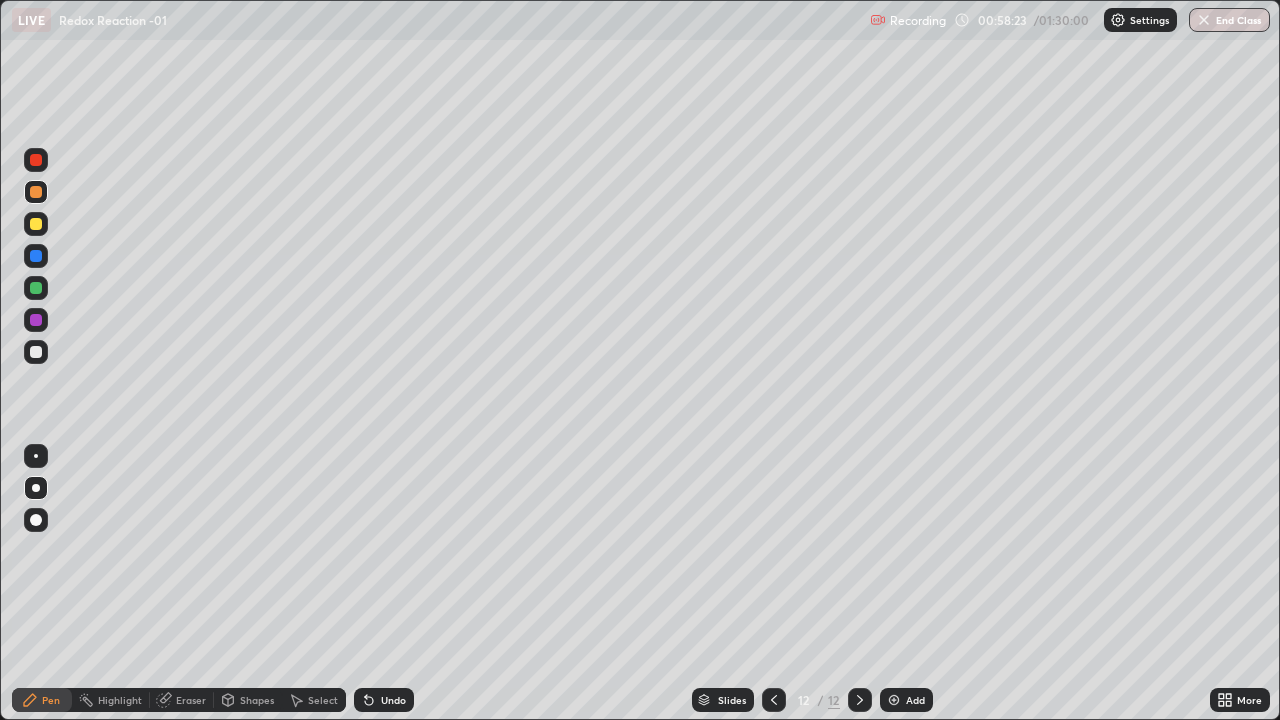 click at bounding box center (36, 352) 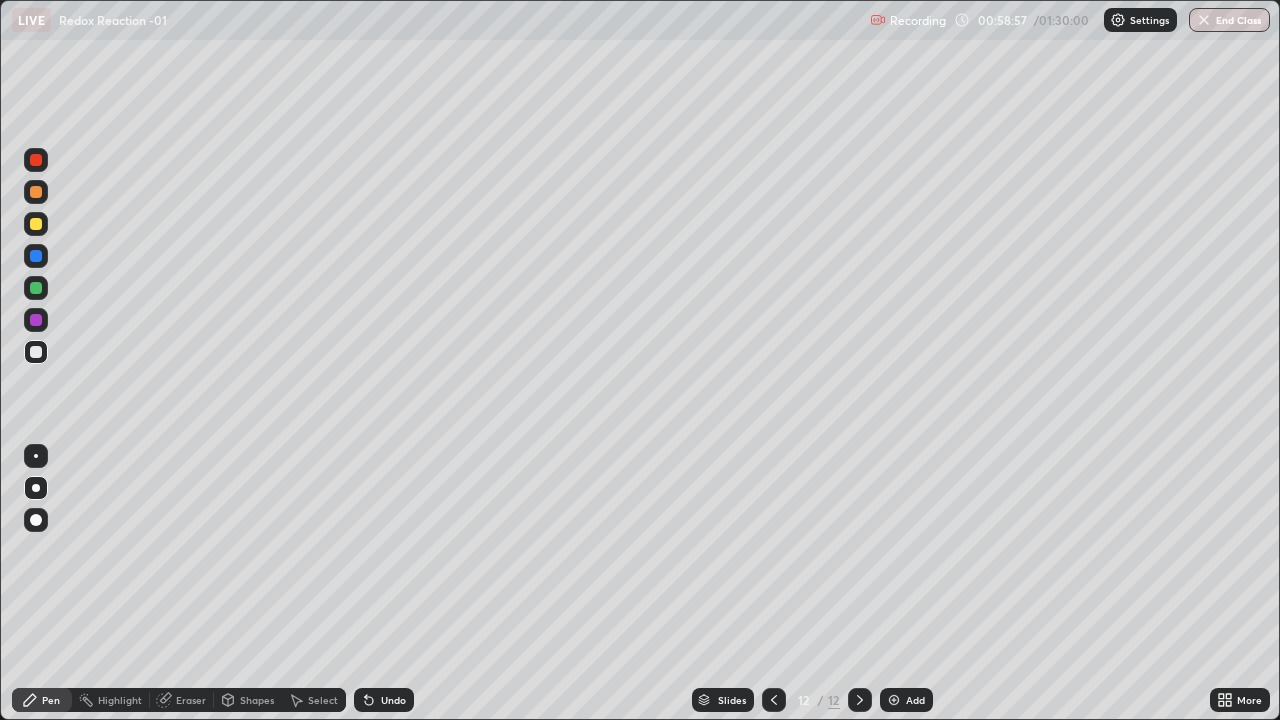 click at bounding box center [36, 288] 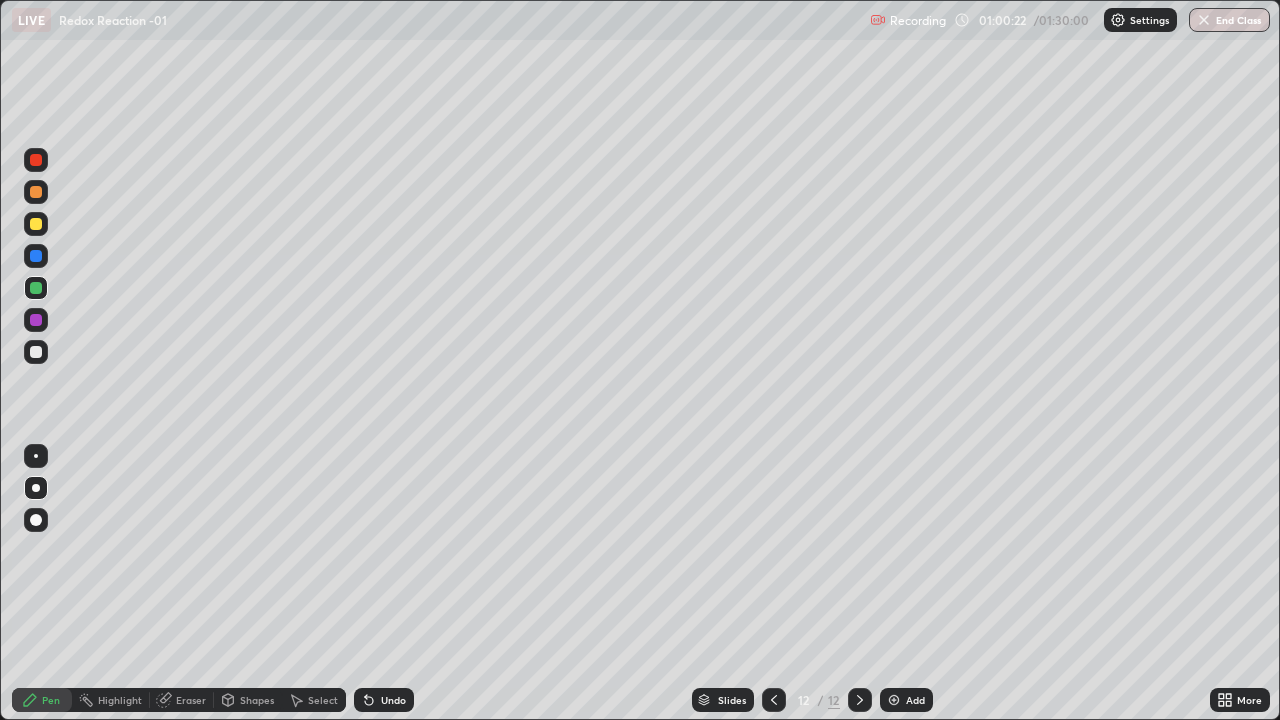 click at bounding box center (36, 352) 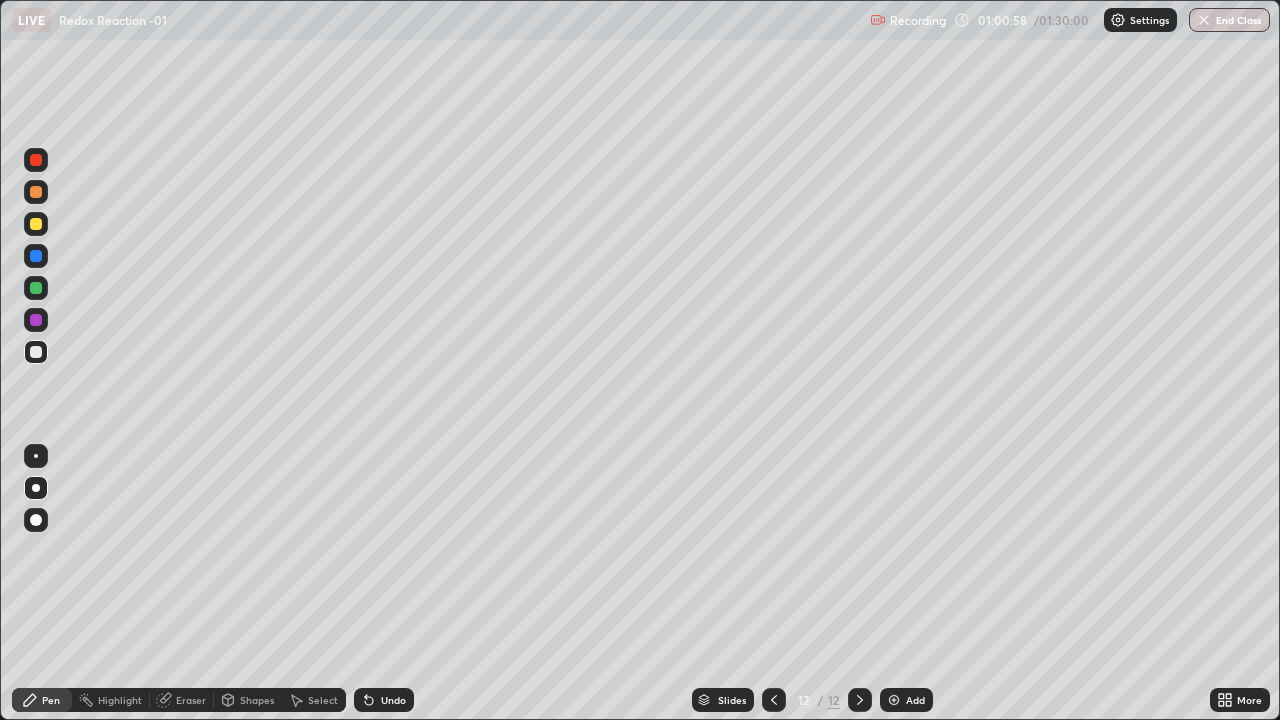 click at bounding box center (36, 288) 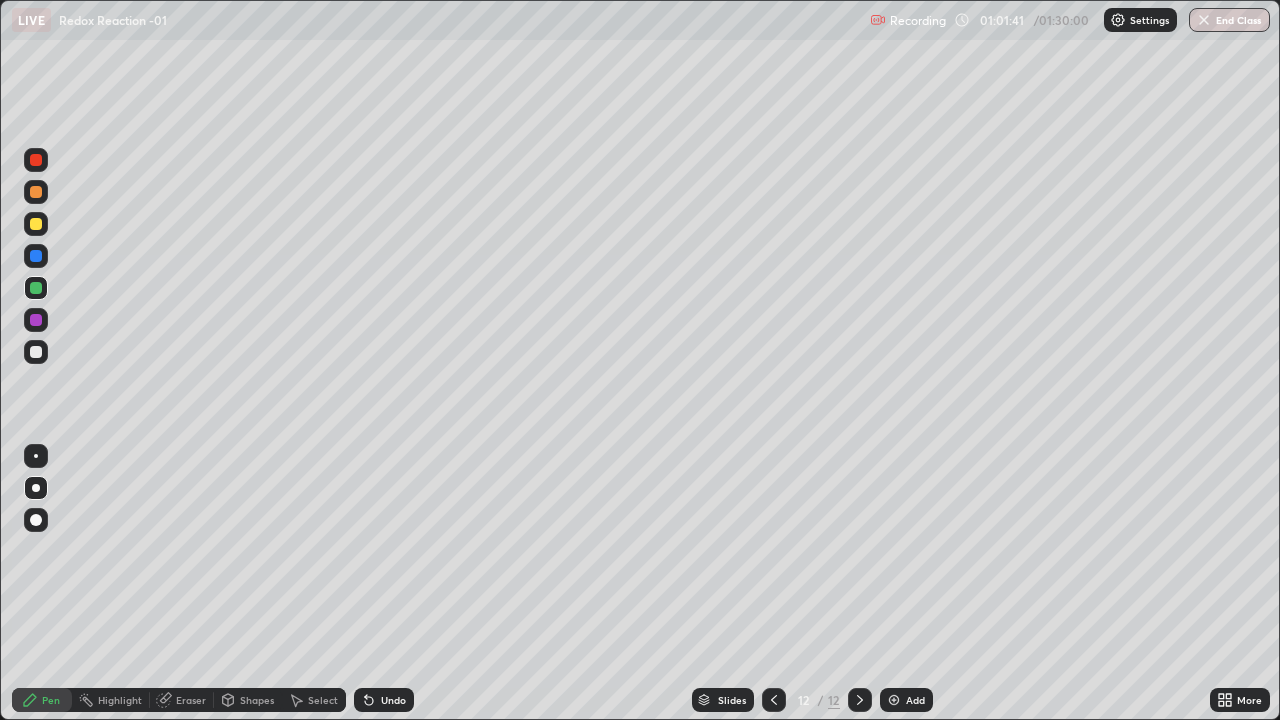 click at bounding box center [36, 352] 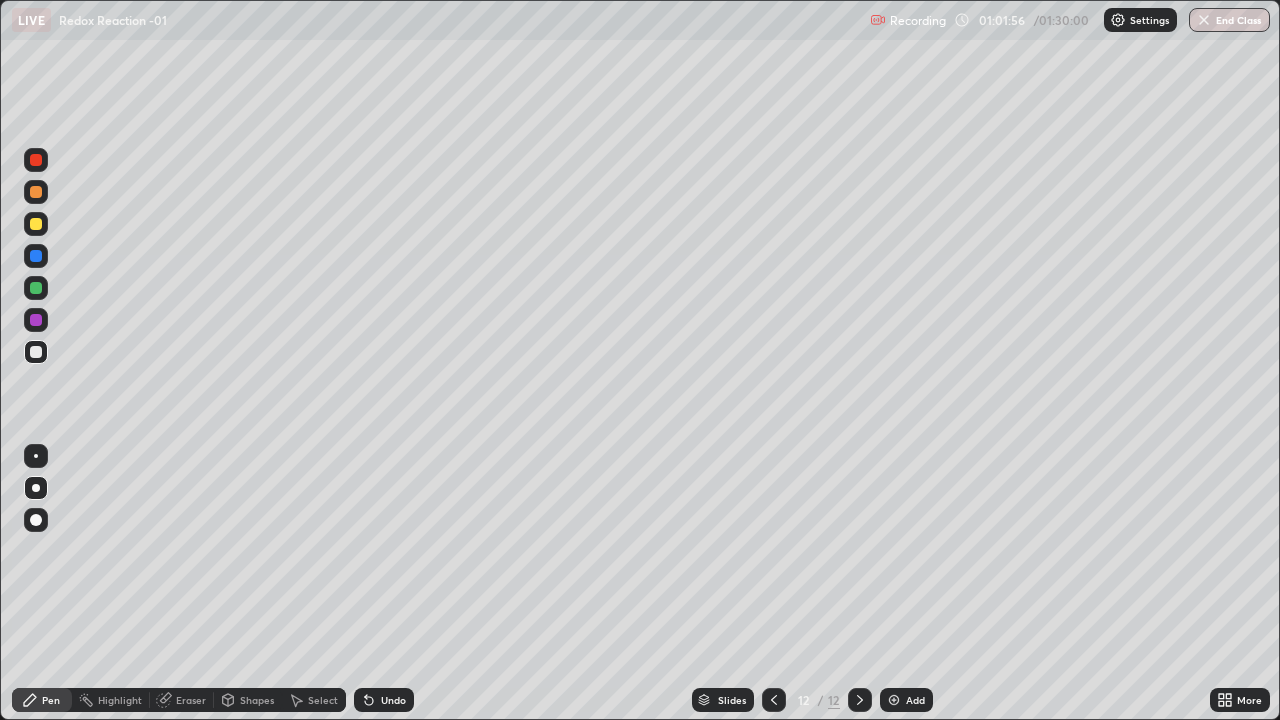 click on "Highlight" at bounding box center [120, 700] 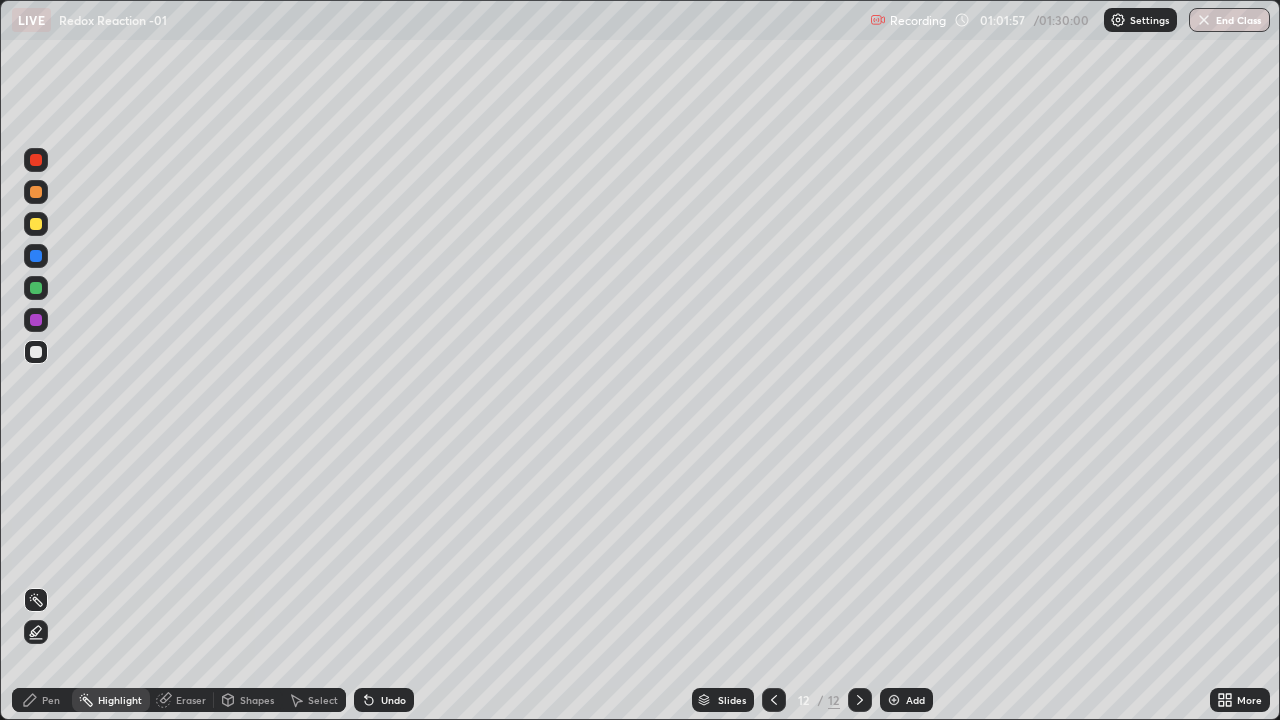 click on "Eraser" at bounding box center (191, 700) 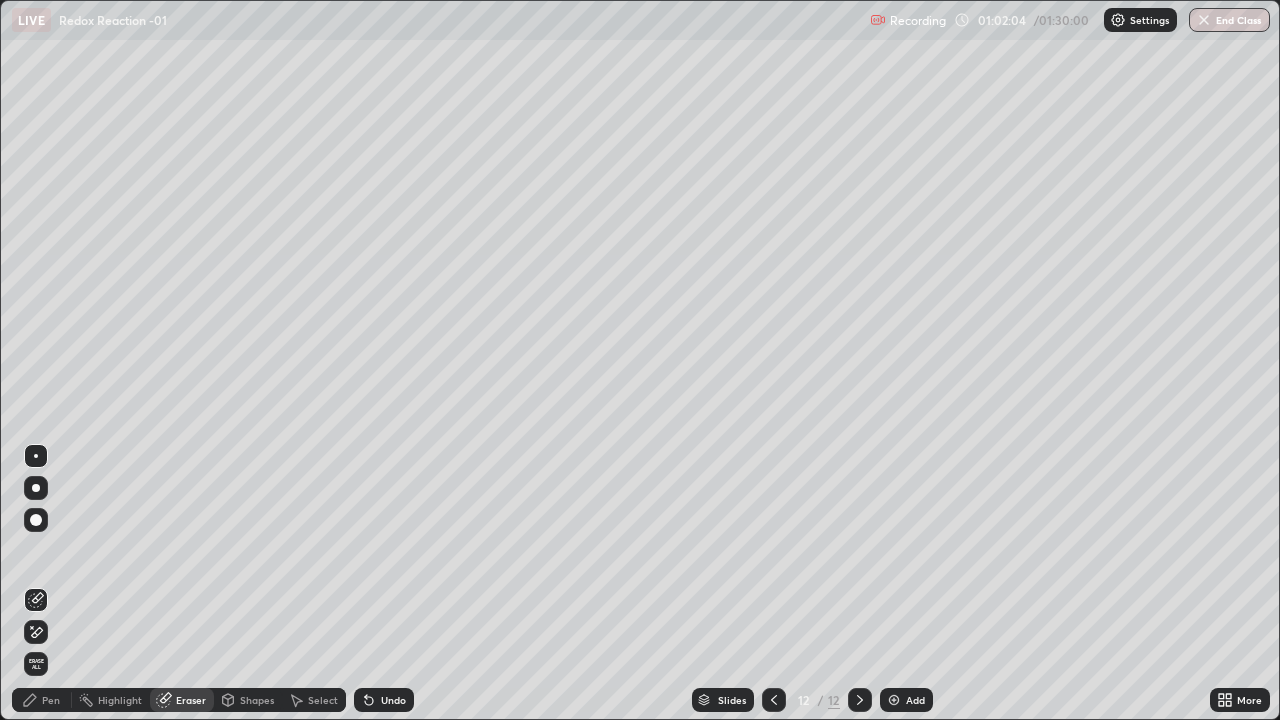 click on "Pen" at bounding box center (51, 700) 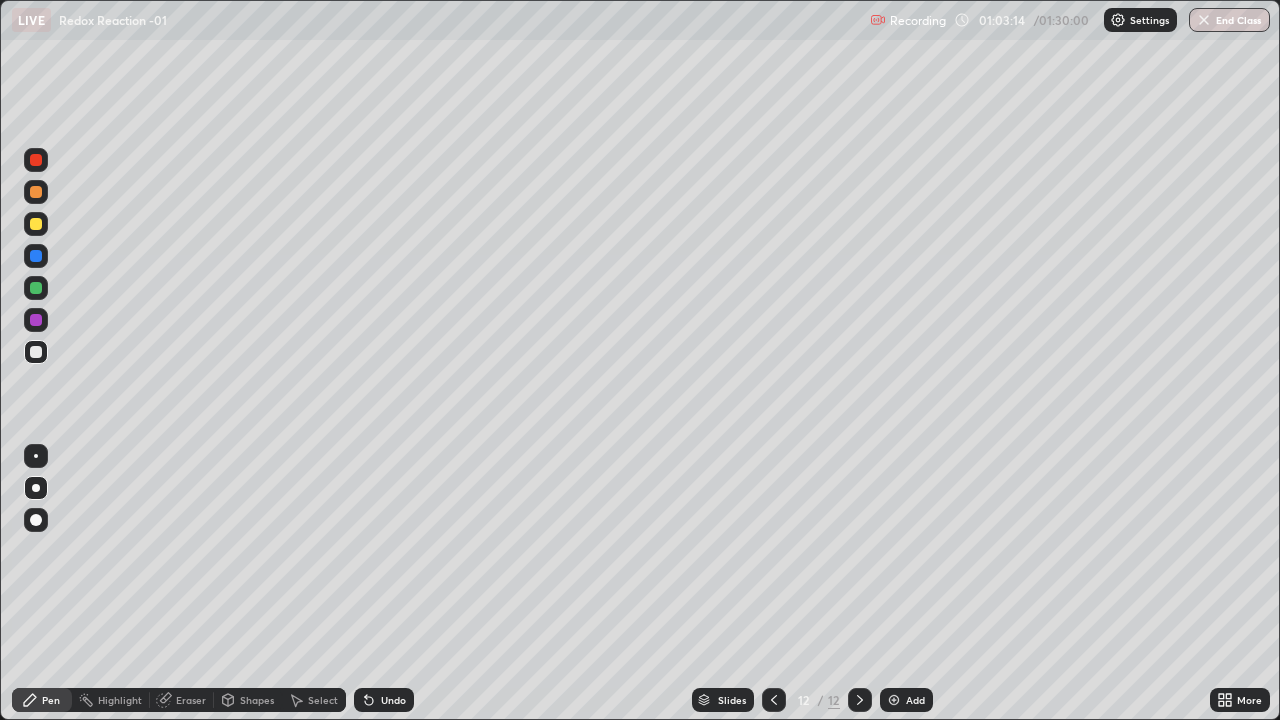 click at bounding box center [36, 224] 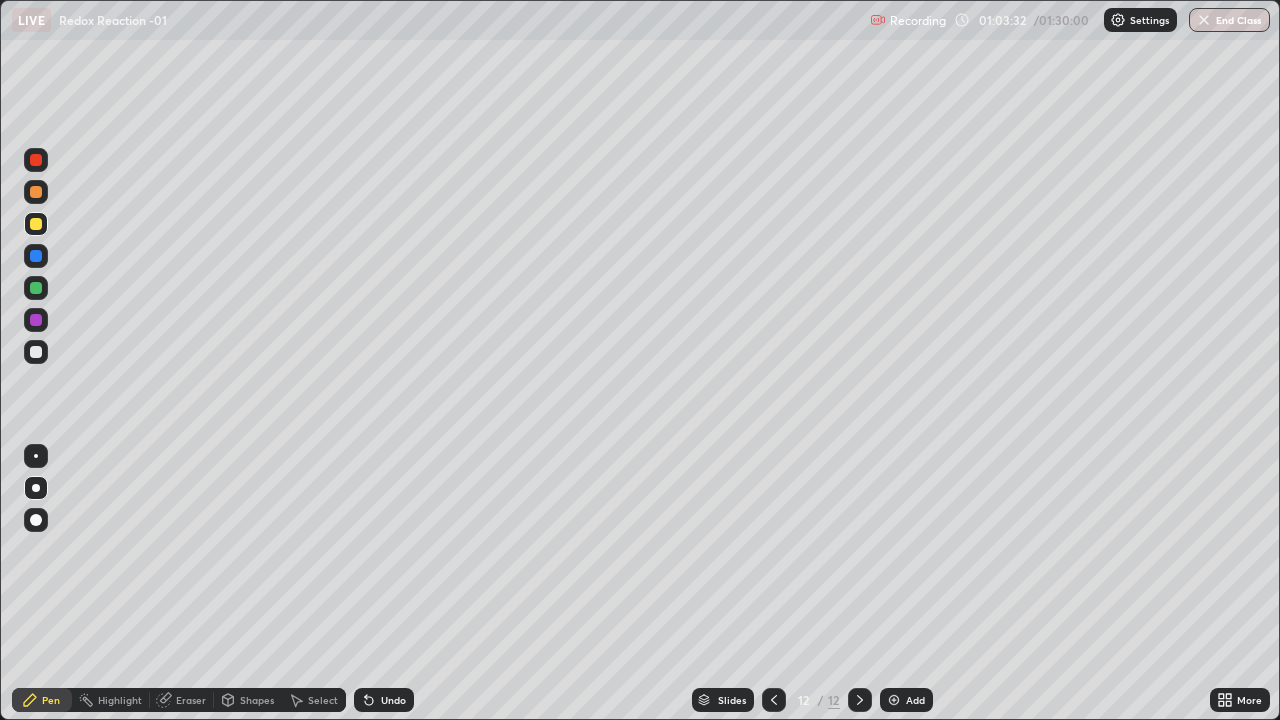 click at bounding box center [36, 352] 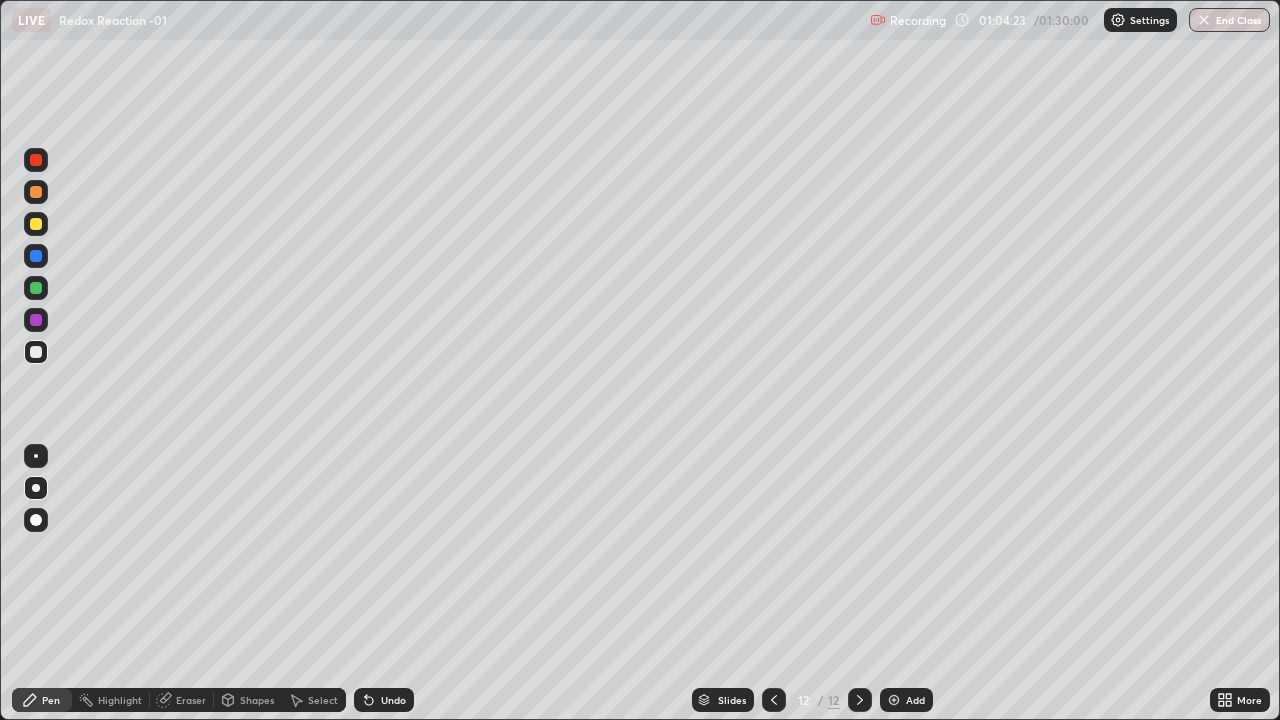 click at bounding box center (36, 224) 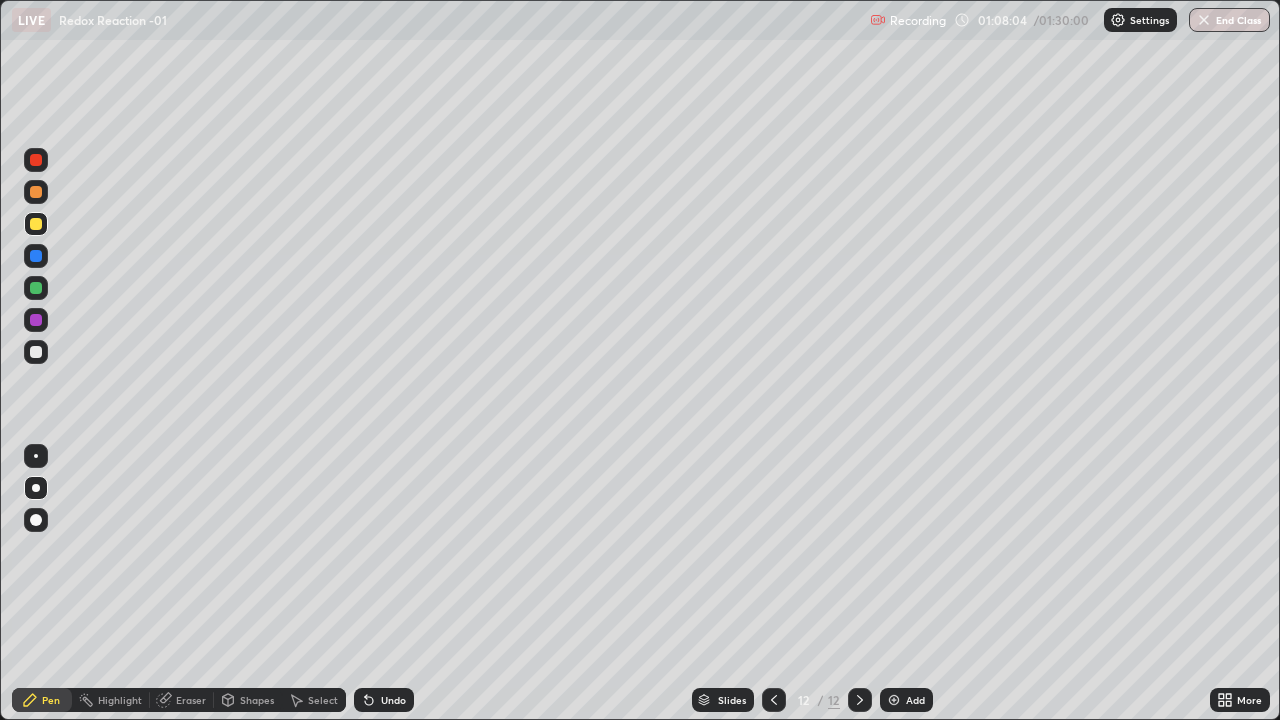 click on "End Class" at bounding box center [1229, 20] 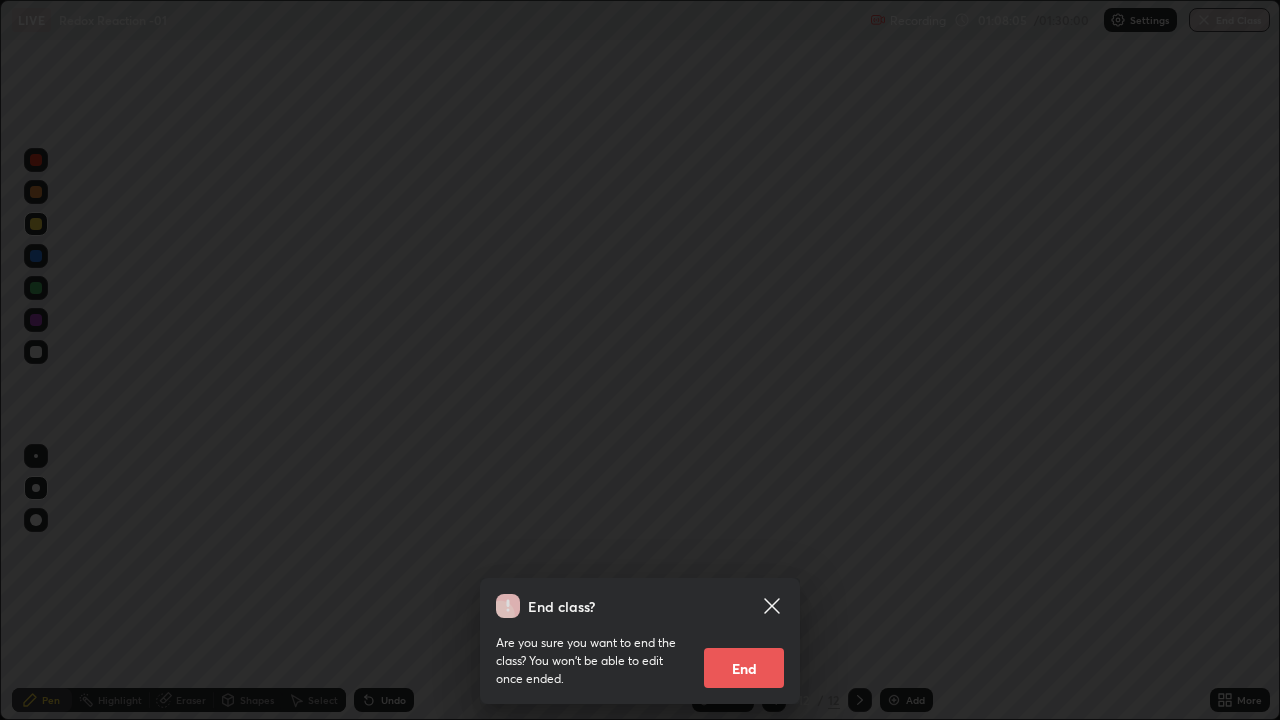 click on "End" at bounding box center [744, 668] 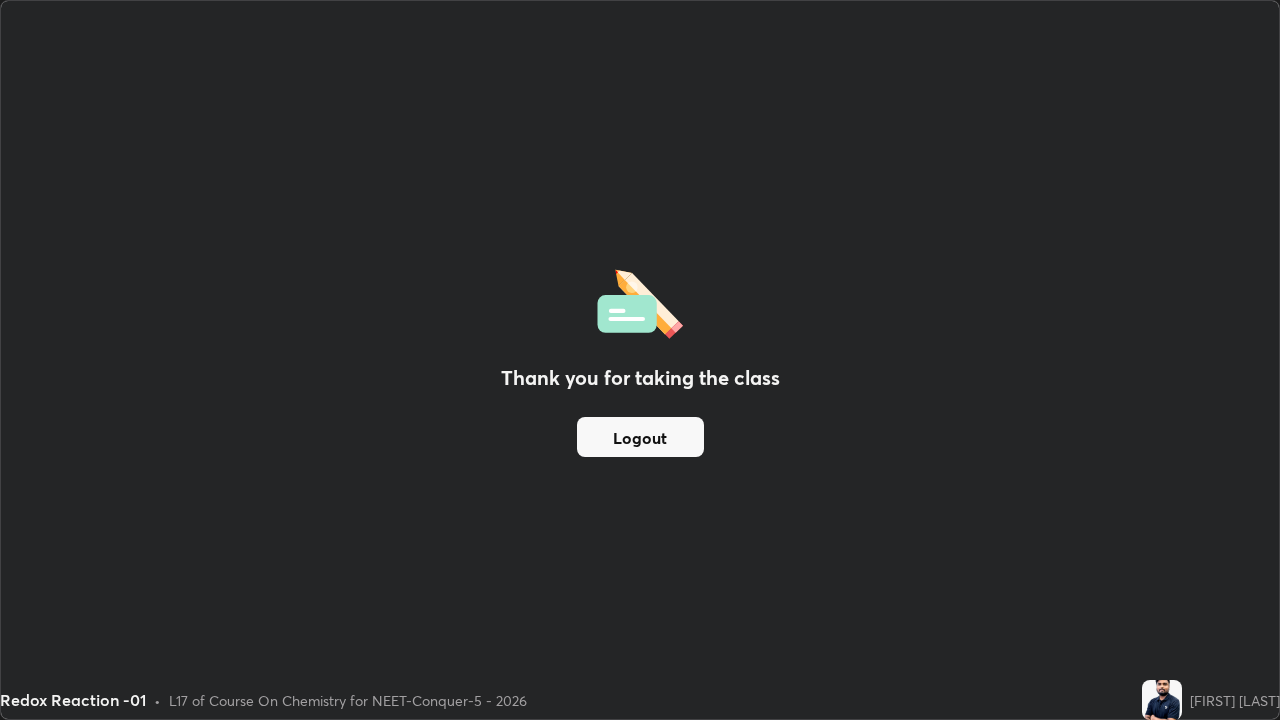 click on "Logout" at bounding box center (640, 437) 